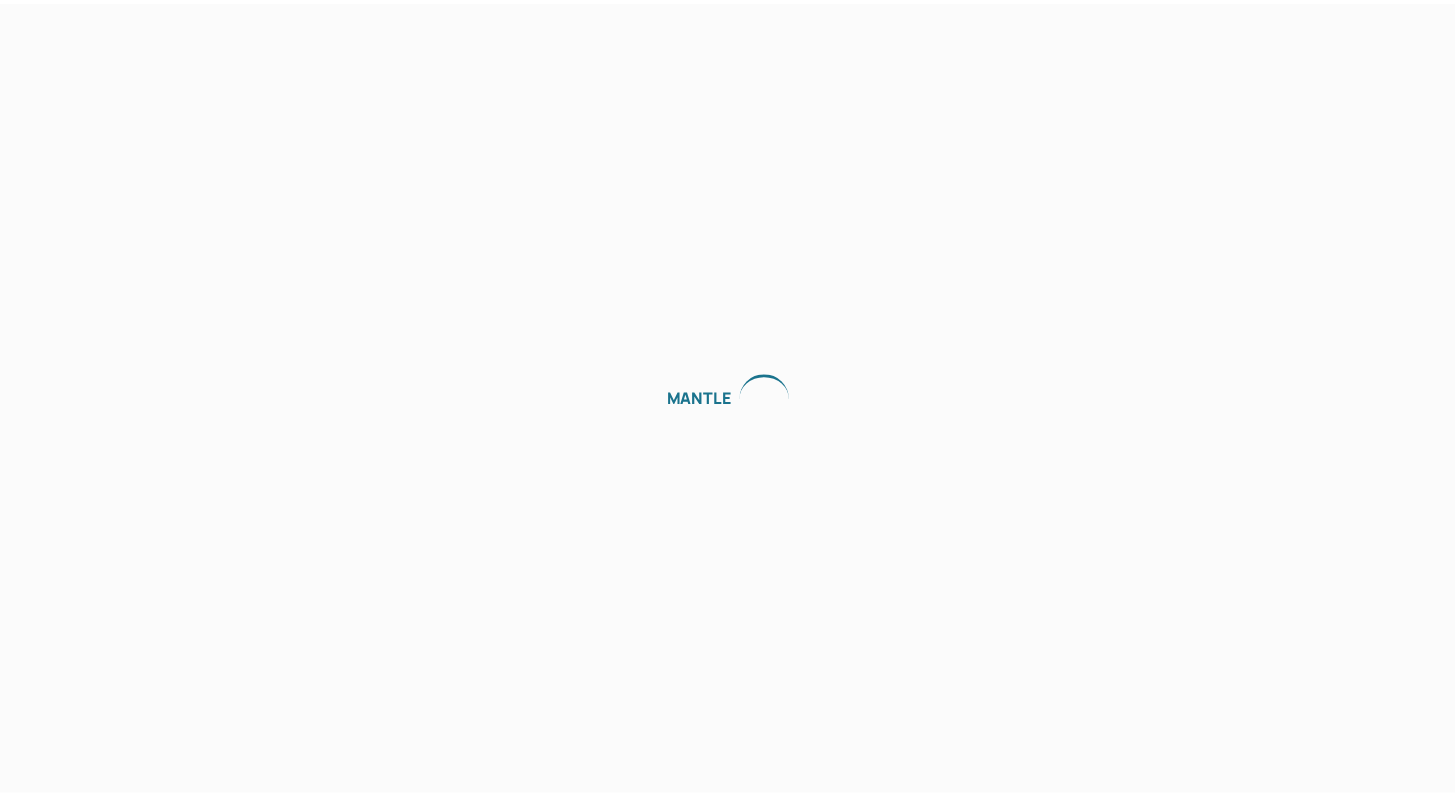 scroll, scrollTop: 0, scrollLeft: 0, axis: both 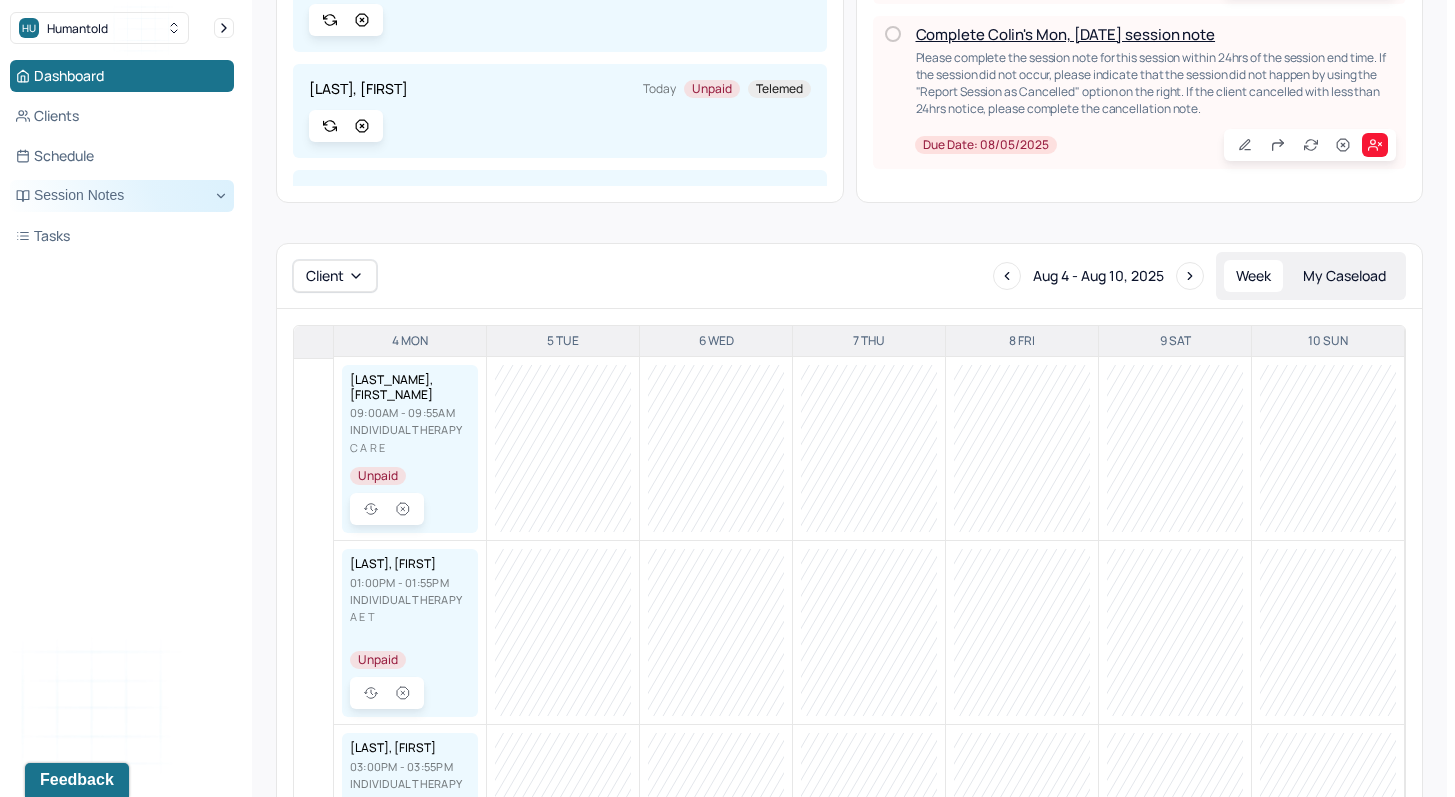 click on "Session Notes" at bounding box center [122, 196] 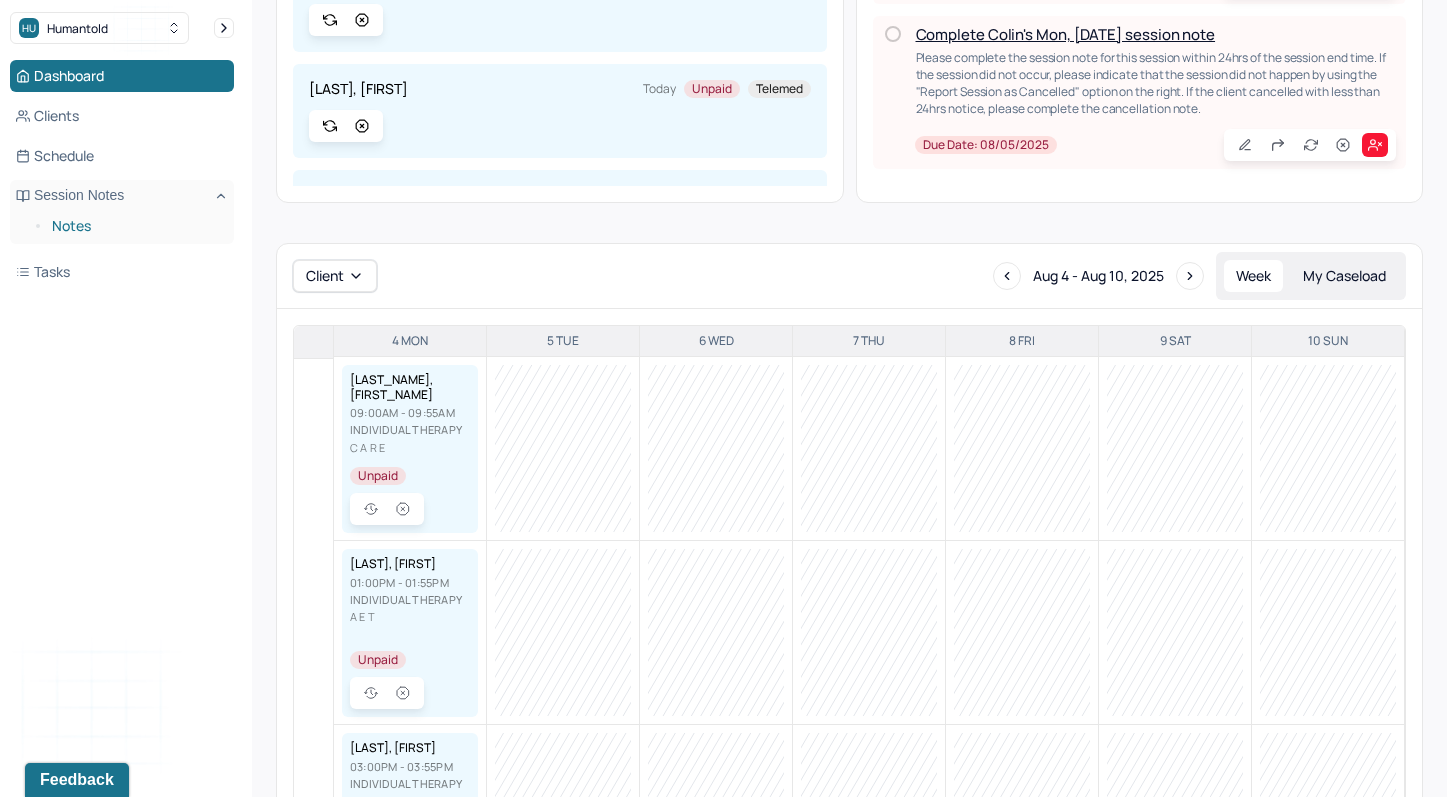 click on "Notes" at bounding box center [135, 226] 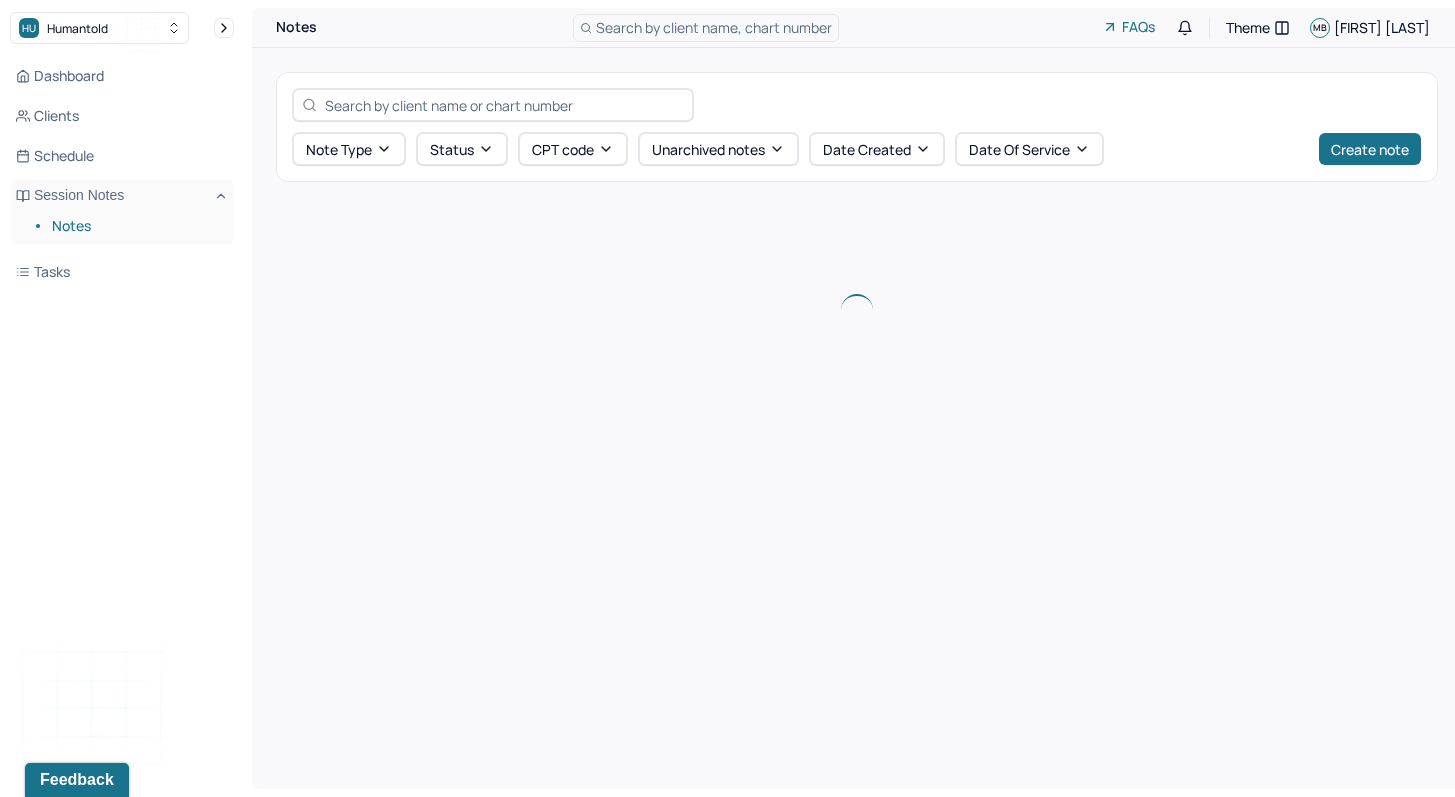 scroll, scrollTop: 0, scrollLeft: 0, axis: both 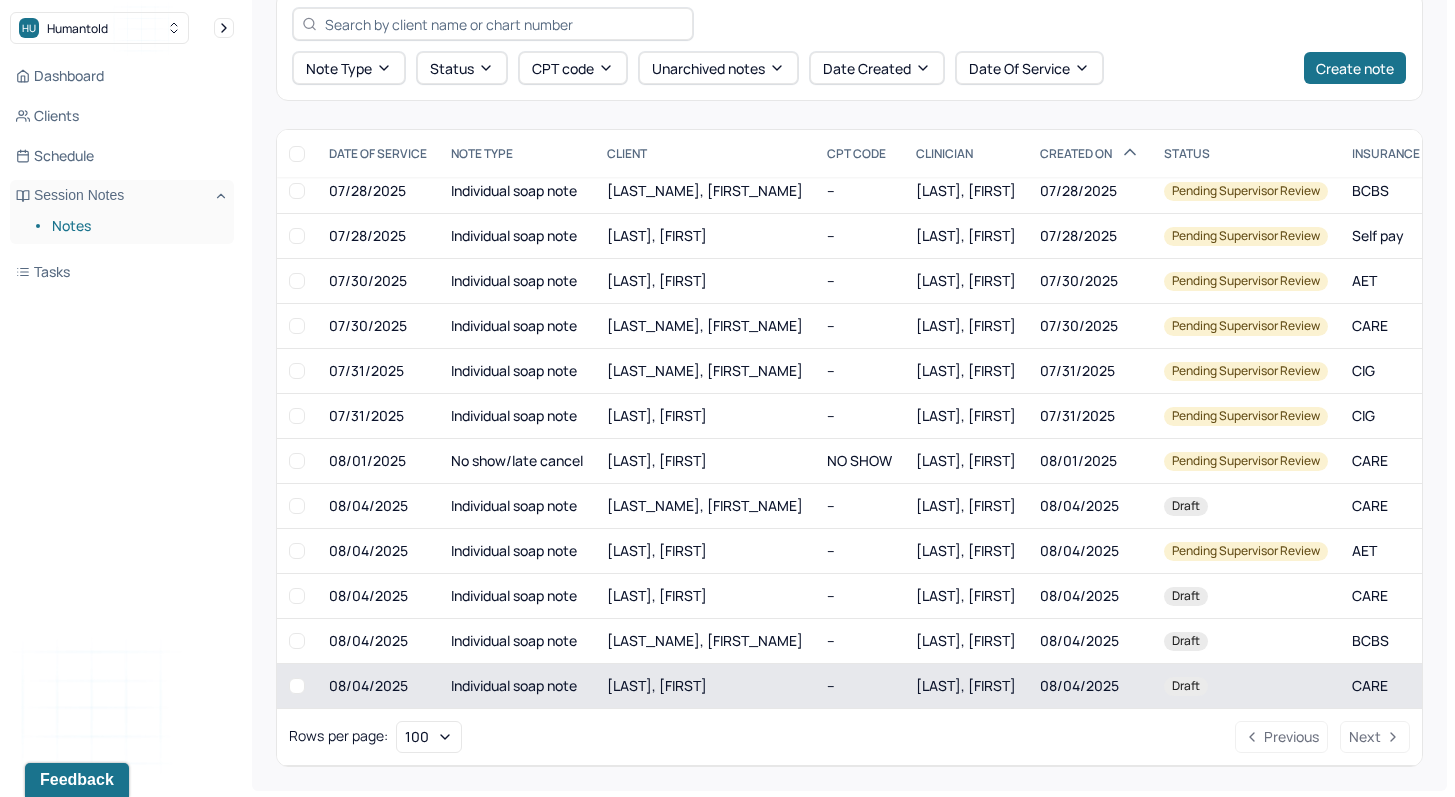click on "[LAST], [FIRST]" at bounding box center [705, 686] 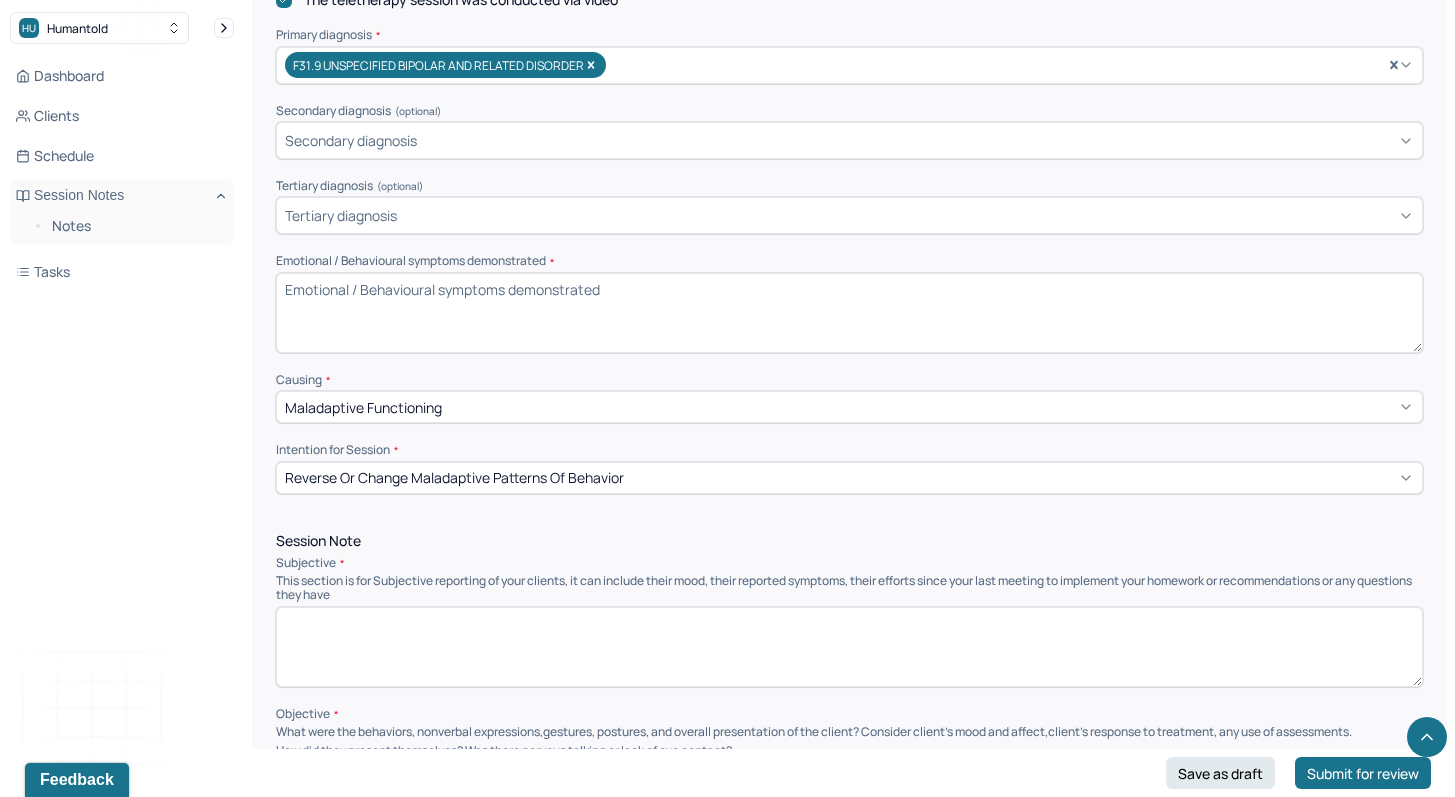 scroll, scrollTop: 812, scrollLeft: 0, axis: vertical 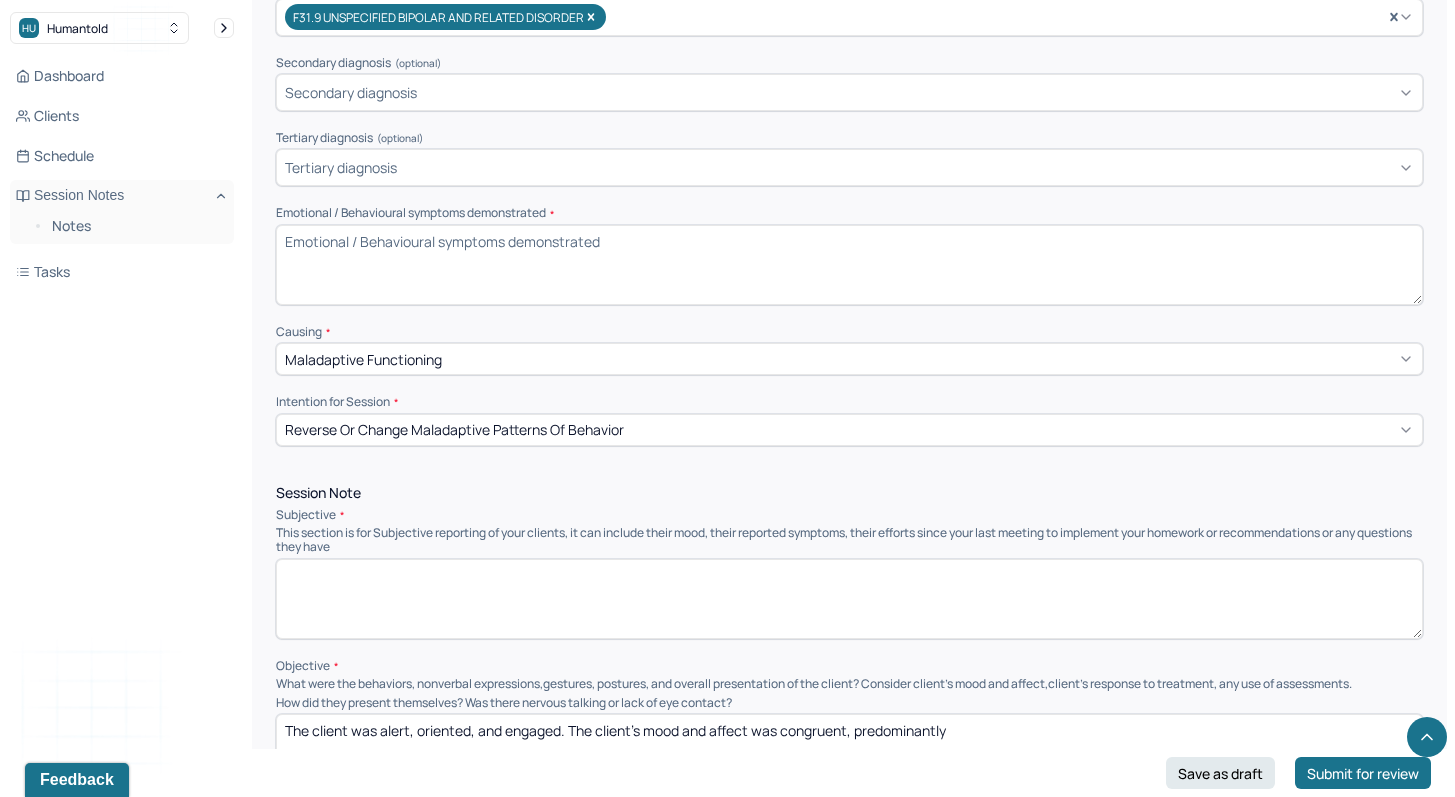 click at bounding box center (849, 599) 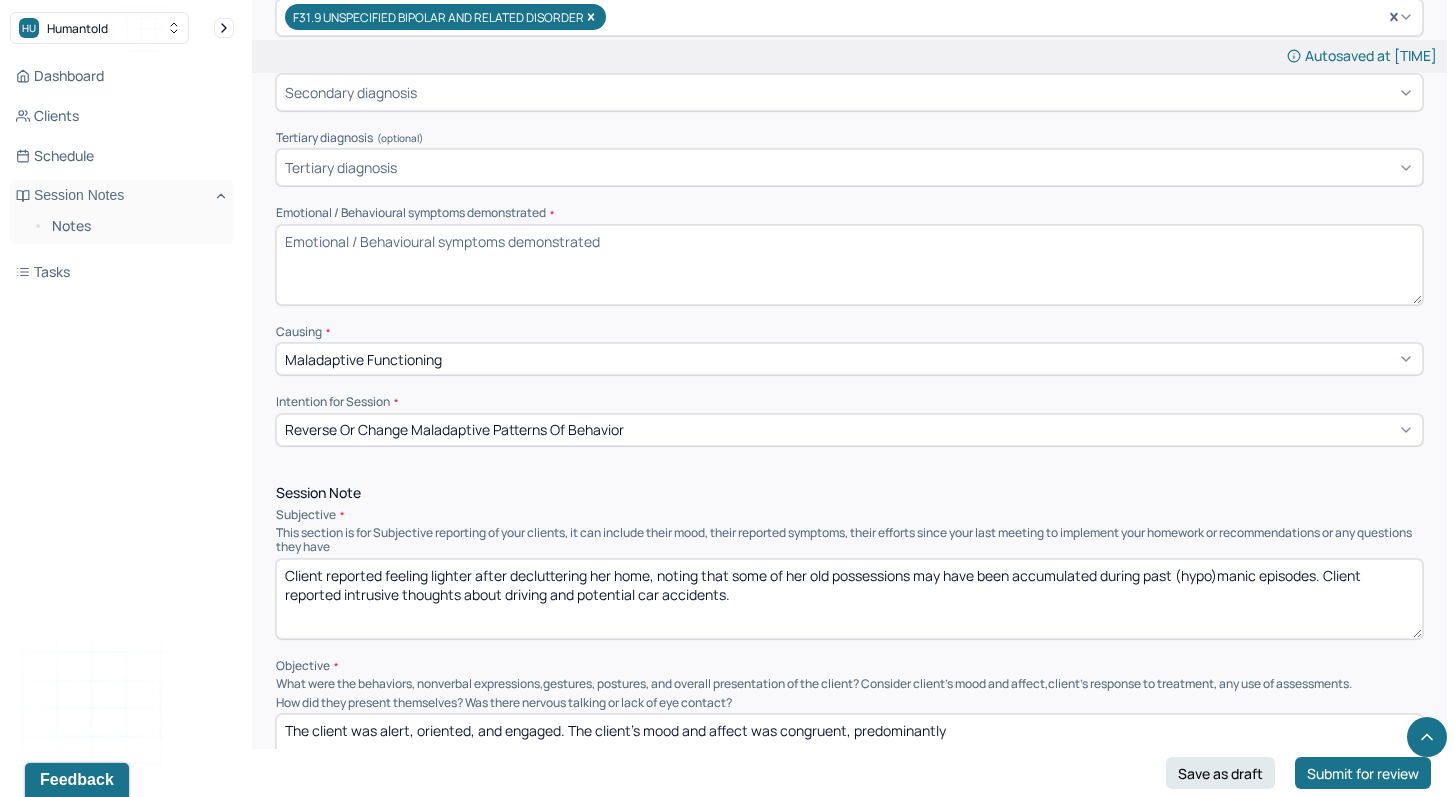 click on "Emotional / Behavioural symptoms demonstrated *" at bounding box center (849, 265) 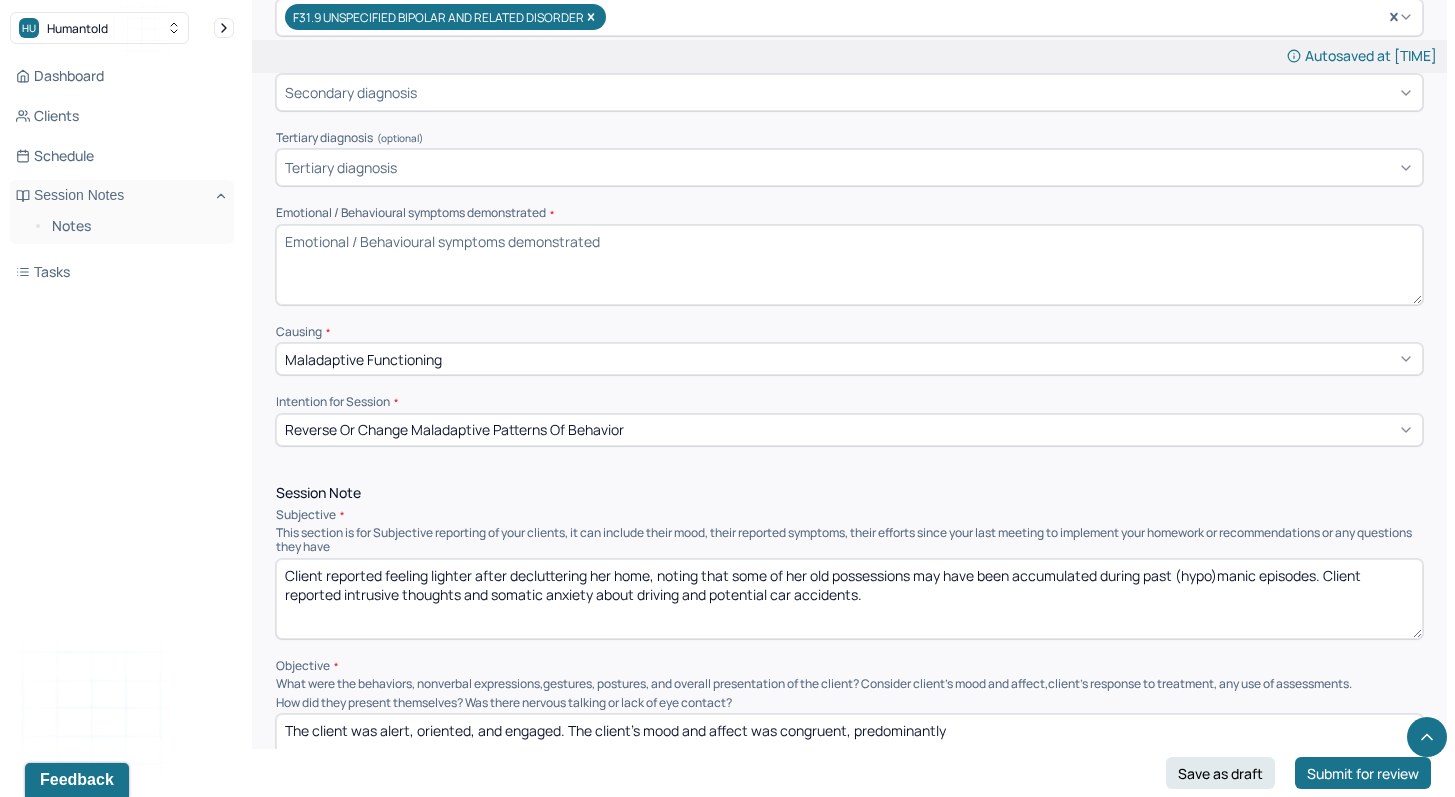 click on "Client reported feeling lighter after decluttering her home, noting that some of her old possessions may have been accumulated during past (hypo)manic episodes. Client reported intrusive thoughts and somatic anxiety about driving and potential car accidents." at bounding box center [849, 599] 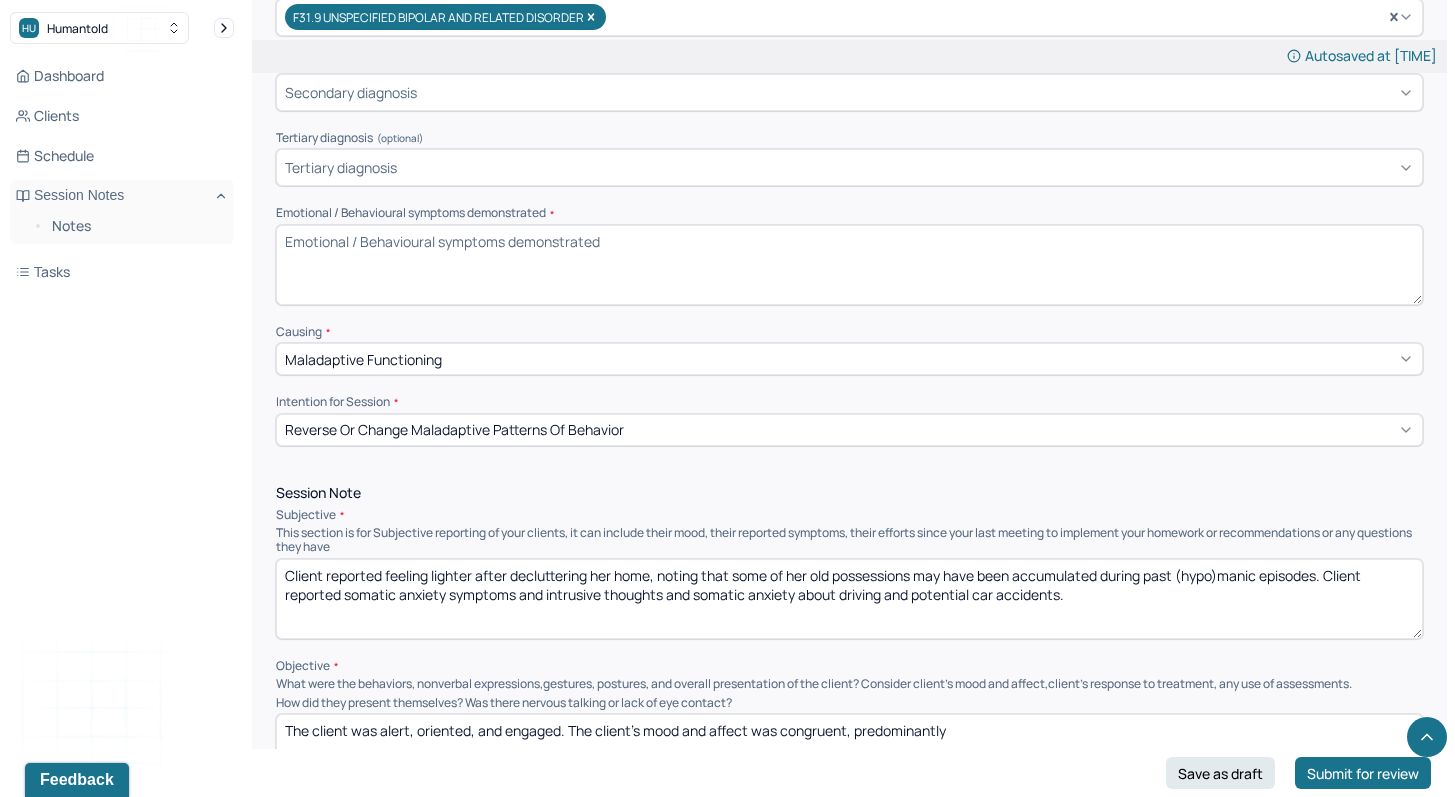 drag, startPoint x: 799, startPoint y: 588, endPoint x: 670, endPoint y: 592, distance: 129.062 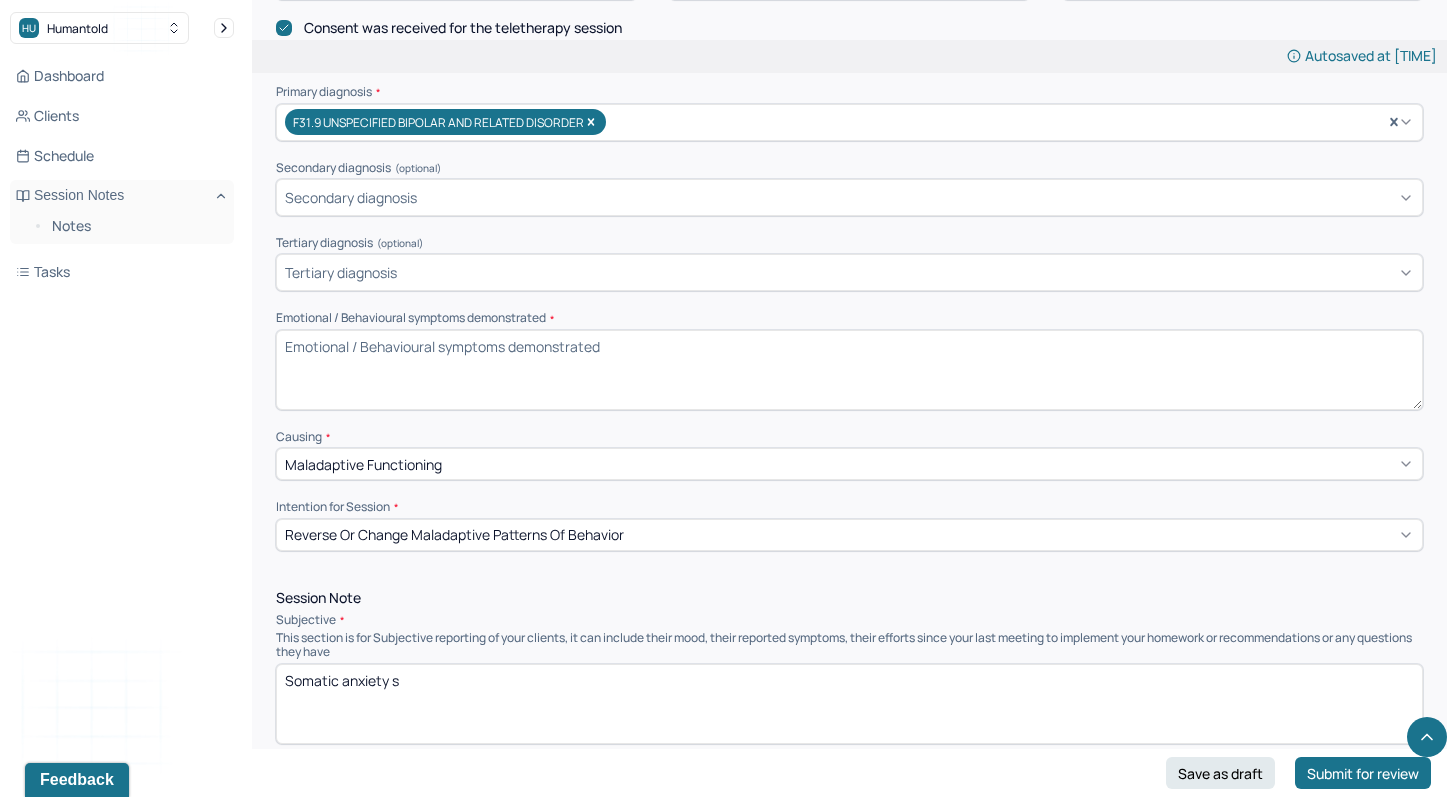 scroll, scrollTop: 693, scrollLeft: 0, axis: vertical 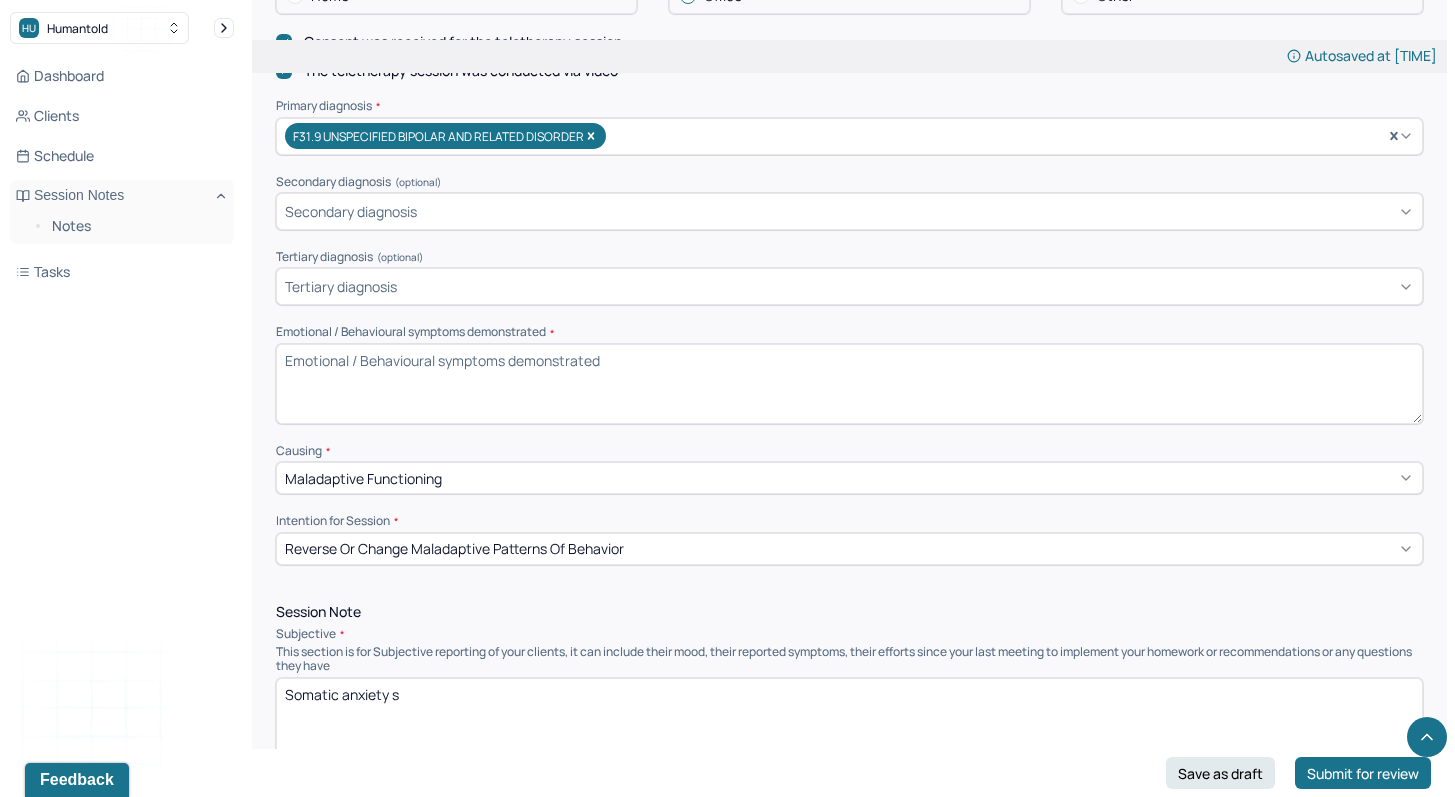 type on "Somatic anxiety s" 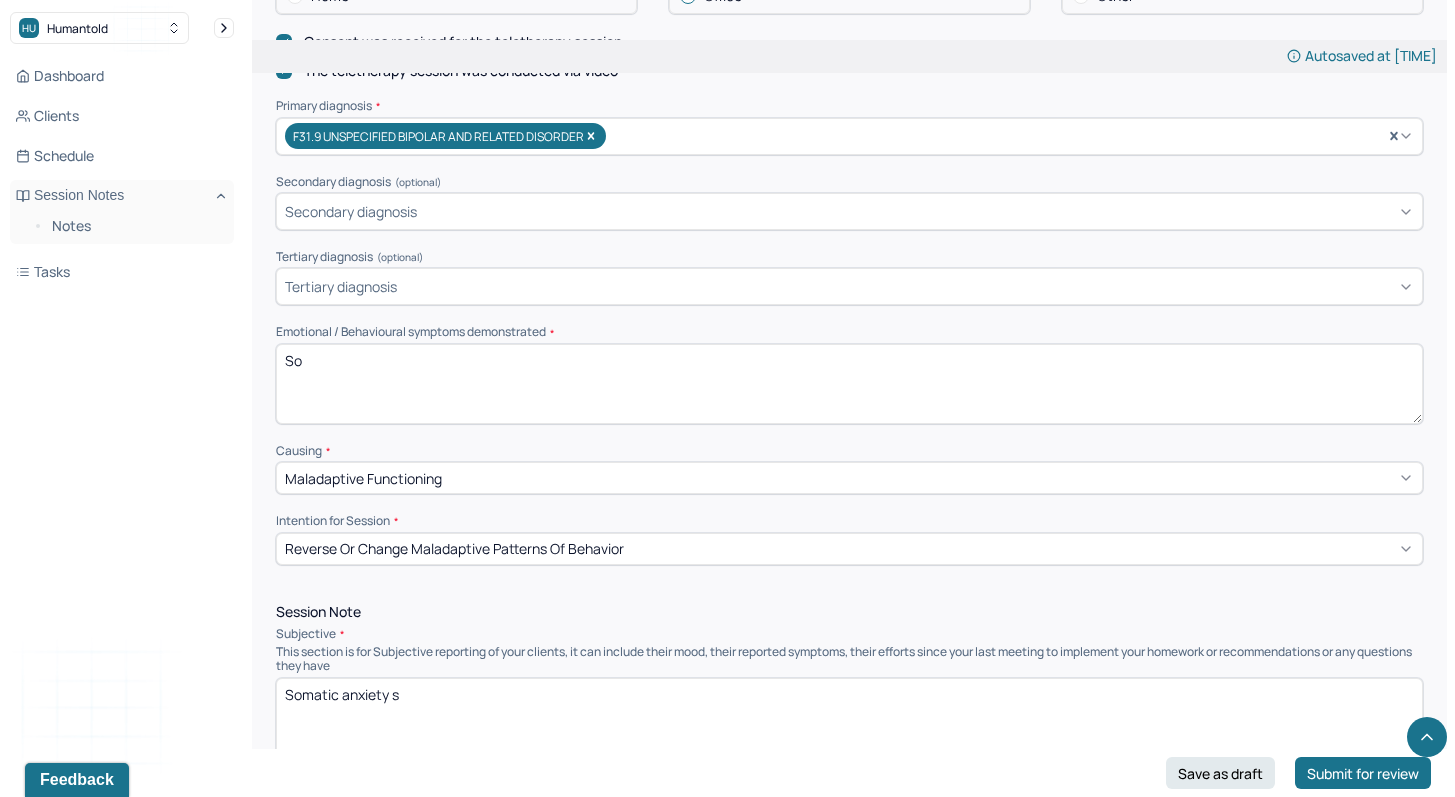 type on "S" 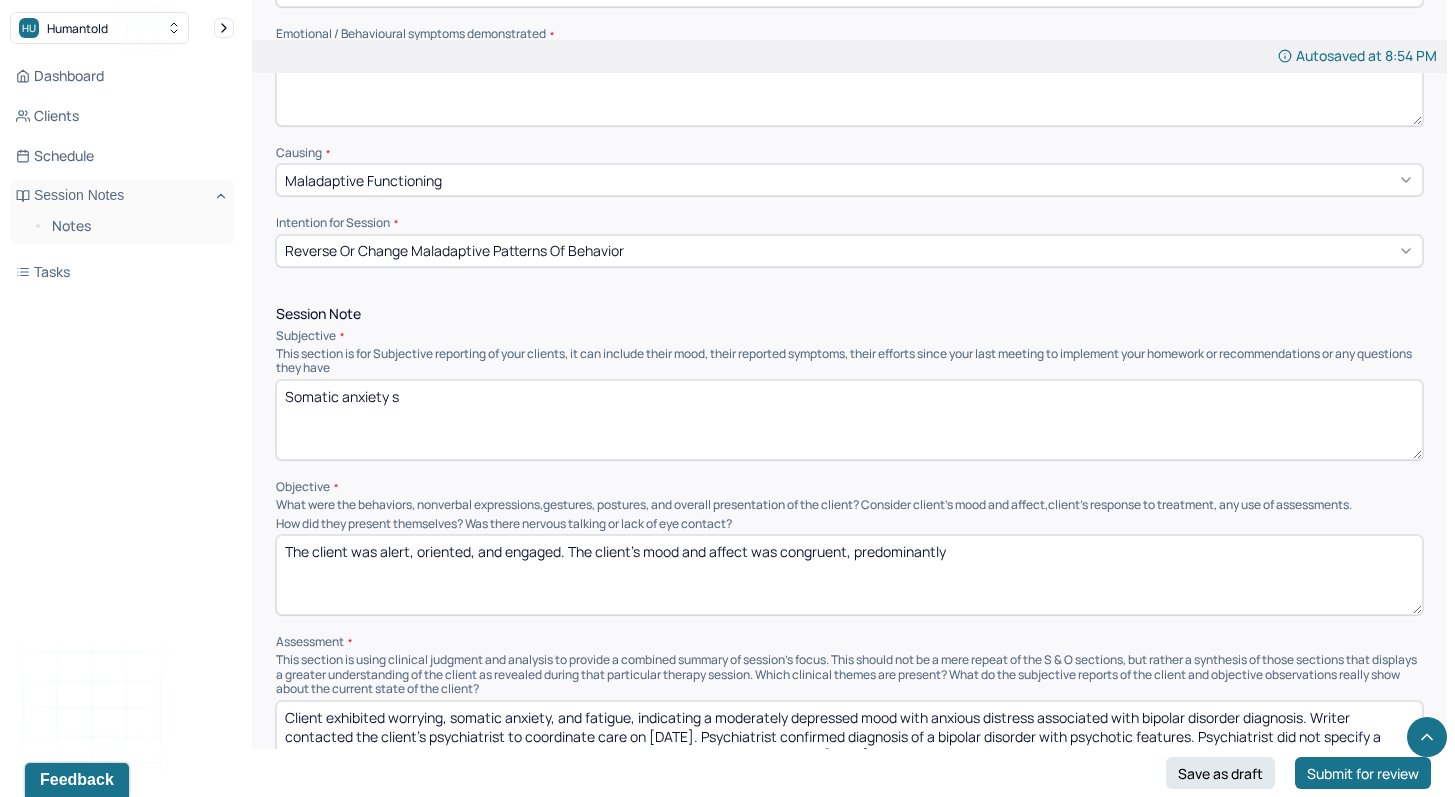 scroll, scrollTop: 992, scrollLeft: 0, axis: vertical 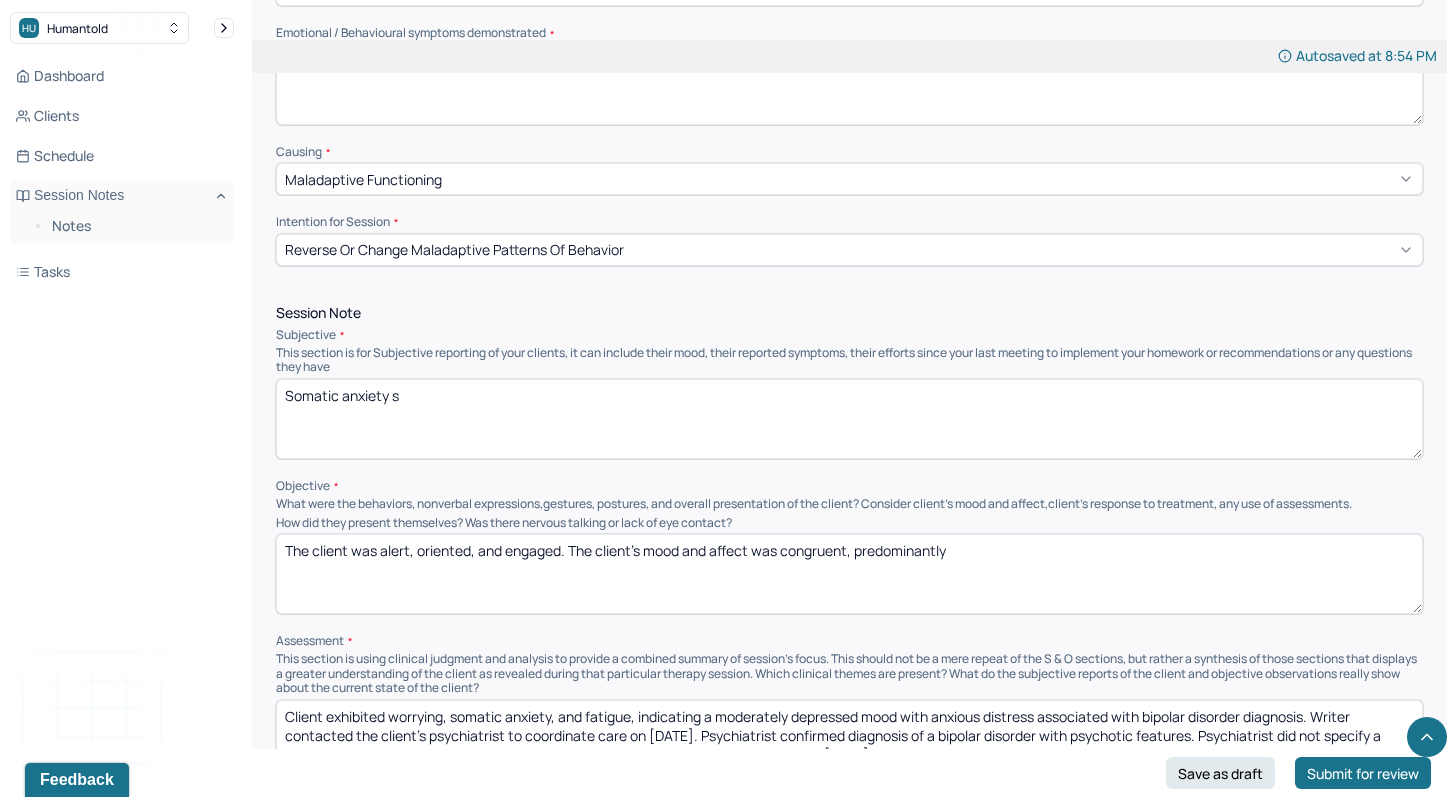 type on "Somatic anxiety symptoms, intrusive thoughts, worrying" 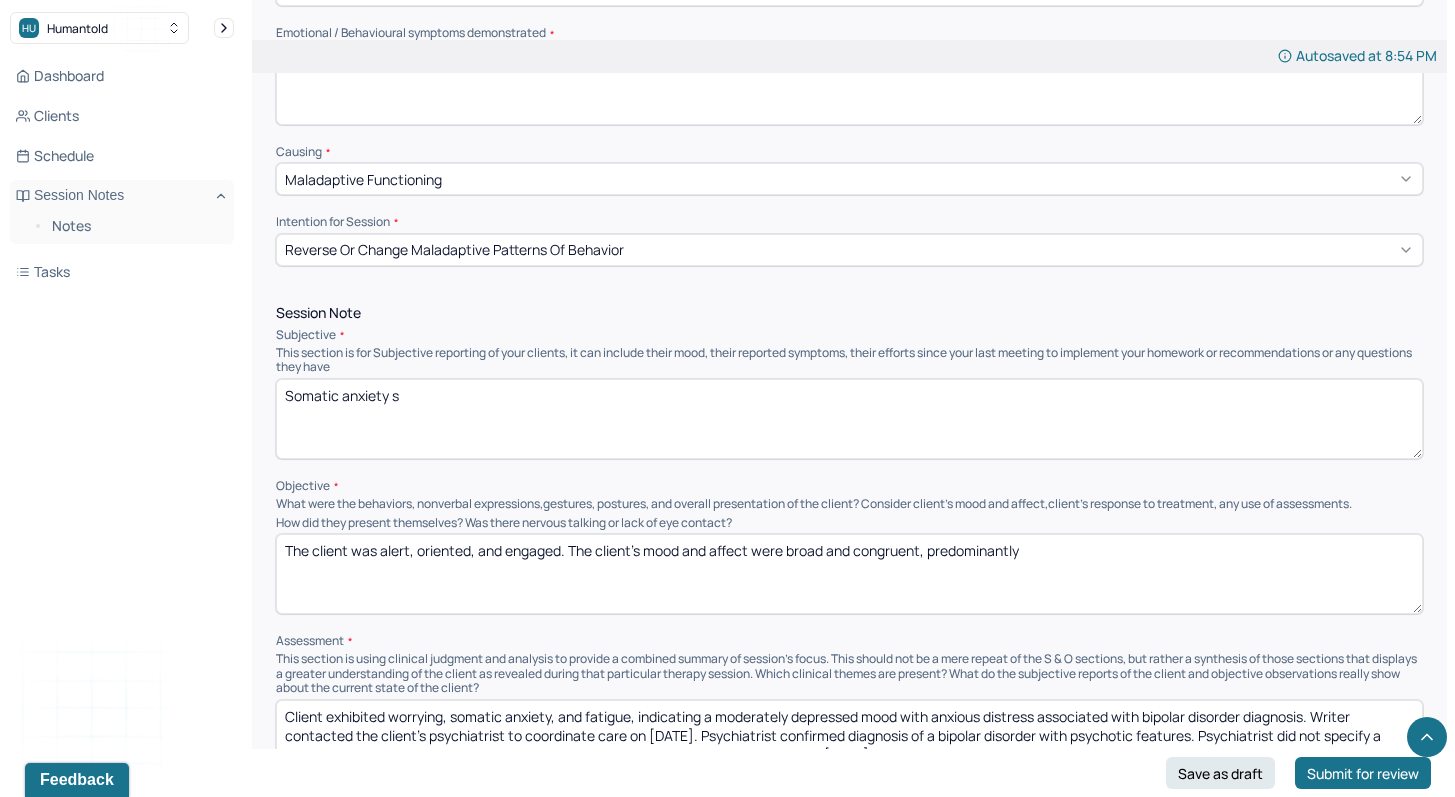 drag, startPoint x: 1091, startPoint y: 555, endPoint x: 930, endPoint y: 549, distance: 161.11176 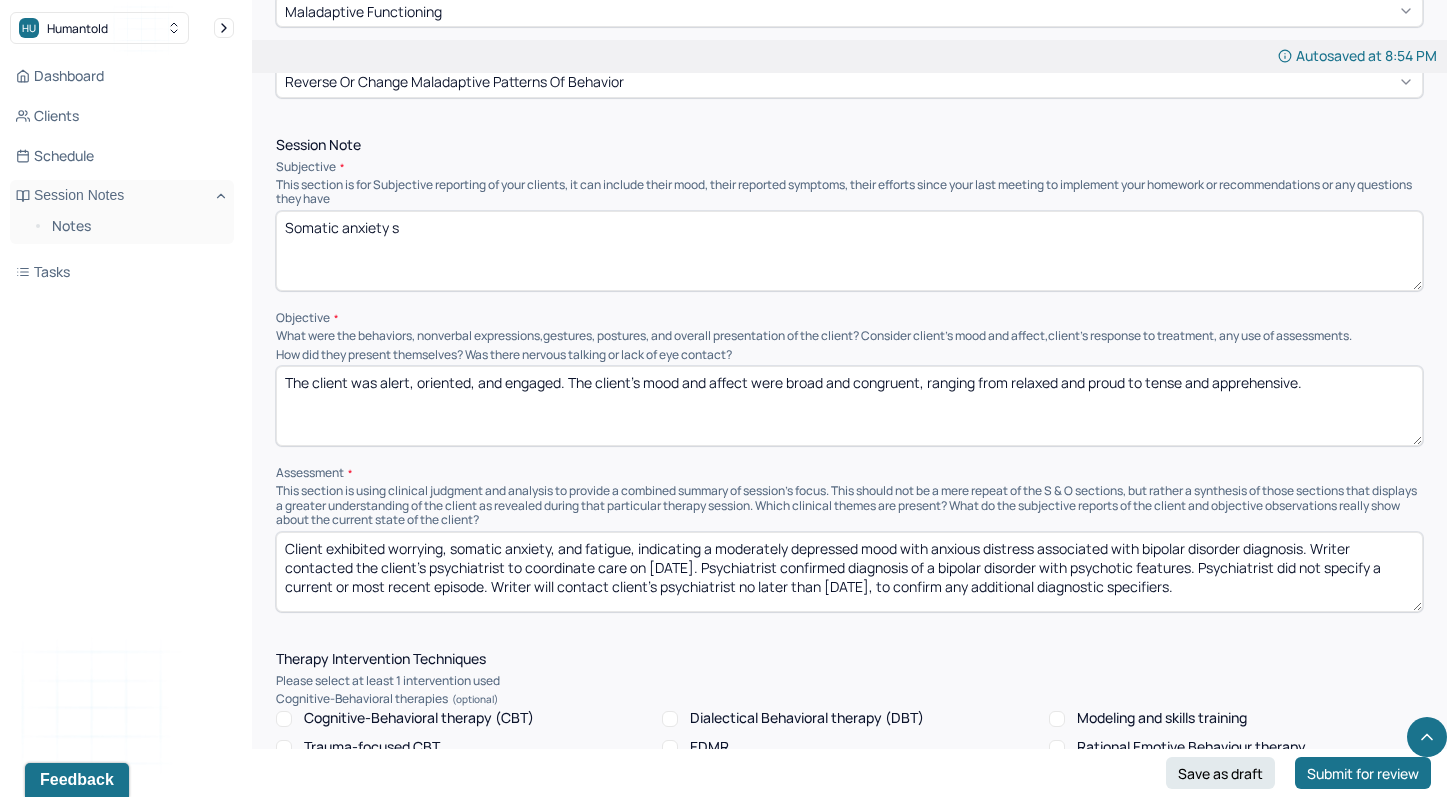 scroll, scrollTop: 1162, scrollLeft: 0, axis: vertical 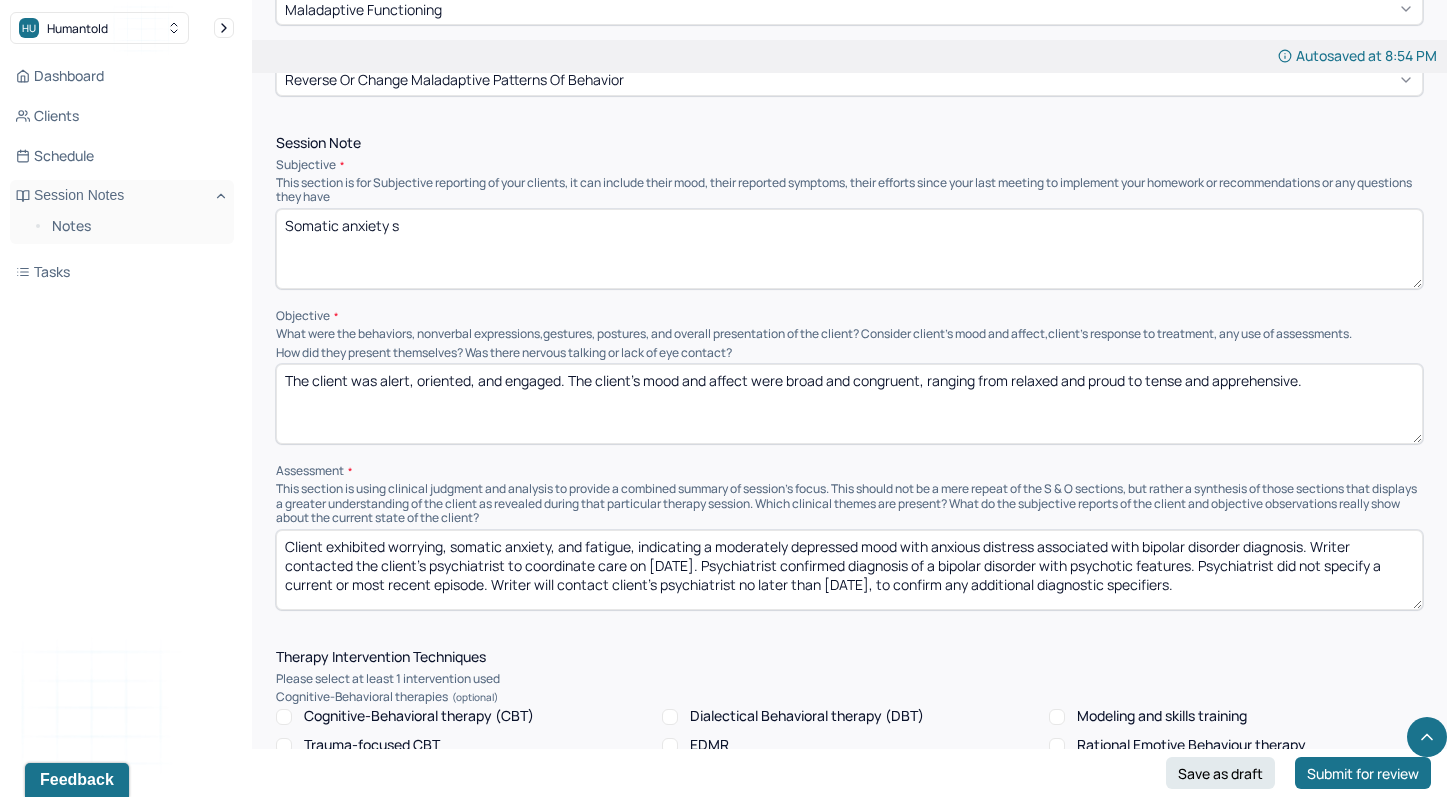 type on "The client was alert, oriented, and engaged. The client's mood and affect were broad and congruent, ranging from relaxed and proud to tense and apprehensive." 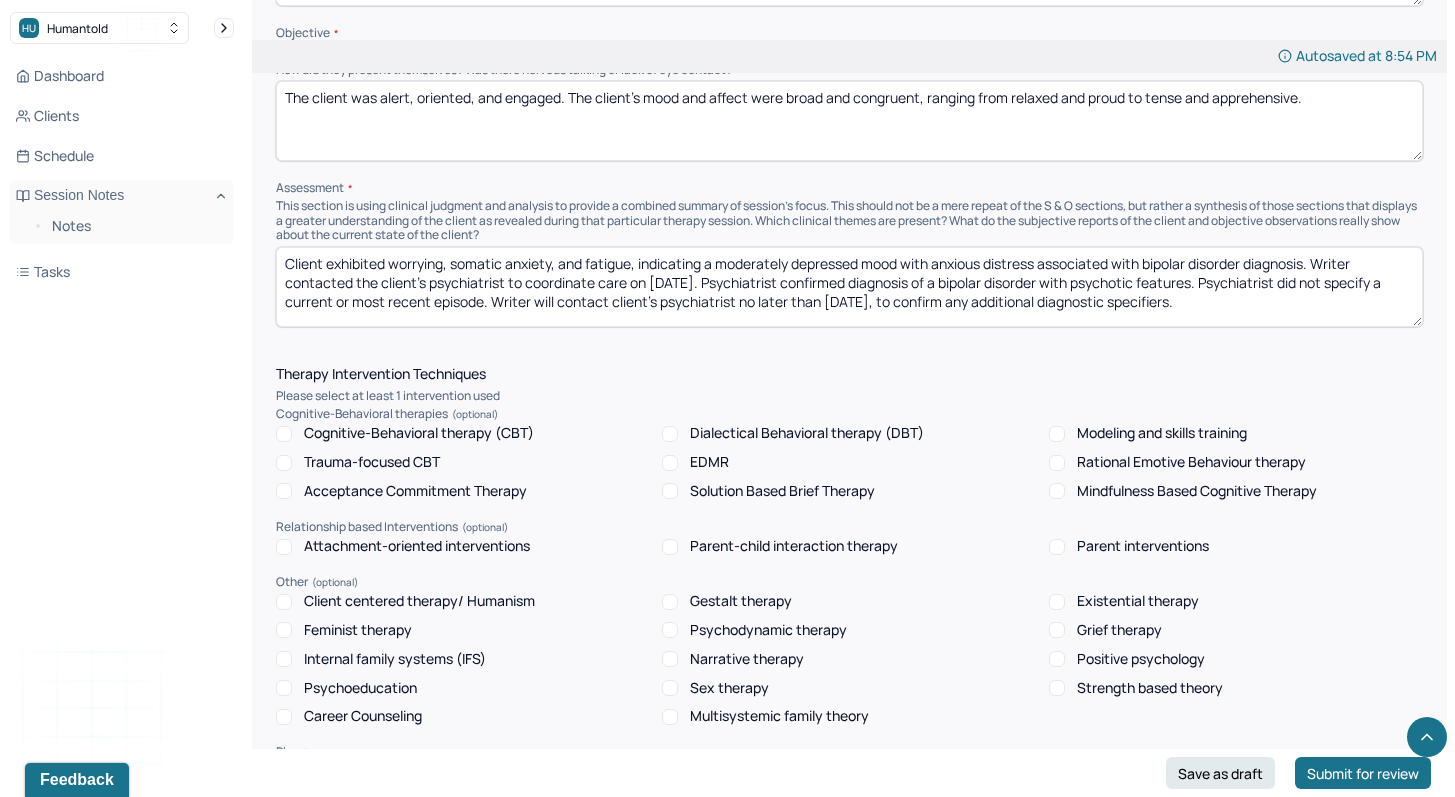 scroll, scrollTop: 1448, scrollLeft: 0, axis: vertical 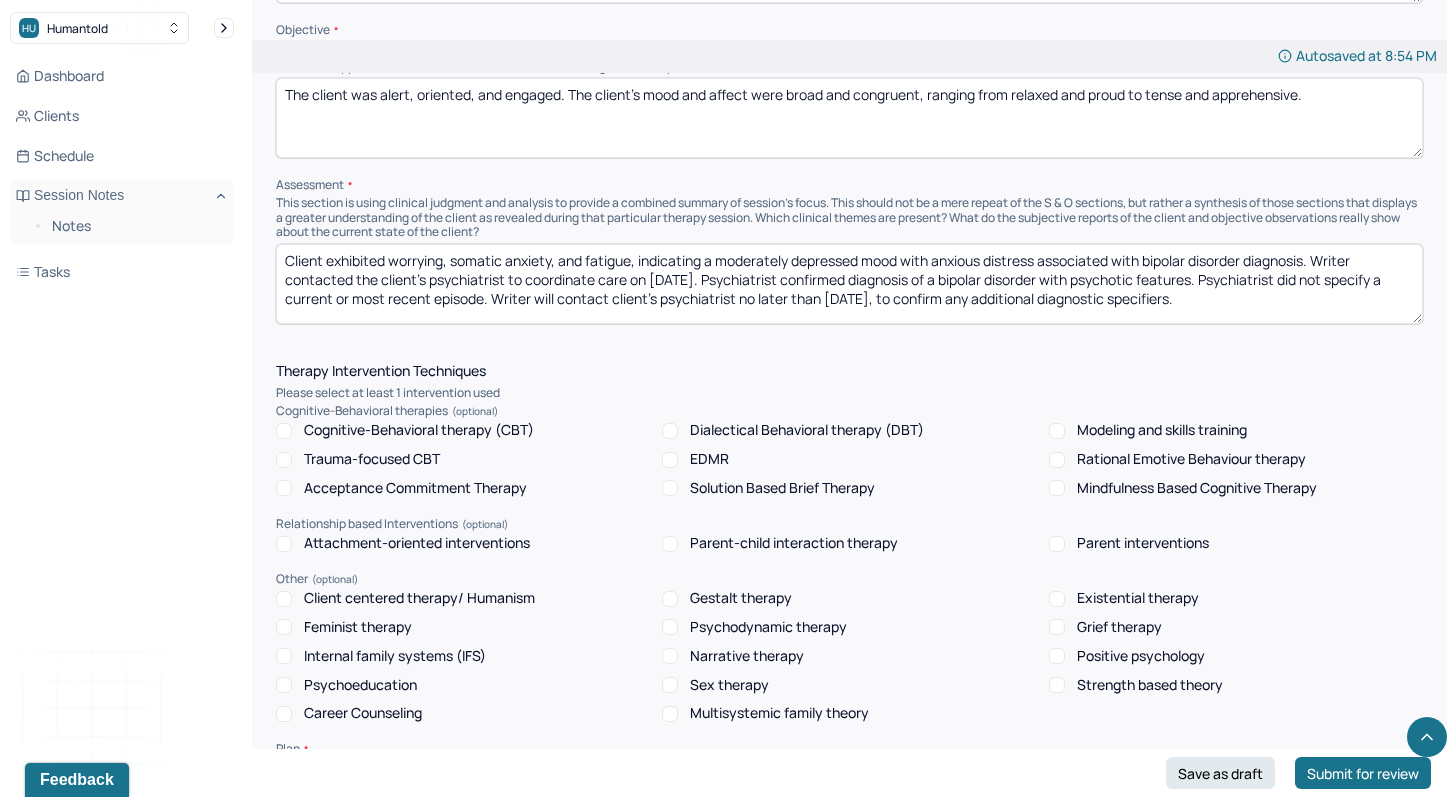 click on "Internal family systems (IFS)" at bounding box center (284, 656) 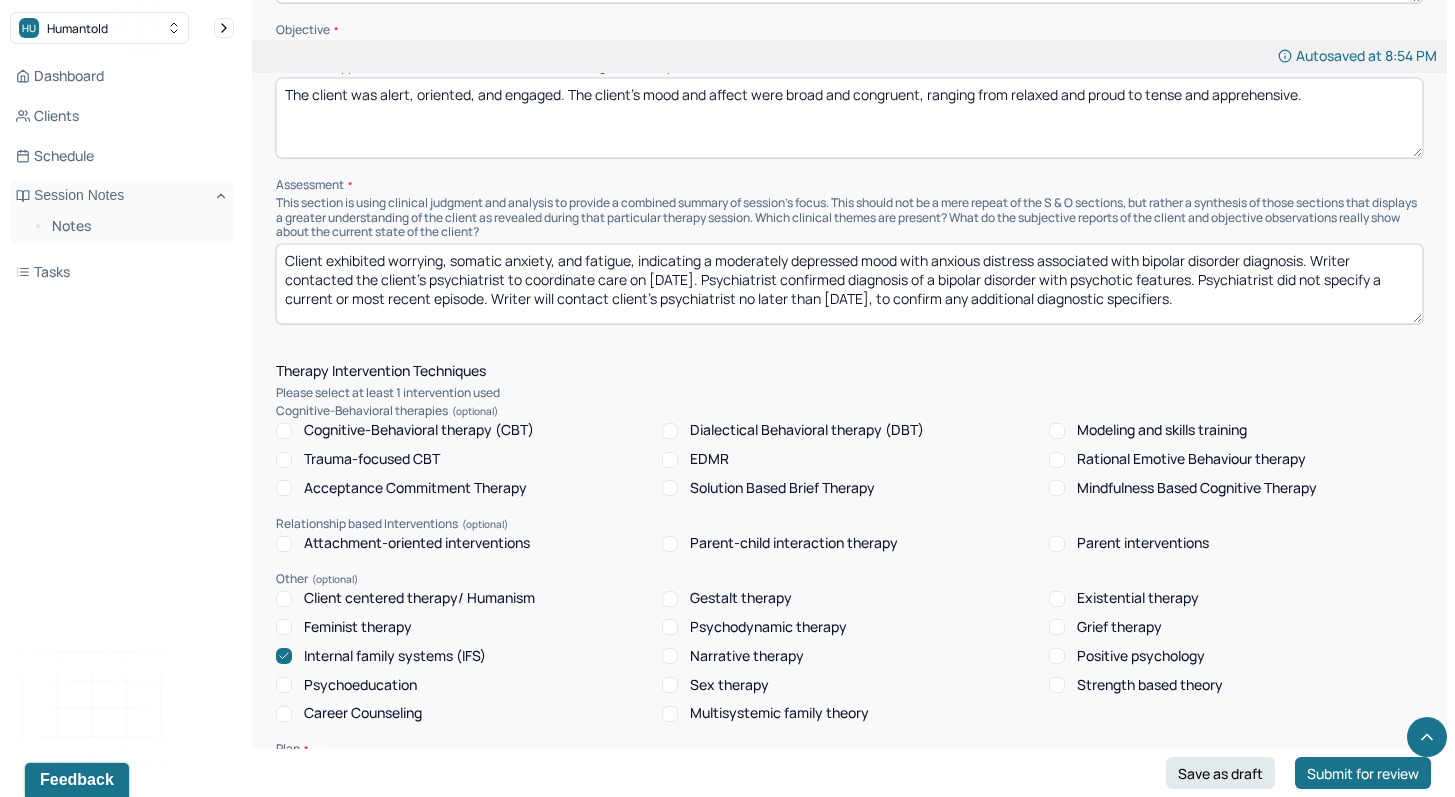 scroll, scrollTop: 28, scrollLeft: 0, axis: vertical 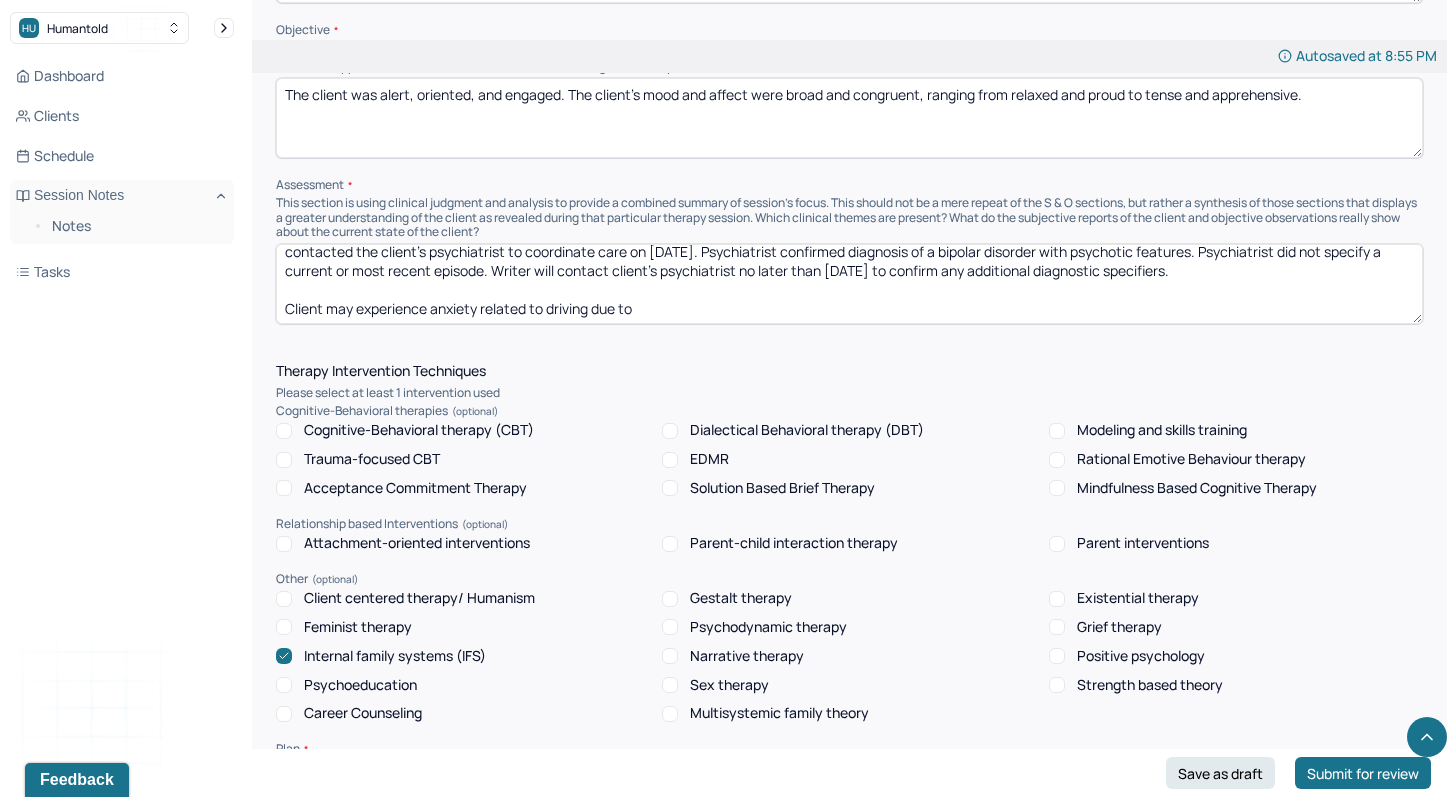 type on "Client exhibited worrying, somatic anxiety, and fatigue, indicating a moderately depressed mood with anxious distress associated with bipolar disorder diagnosis. Writer contacted the client's psychiatrist to coordinate care on [DATE]. Psychiatrist confirmed diagnosis of a bipolar disorder with psychotic features. Psychiatrist did not specify a current or most recent episode. Writer will contact client's psychiatrist no later than [DATE] to confirm any additional diagnostic specifiers.
Client may experience anxiety related to driving due to" 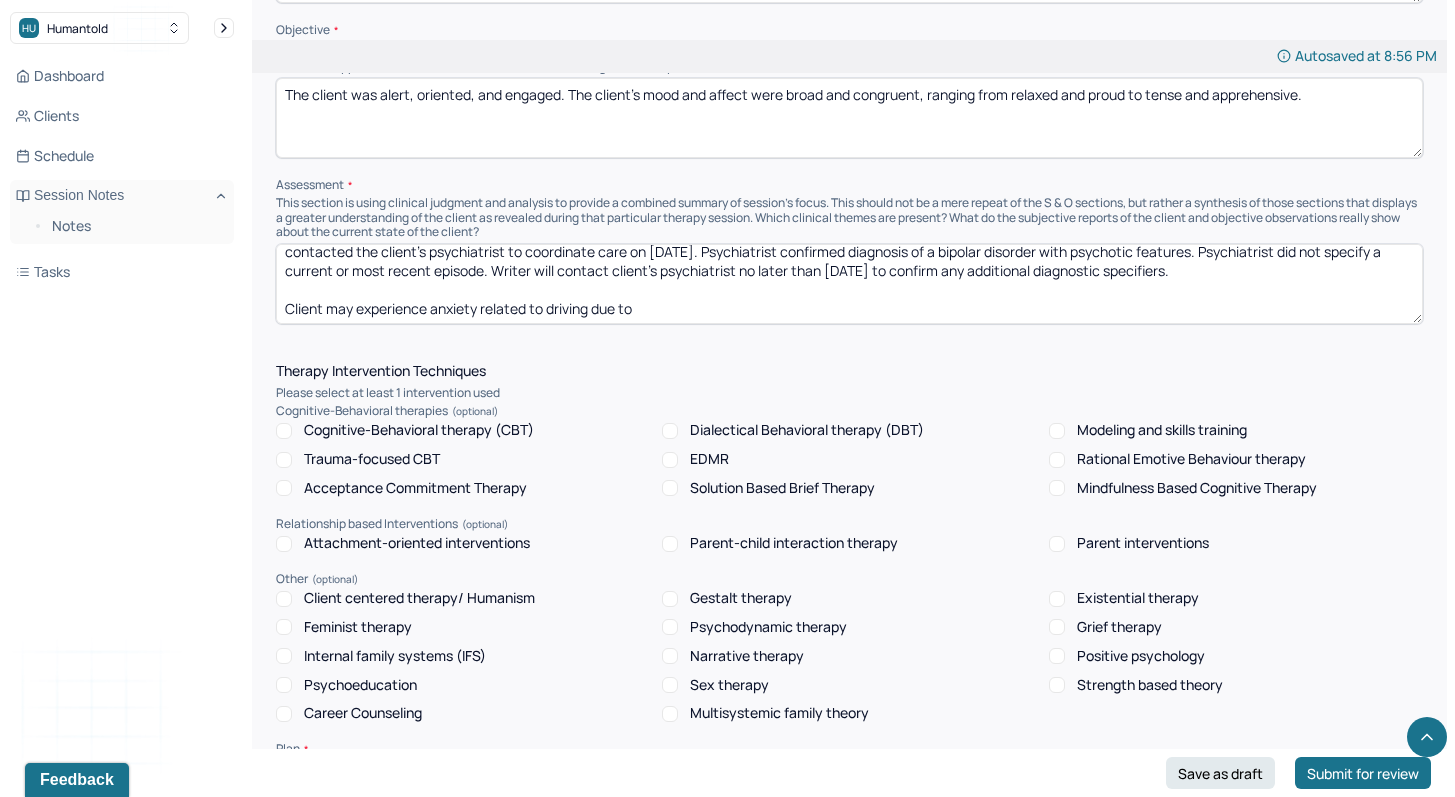 click on "Cognitive-Behavioral therapy (CBT)" at bounding box center (284, 431) 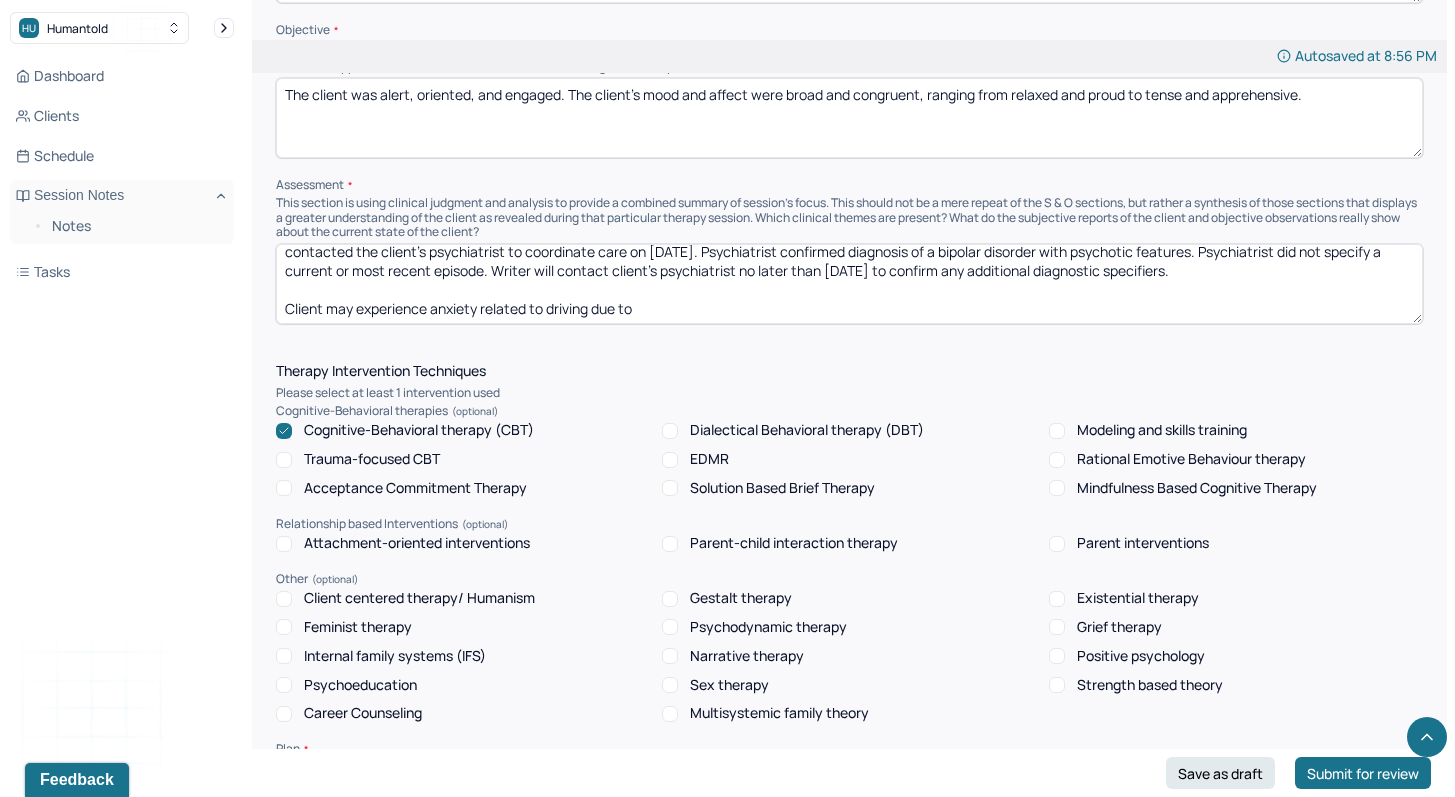 click 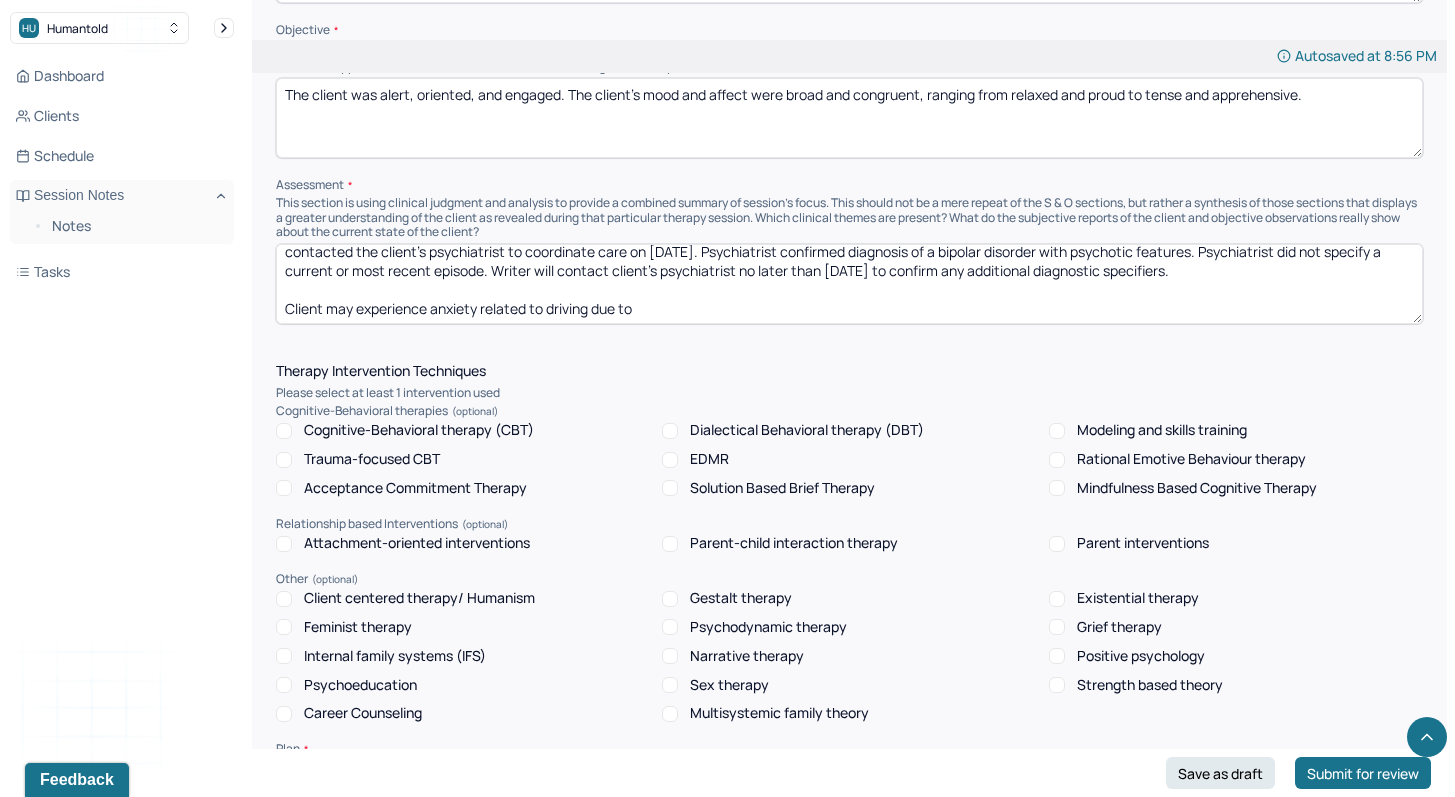 click on "Internal family systems (IFS)" at bounding box center (284, 656) 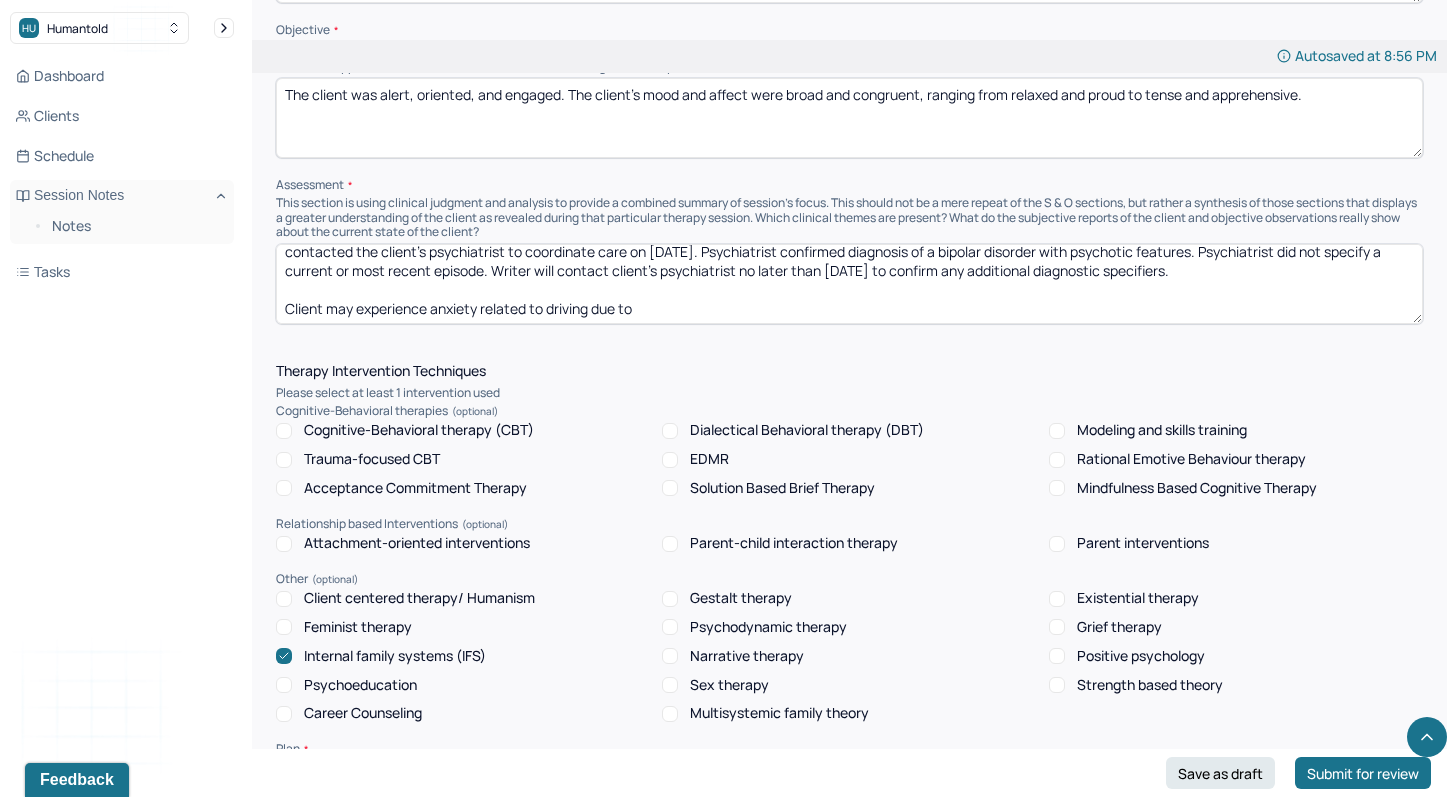 click on "Client exhibited worrying, somatic anxiety, and fatigue, indicating a moderately depressed mood with anxious distress associated with bipolar disorder diagnosis. Writer contacted the client's psychiatrist to coordinate care on [DATE]. Psychiatrist confirmed diagnosis of a bipolar disorder with psychotic features. Psychiatrist did not specify a current or most recent episode. Writer will contact client's psychiatrist no later than [DATE] to confirm any additional diagnostic specifiers.
Client may experience anxiety related to driving due to" at bounding box center [849, 284] 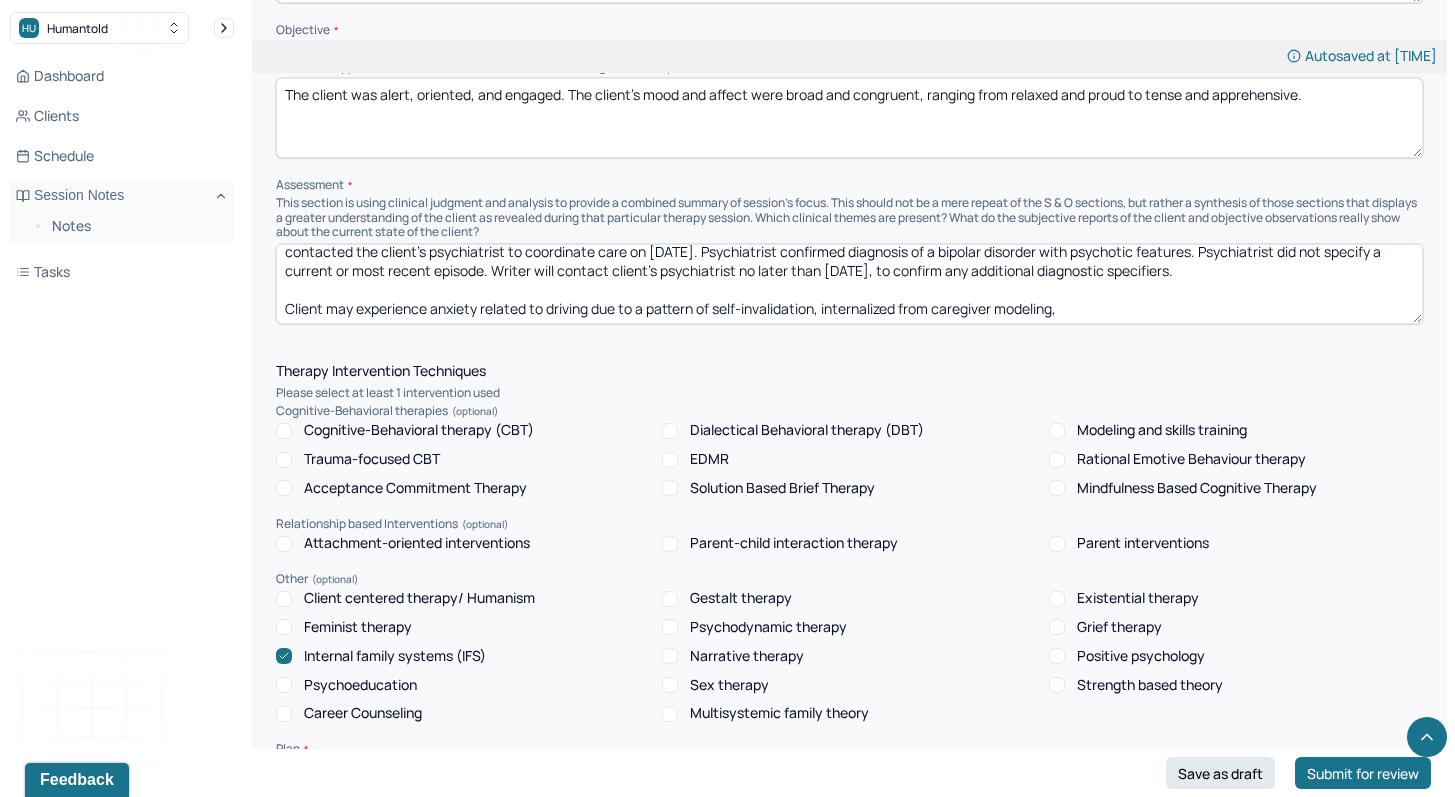click on "Client exhibited worrying, somatic anxiety, and fatigue, indicating a moderately depressed mood with anxious distress associated with bipolar disorder diagnosis. Writer contacted the client's psychiatrist to coordinate care on [DATE]. Psychiatrist confirmed diagnosis of a bipolar disorder with psychotic features. Psychiatrist did not specify a current or most recent episode. Writer will contact client's psychiatrist no later than [DATE], to confirm any additional diagnostic specifiers.
Client may experience anxiety related to driving due to a pattern of self-invalidation, internalized from caregiver modeling," at bounding box center [849, 284] 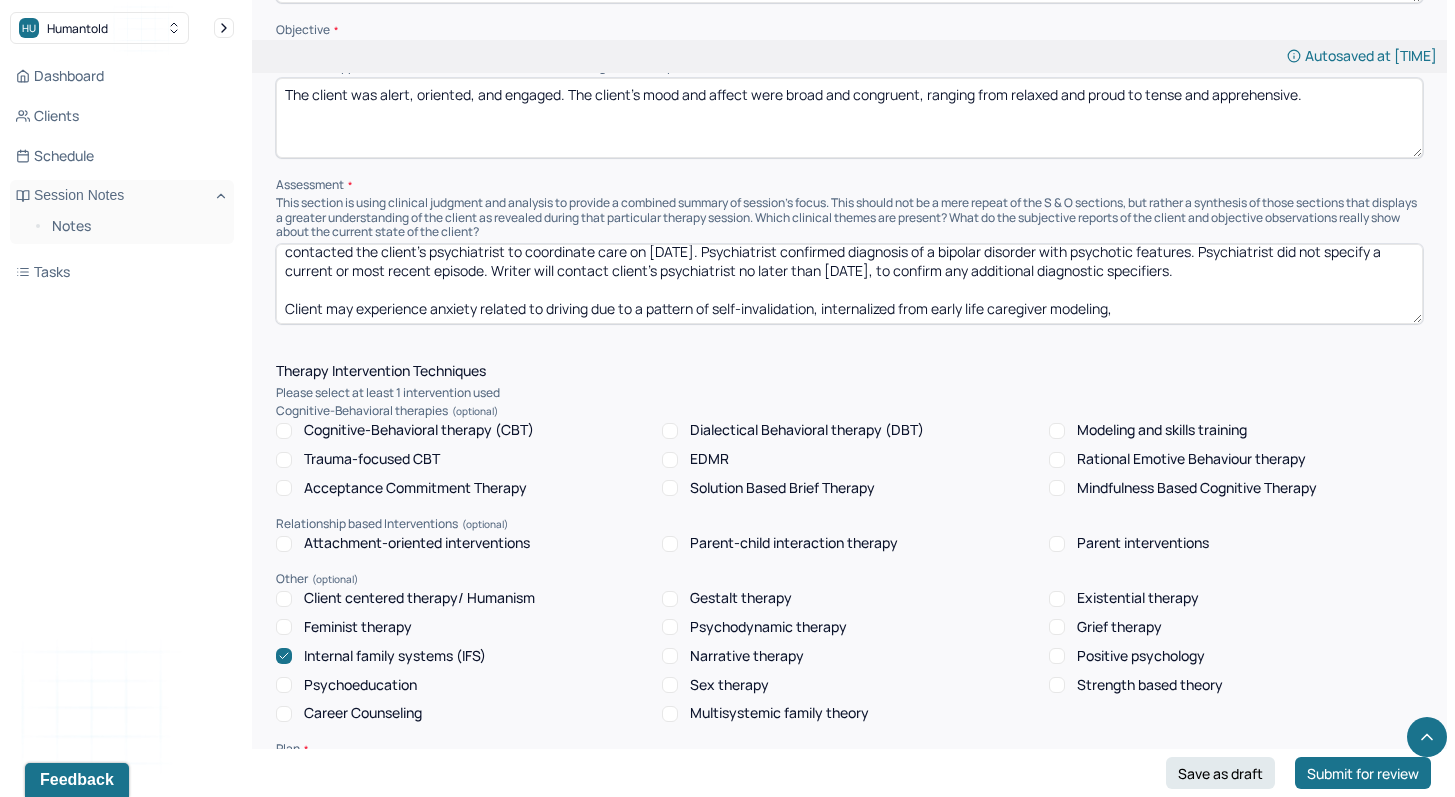 click on "Client exhibited worrying, somatic anxiety, and fatigue, indicating a moderately depressed mood with anxious distress associated with bipolar disorder diagnosis. Writer contacted the client's psychiatrist to coordinate care on [DATE]. Psychiatrist confirmed diagnosis of a bipolar disorder with psychotic features. Psychiatrist did not specify a current or most recent episode. Writer will contact client's psychiatrist no later than [DATE], to confirm any additional diagnostic specifiers.
Client may experience anxiety related to driving due to a pattern of self-invalidation, internalized from early life caregiver modeling," at bounding box center [849, 284] 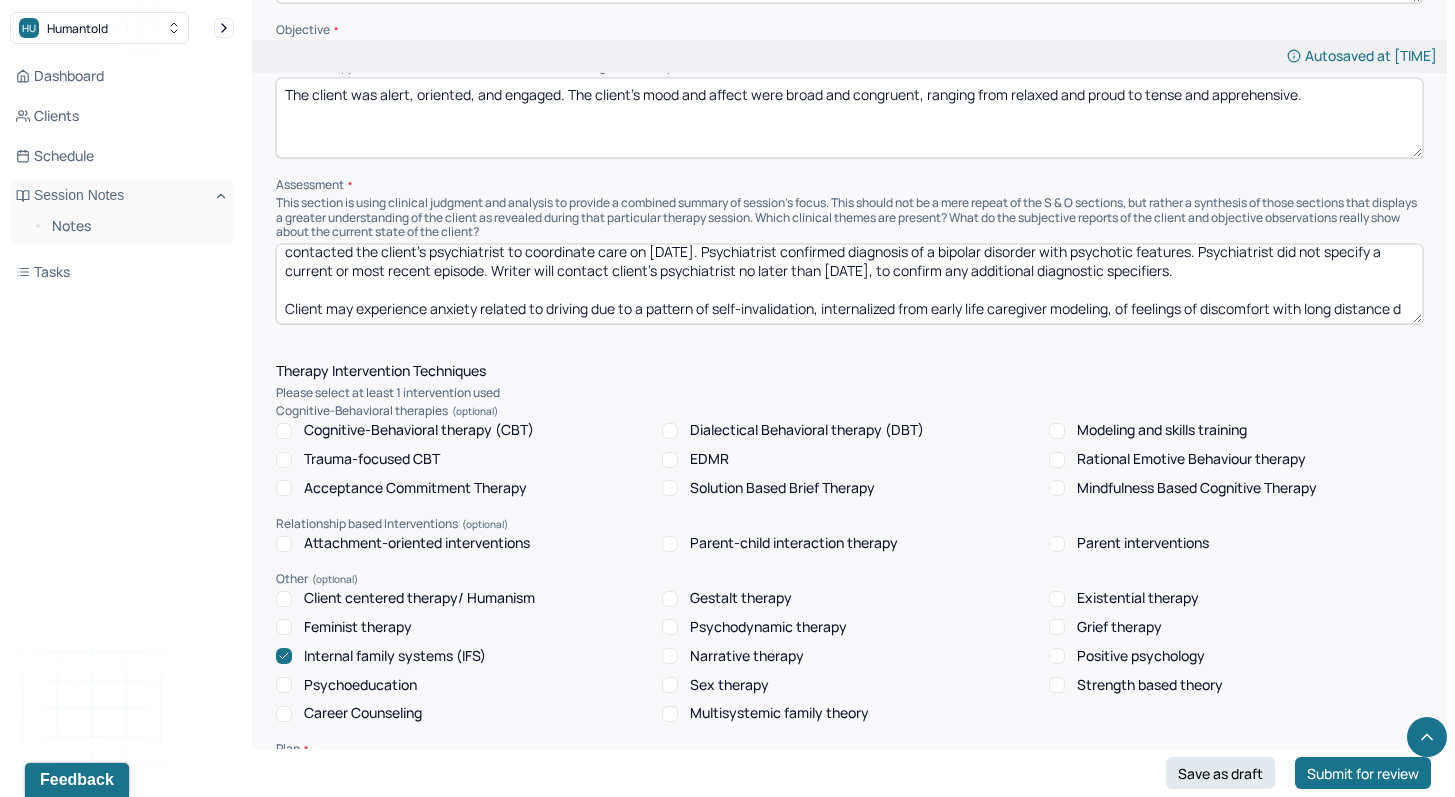 scroll, scrollTop: 41, scrollLeft: 0, axis: vertical 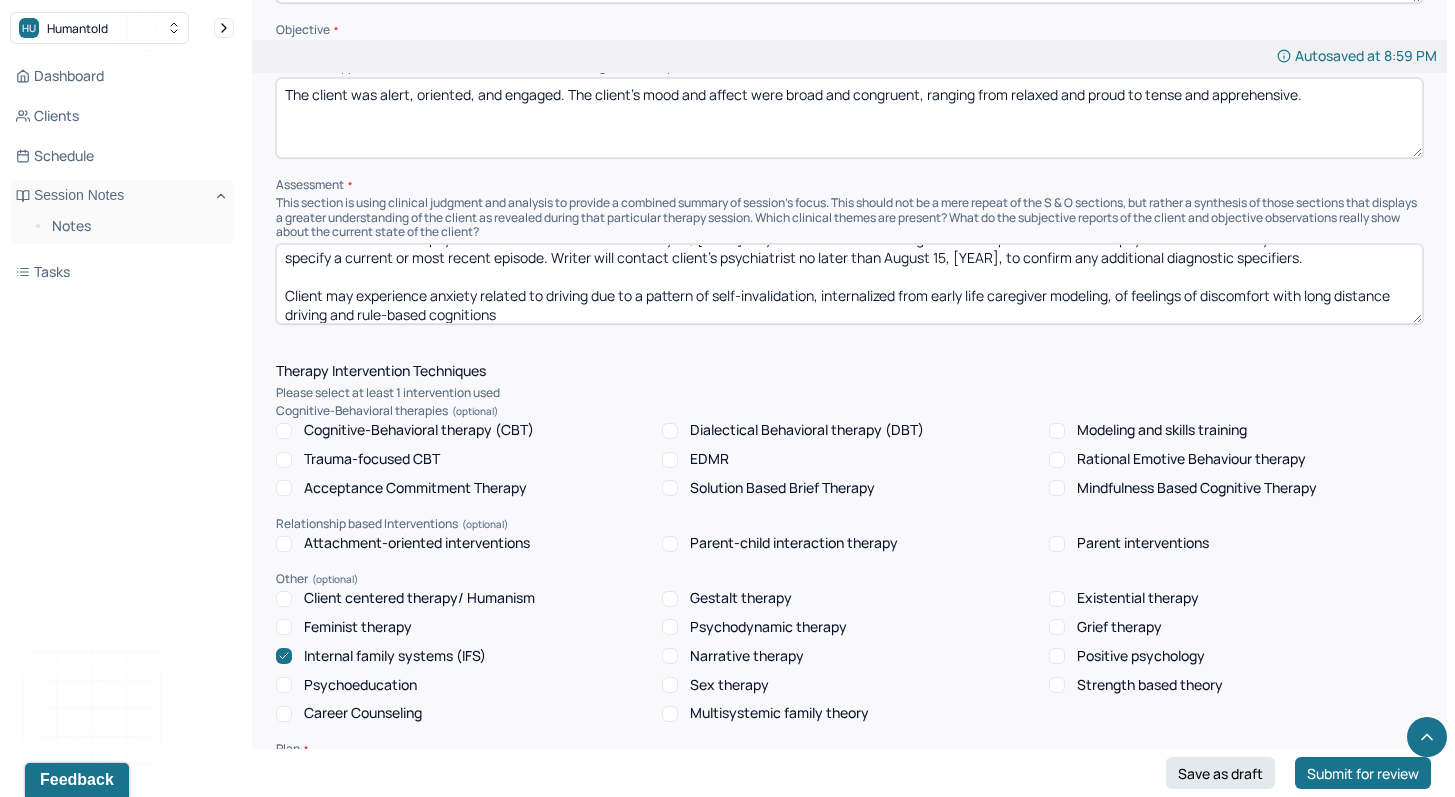 click on "Client exhibited worrying, somatic anxiety, and fatigue, indicating a moderately depressed mood with anxious distress associated with bipolar disorder diagnosis. Writer contacted the client's psychiatrist to coordinate care on July 16, [YEAR]. Psychiatrist confirmed diagnosis of a bipolar disorder with psychotic features. Psychiatrist did not specify a current or most recent episode. Writer will contact client's psychiatrist no later than August 15, [YEAR], to confirm any additional diagnostic specifiers.
Client may experience anxiety related to driving due to a pattern of self-invalidation, internalized from early life caregiver modeling, of feelings of discomfort with long distance driving and rule-based cognitions" at bounding box center [849, 284] 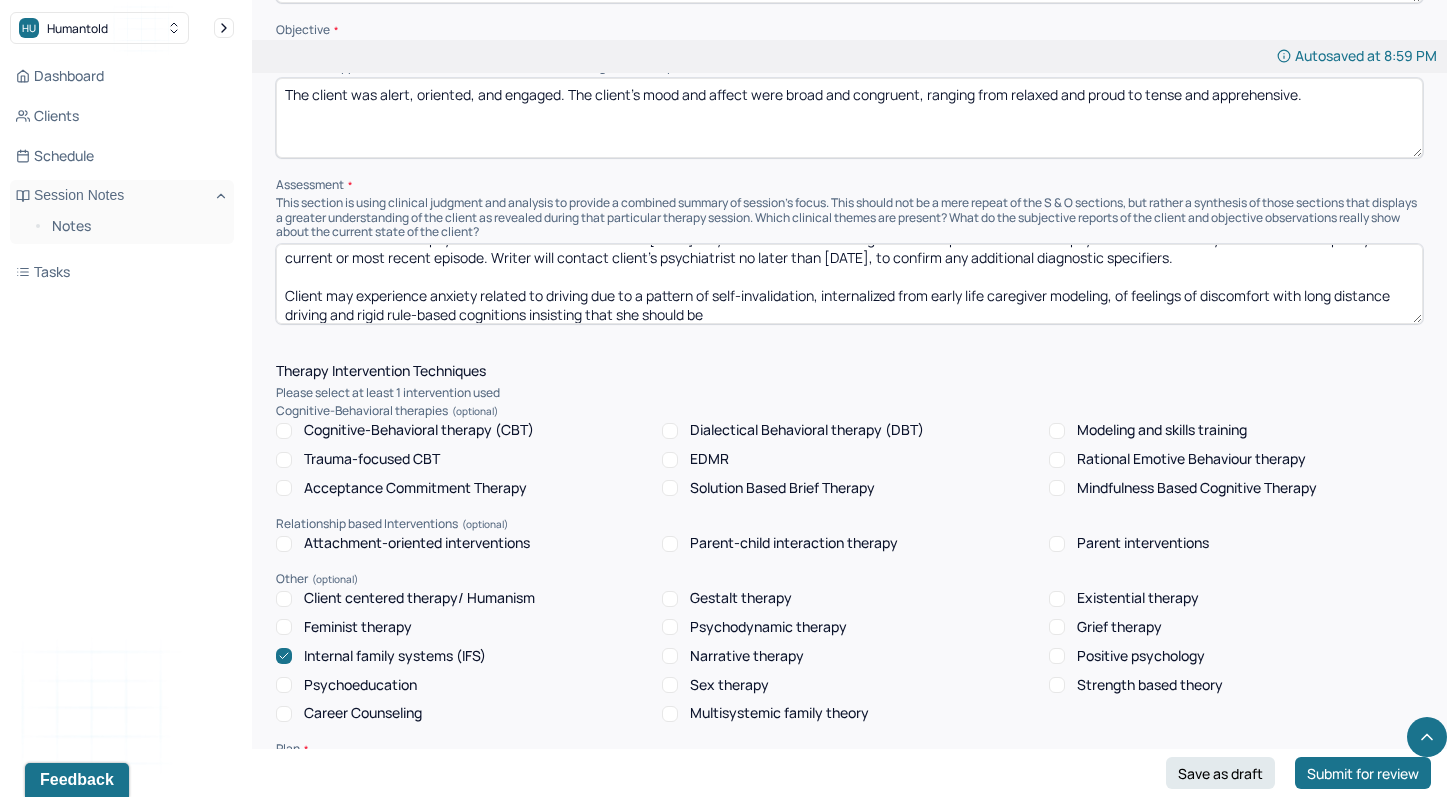scroll, scrollTop: 47, scrollLeft: 0, axis: vertical 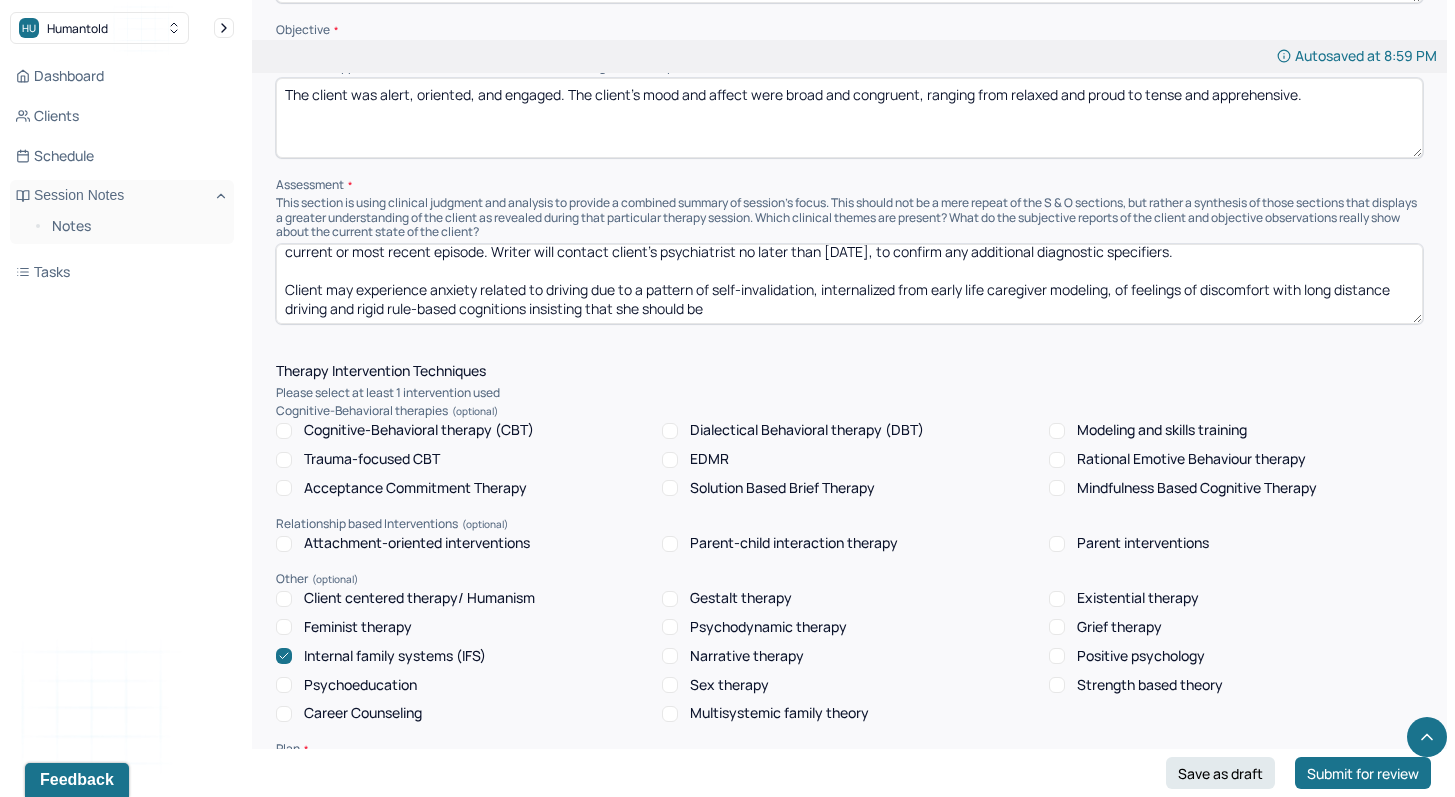 drag, startPoint x: 353, startPoint y: 309, endPoint x: 333, endPoint y: 309, distance: 20 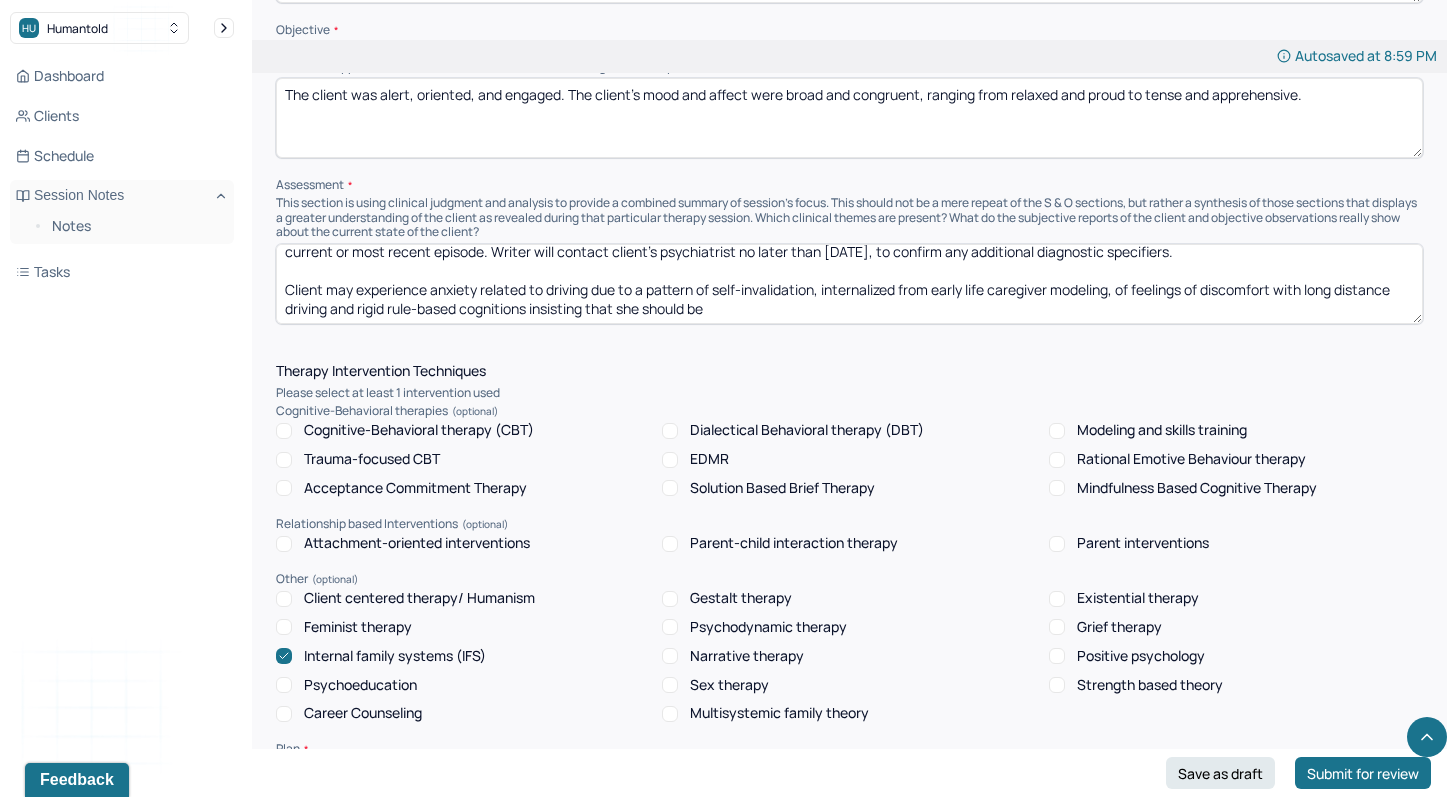 click on "Client exhibited worrying, somatic anxiety, and fatigue, indicating a moderately depressed mood with anxious distress associated with bipolar disorder diagnosis. Writer contacted the client's psychiatrist to coordinate care on [DATE]. Psychiatrist confirmed diagnosis of a bipolar disorder with psychotic features. Psychiatrist did not specify a current or most recent episode. Writer will contact client's psychiatrist no later than [DATE], to confirm any additional diagnostic specifiers.
Client may experience anxiety related to driving due to a pattern of self-invalidation, internalized from early life caregiver modeling, of feelings of discomfort with long distance driving and rigid rule-based cognitions insisting that she should be" at bounding box center (849, 284) 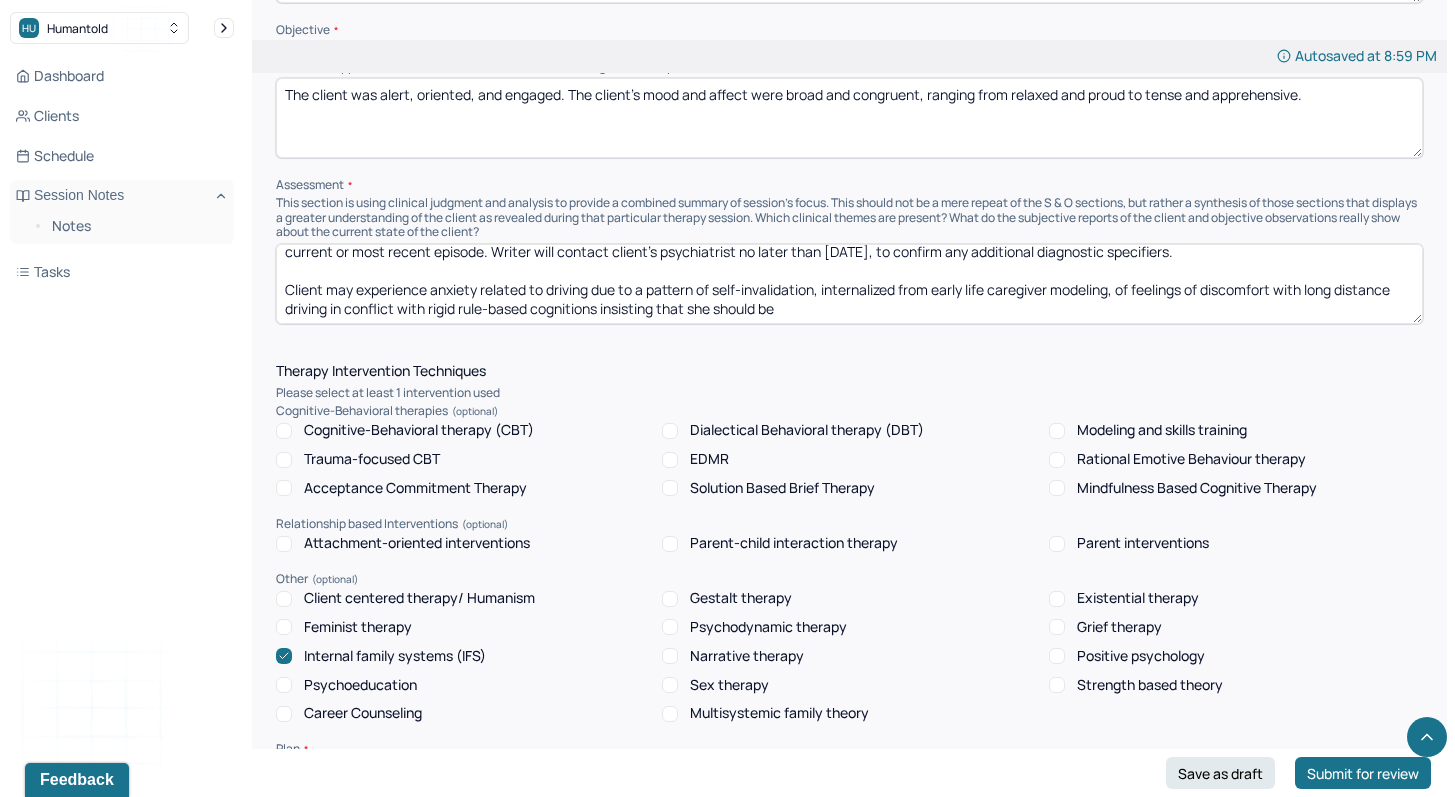 click on "Client exhibited worrying, somatic anxiety, and fatigue, indicating a moderately depressed mood with anxious distress associated with bipolar disorder diagnosis. Writer contacted the client's psychiatrist to coordinate care on [DATE]. Psychiatrist confirmed diagnosis of a bipolar disorder with psychotic features. Psychiatrist did not specify a current or most recent episode. Writer will contact client's psychiatrist no later than [DATE], to confirm any additional diagnostic specifiers.
Client may experience anxiety related to driving due to a pattern of self-invalidation, internalized from early life caregiver modeling, of feelings of discomfort with long distance driving in conflict with rigid rule-based cognitions insisting that she should be" at bounding box center (849, 284) 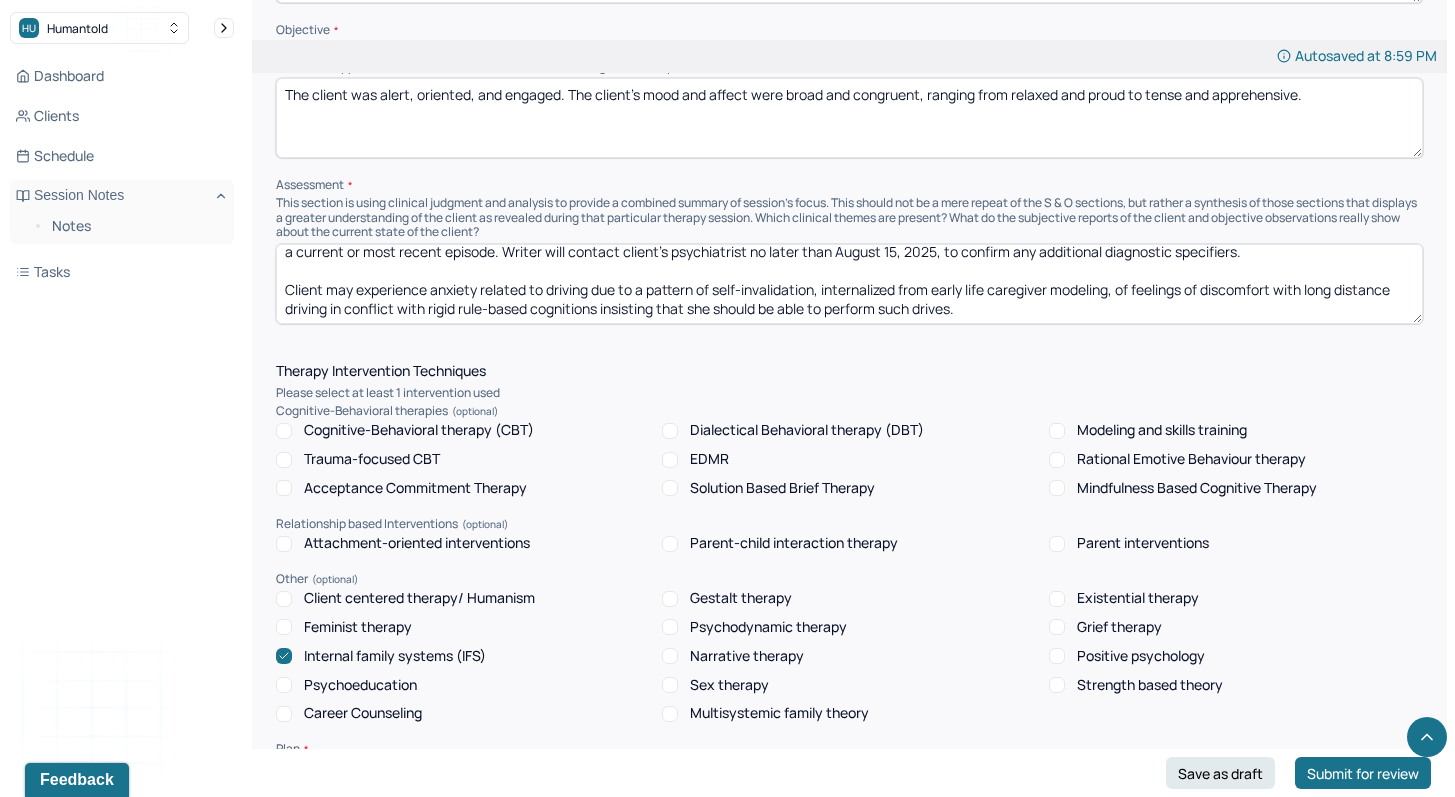 click on "Client exhibited worrying, somatic anxiety, and fatigue, indicating a moderately depressed mood with anxious distress associated with bipolar disorder diagnosis. Writer contacted the client's psychiatrist to coordinate care on July 16, 2025. Psychiatrist confirmed diagnosis of a bipolar disorder with psychotic features. Psychiatrist did not specify a current or most recent episode. Writer will contact client's psychiatrist no later than August 15, 2025, to confirm any additional diagnostic specifiers.
Client may experience anxiety related to driving due to a pattern of self-invalidation, internalized from early life caregiver modeling, of feelings of discomfort with long distance driving in conflict with rigid rule-based cognitions insisting that she should be able to perform such drives." at bounding box center (849, 284) 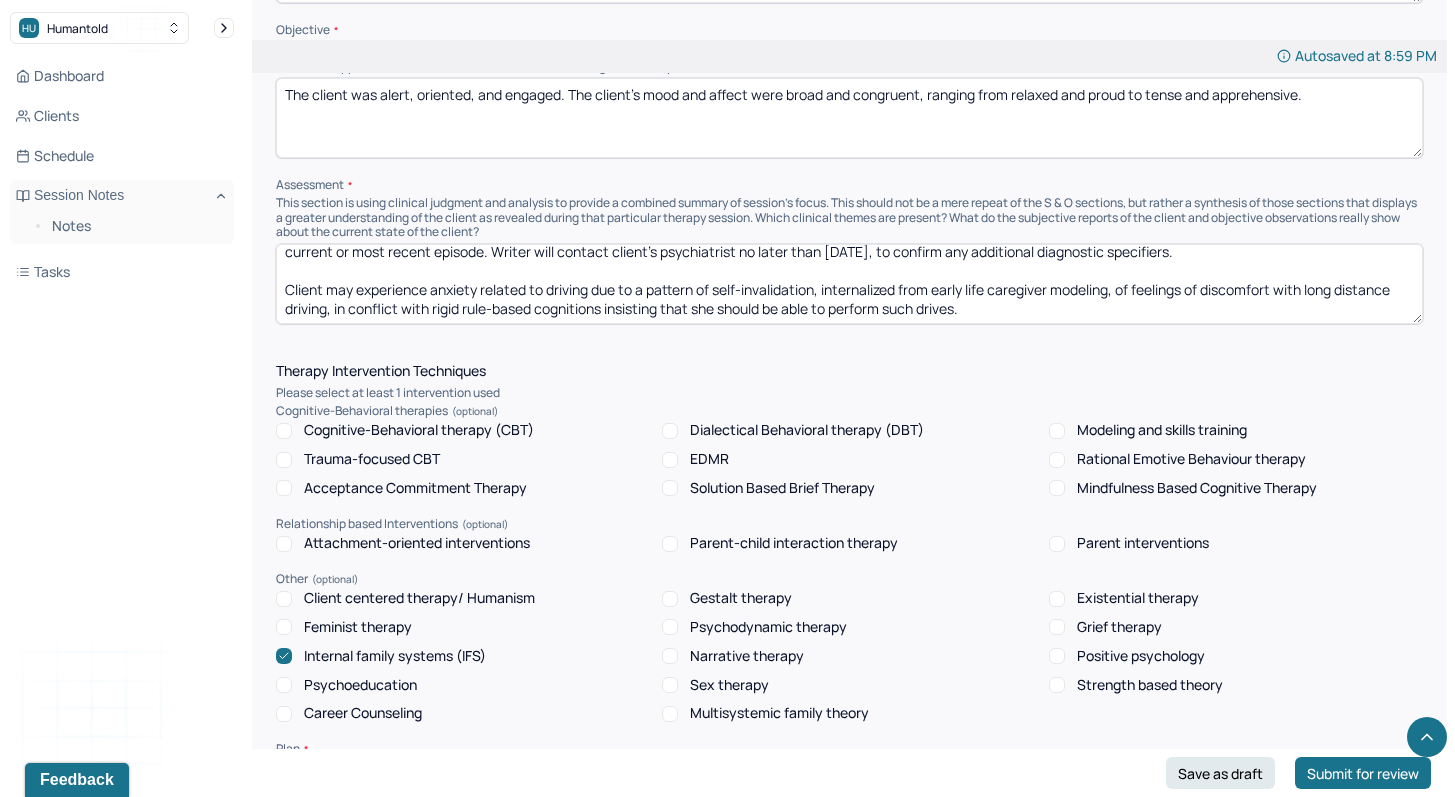 click on "Client exhibited worrying, somatic anxiety, and fatigue, indicating a moderately depressed mood with anxious distress associated with bipolar disorder diagnosis. Writer contacted the client's psychiatrist to coordinate care on [DATE]. Psychiatrist confirmed diagnosis of a bipolar disorder with psychotic features. Psychiatrist did not specify a current or most recent episode. Writer will contact client's psychiatrist no later than [DATE], to confirm any additional diagnostic specifiers.
Client may experience anxiety related to driving due to a pattern of self-invalidation, internalized from early life caregiver modeling, of feelings of discomfort with long distance driving, in conflict with rigid rule-based cognitions insisting that she should be able to perform such drives." at bounding box center (849, 284) 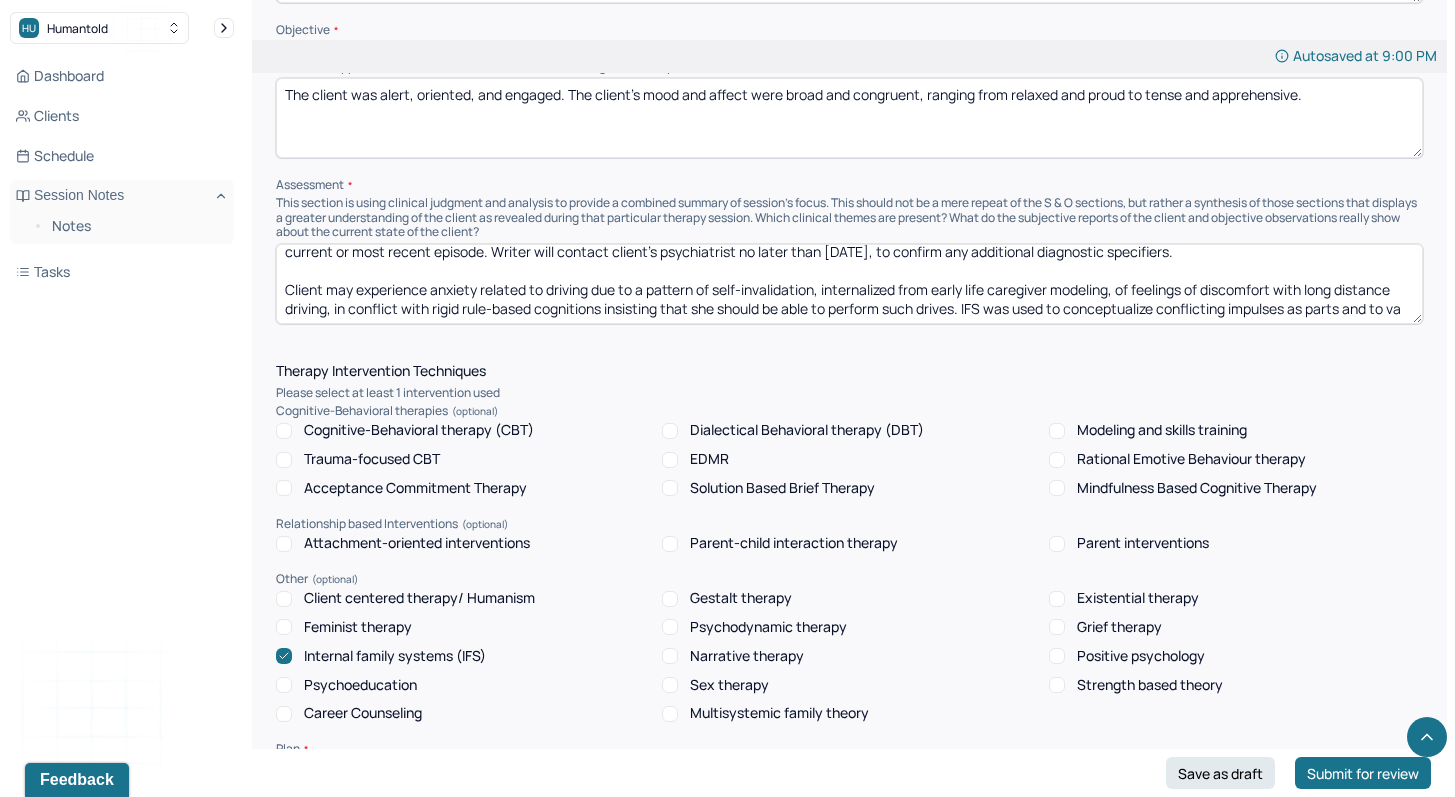 scroll, scrollTop: 60, scrollLeft: 0, axis: vertical 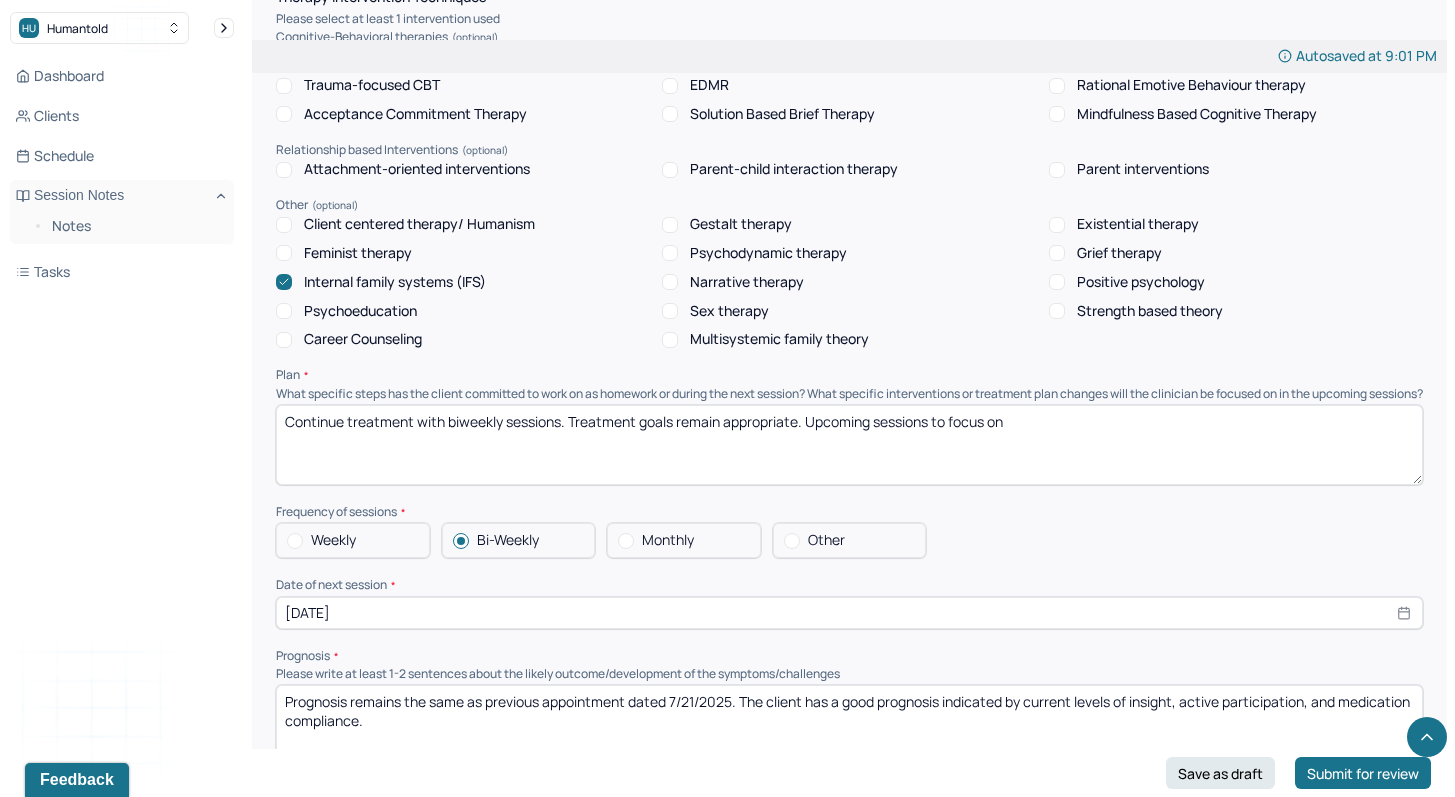 type on "Client exhibited worrying, somatic anxiety, and fatigue, indicating a moderately depressed mood with anxious distress associated with bipolar disorder diagnosis. Writer contacted the client's psychiatrist to coordinate care on [DATE]. Psychiatrist confirmed diagnosis of a bipolar disorder with psychotic features. Psychiatrist did not specify a current or most recent episode. Writer will contact client's psychiatrist no later than [DATE], to confirm any additional diagnostic specifiers.
Client may experience anxiety related to driving due to a pattern of self-invalidation, internalized from early life caregiver modeling, of feelings of discomfort with long distance driving, in conflict with rigid rule-based cognitions insisting that she should be able to perform such drives. IFS was used to conceptualize conflicting impulses as parts and to validate the part generating the anxiety, using Self-leadership to adopt a more flexible approach to long distance travel." 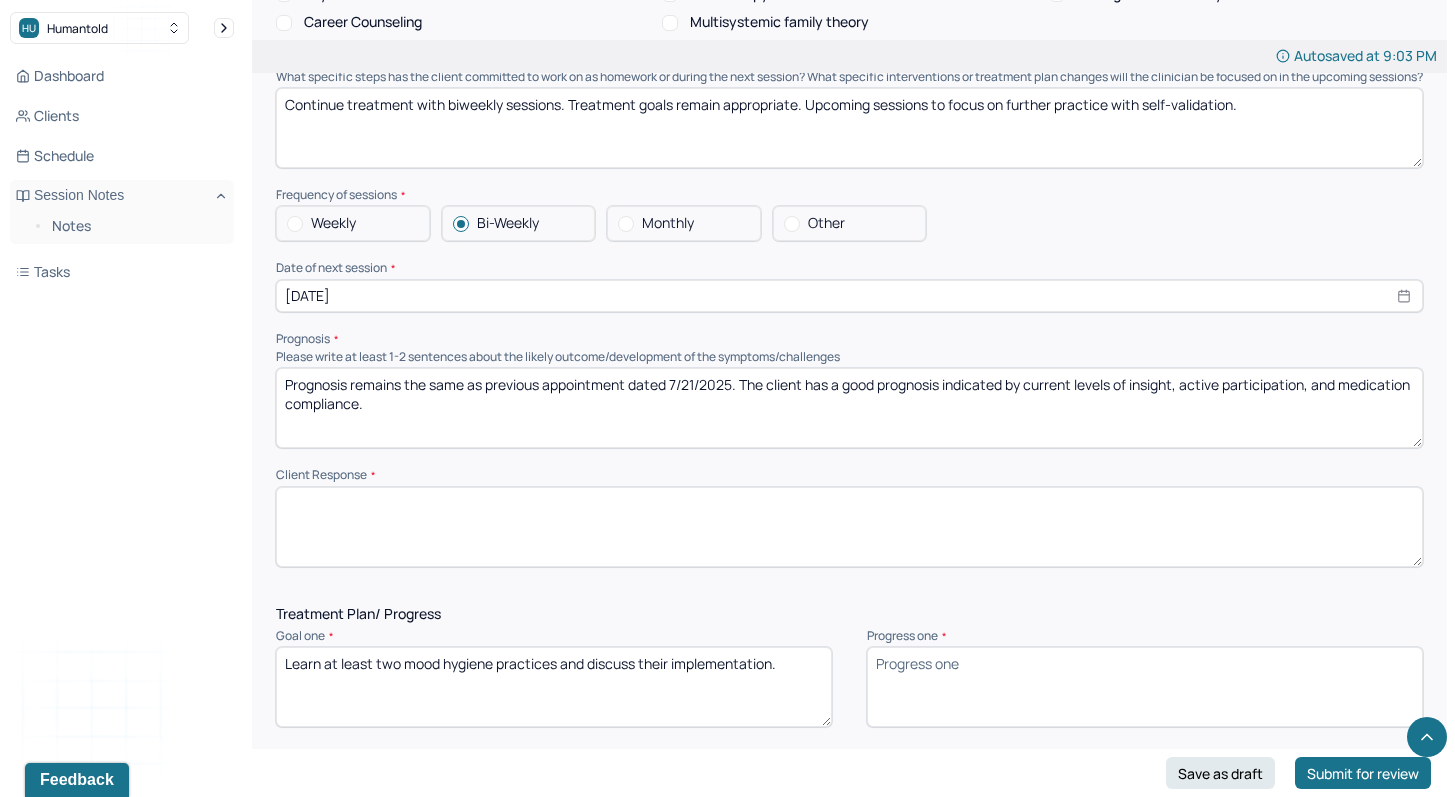 scroll, scrollTop: 2144, scrollLeft: 0, axis: vertical 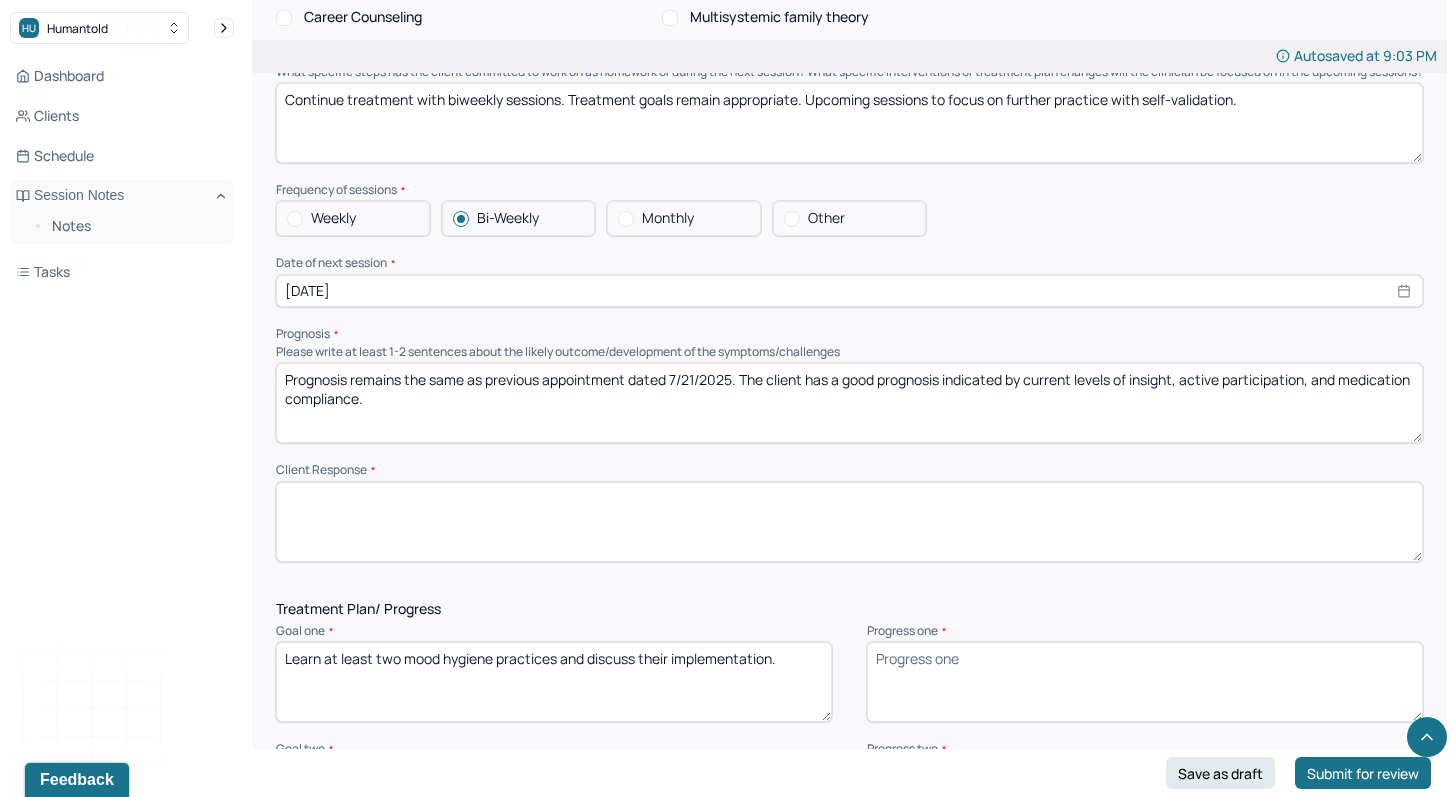 type on "Continue treatment with biweekly sessions. Treatment goals remain appropriate. Upcoming sessions to focus on further practice with self-validation." 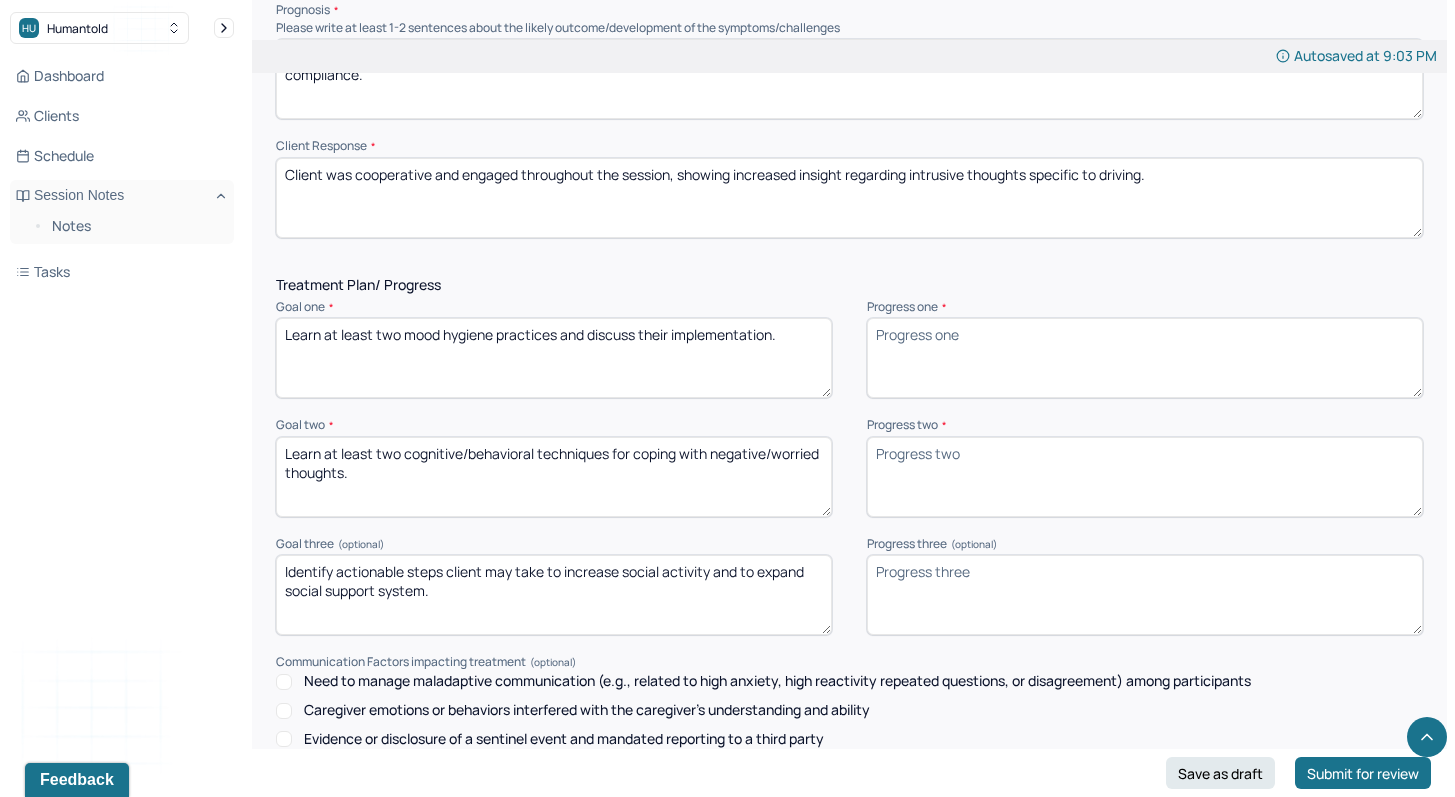 scroll, scrollTop: 2469, scrollLeft: 0, axis: vertical 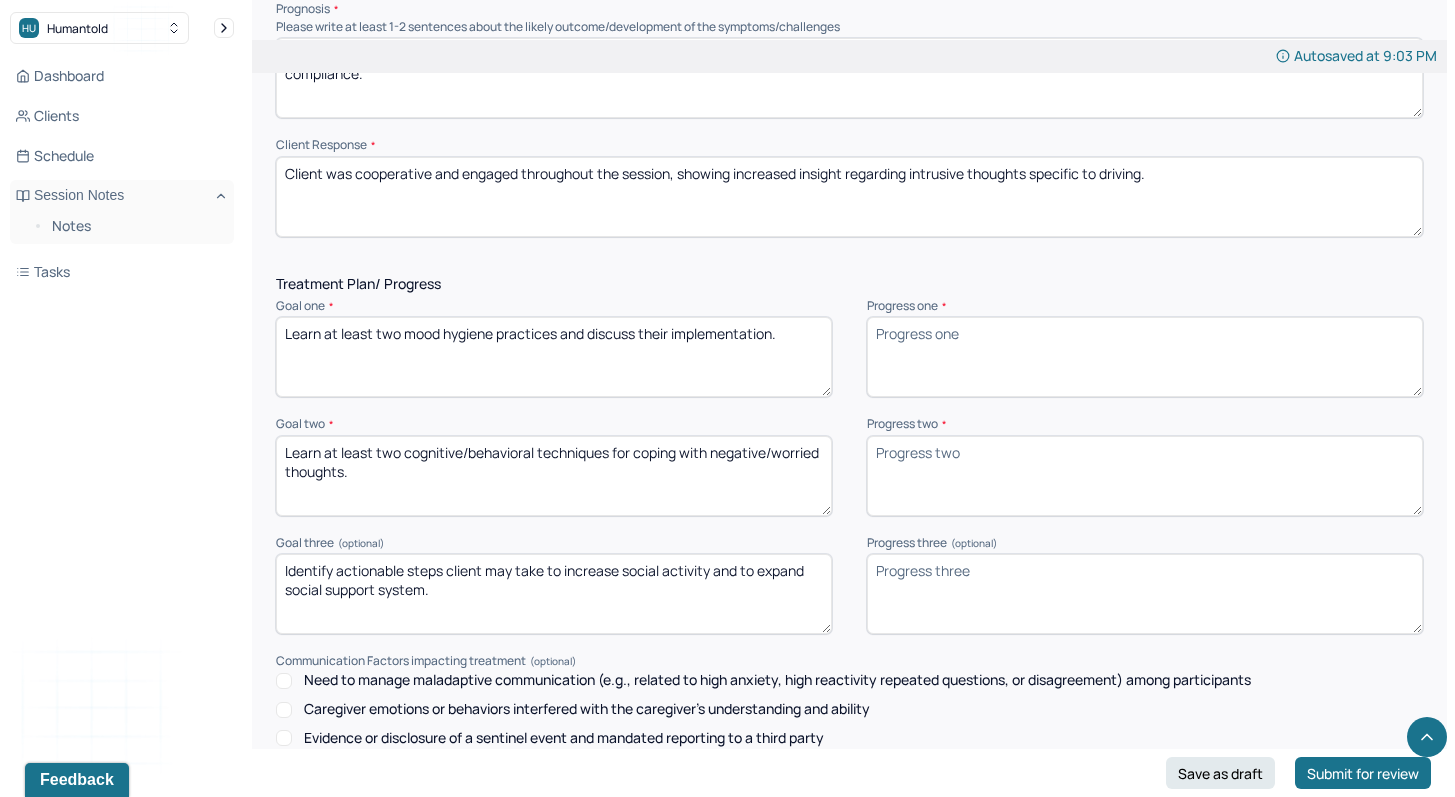 type on "Client was cooperative and engaged throughout the session, showing increased insight regarding intrusive thoughts specific to driving." 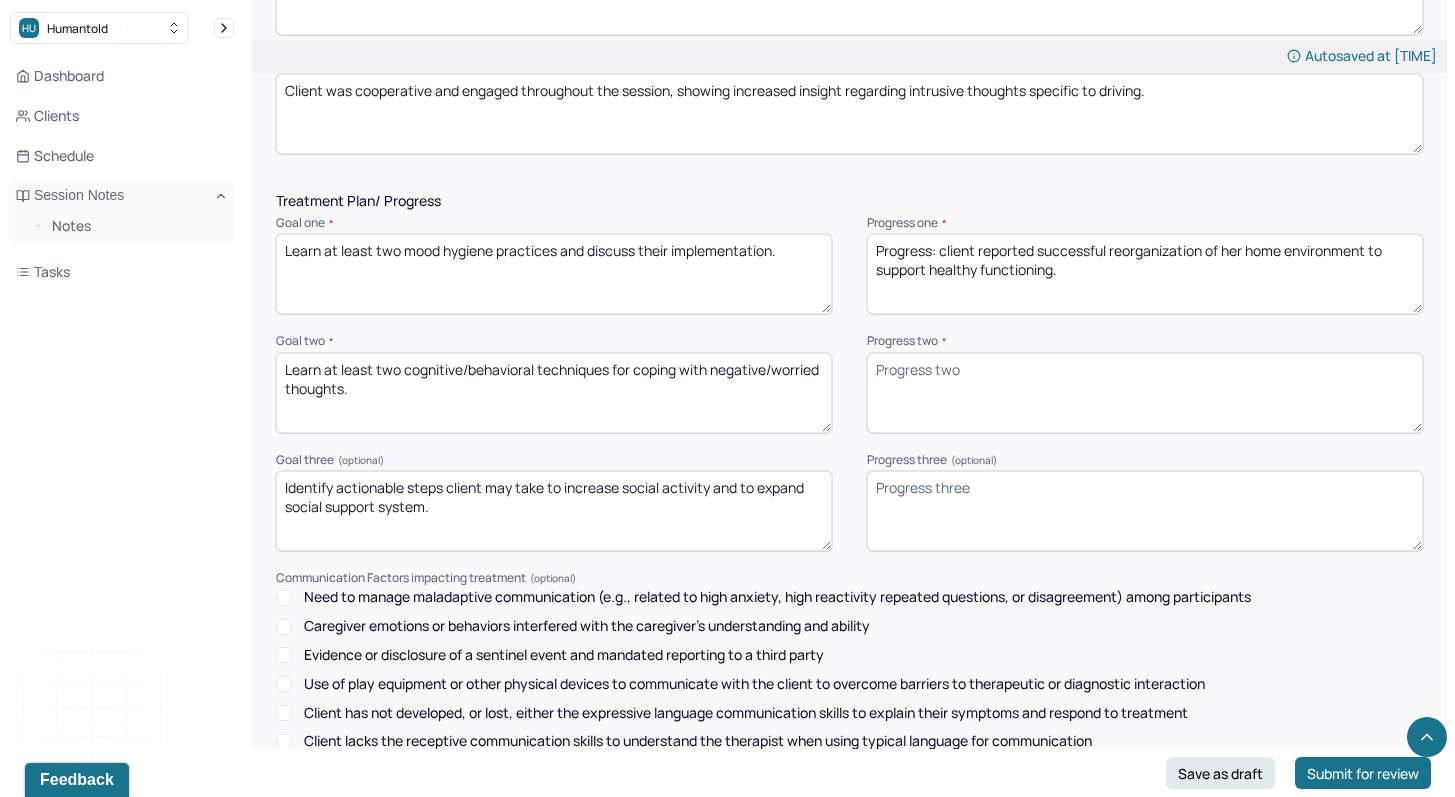scroll, scrollTop: 2553, scrollLeft: 0, axis: vertical 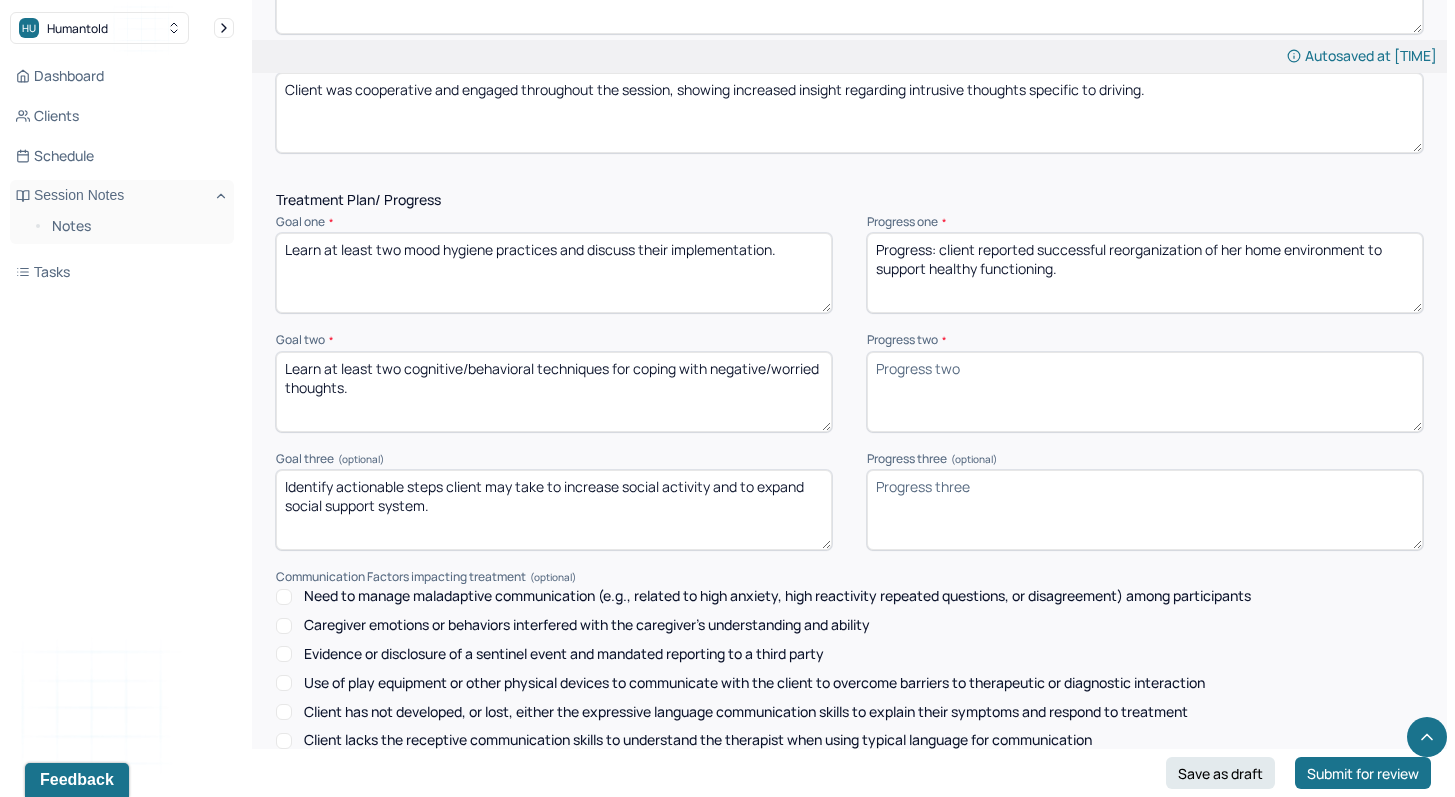type on "Progress: client reported successful reorganization of her home environment to support healthy functioning." 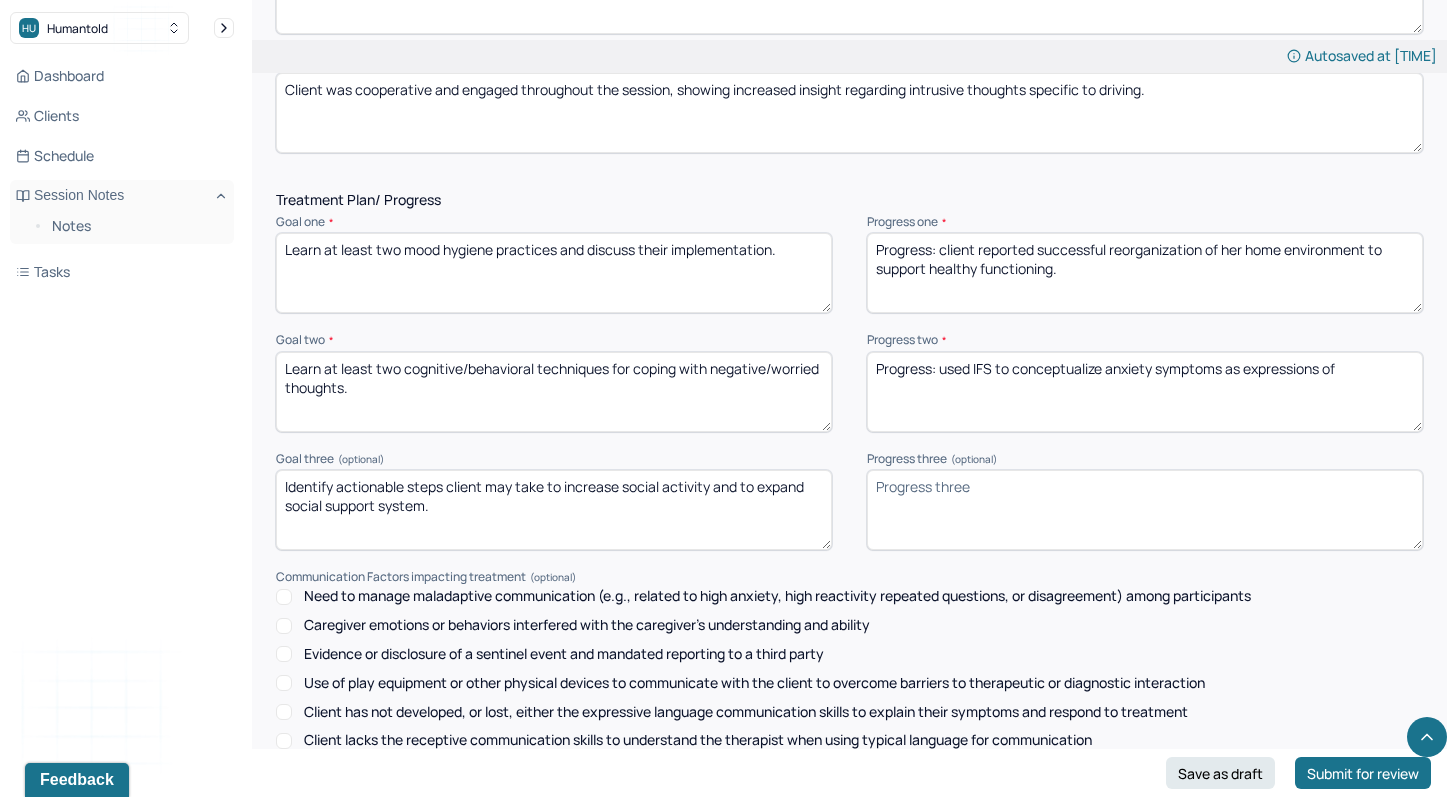 click on "Progress: used IFS to conceptualize anxiety symptoms as expressions of" at bounding box center [1145, 392] 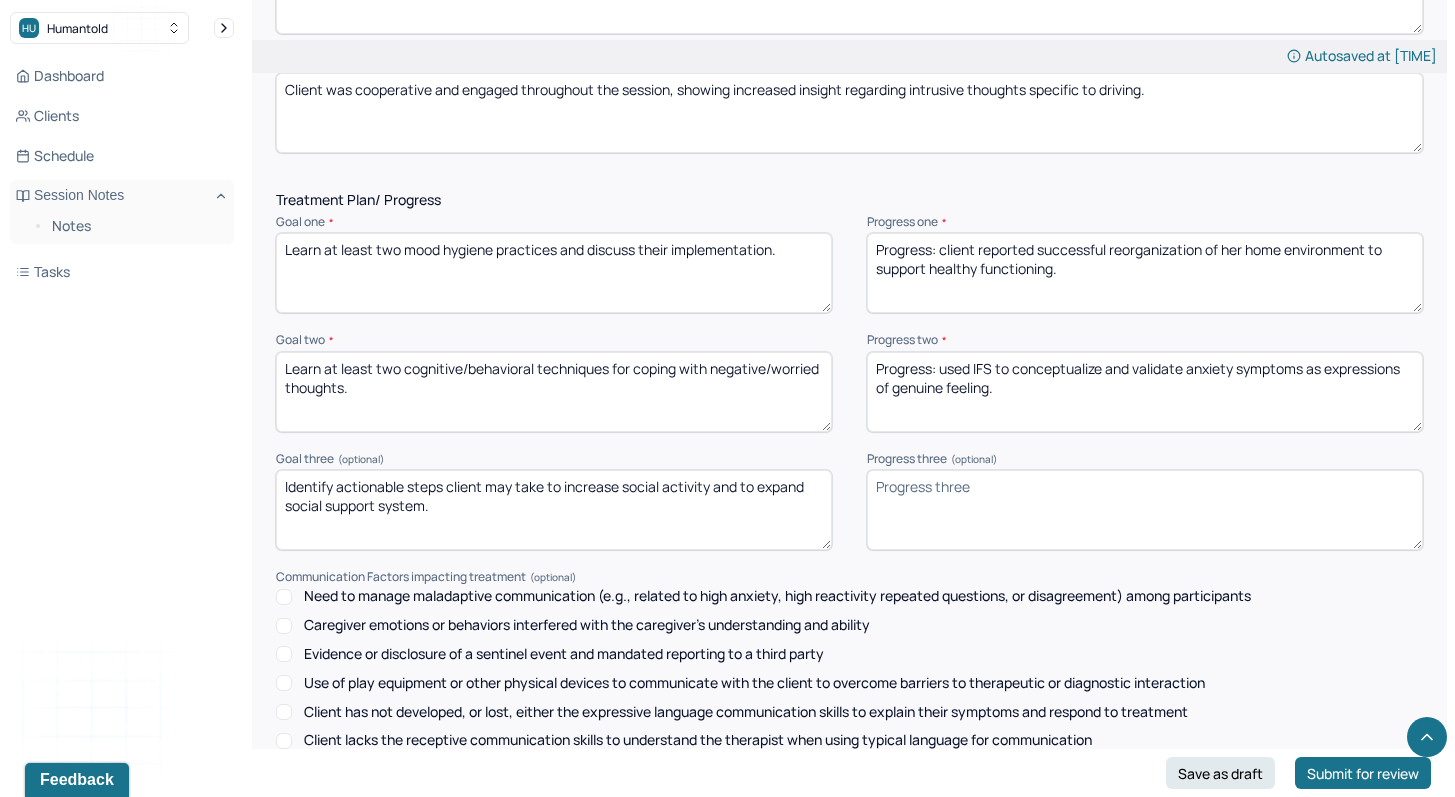 drag, startPoint x: 1061, startPoint y: 402, endPoint x: 1015, endPoint y: 382, distance: 50.159744 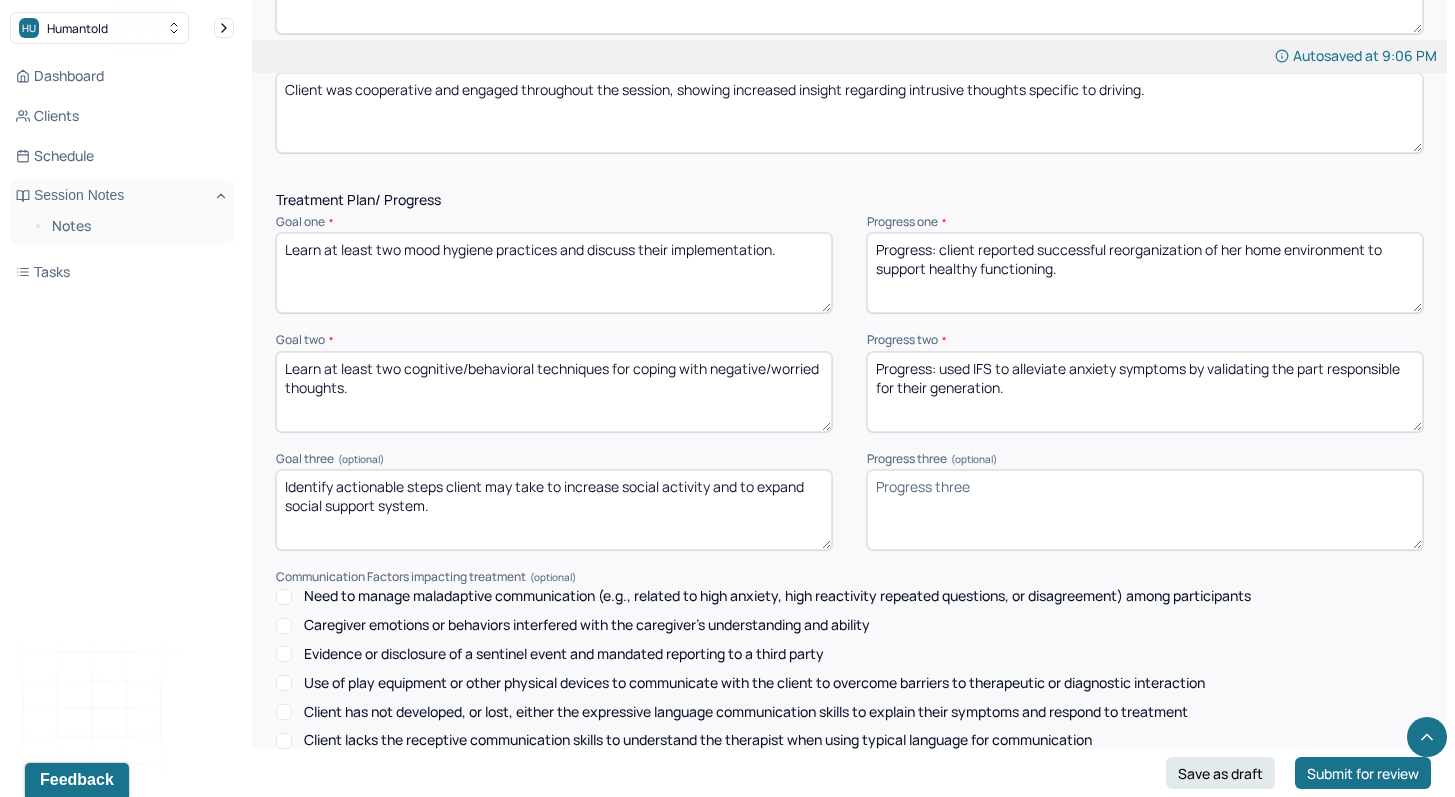 type on "Progress: used IFS to alleviate anxiety symptoms by validating the part responsible for their generation." 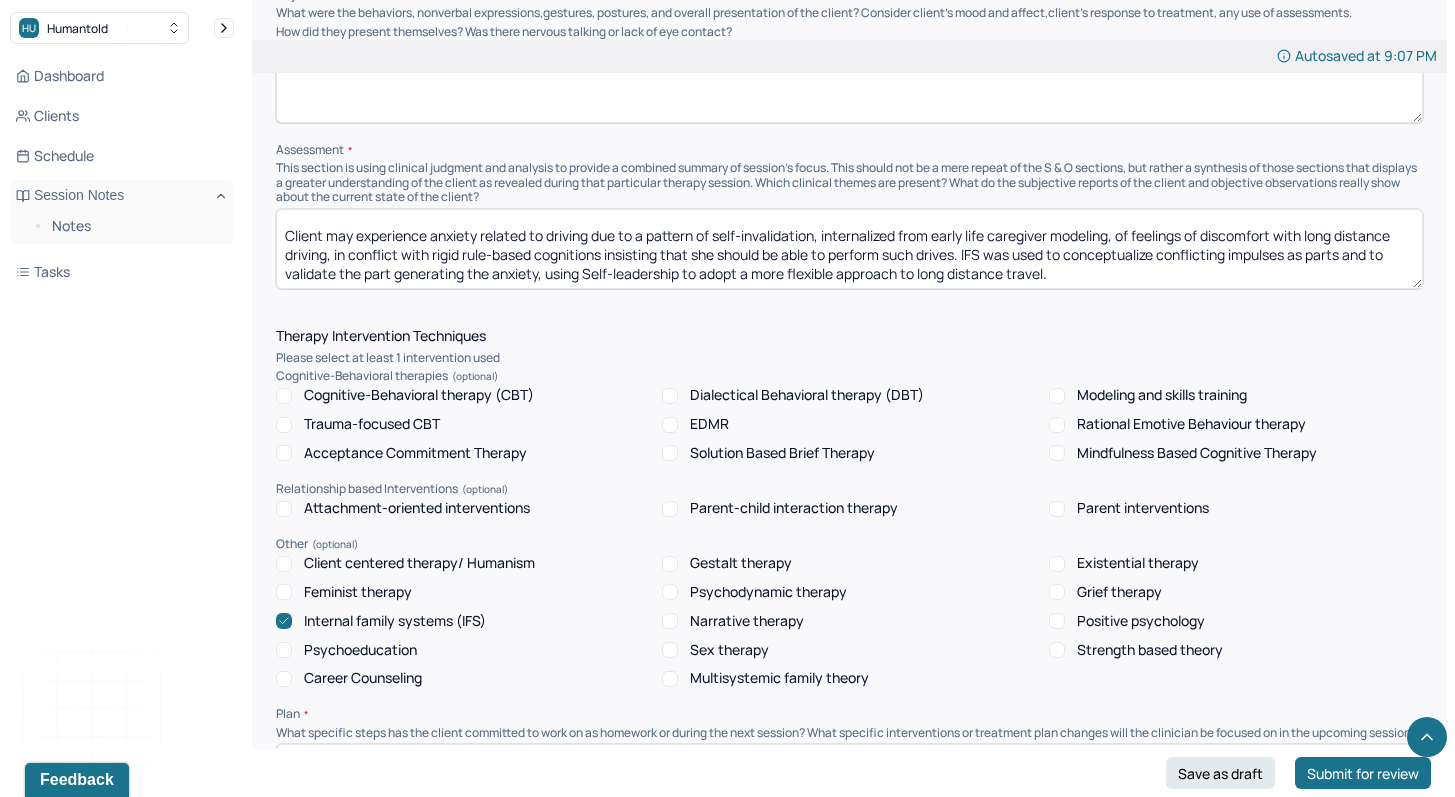 scroll, scrollTop: 1496, scrollLeft: 0, axis: vertical 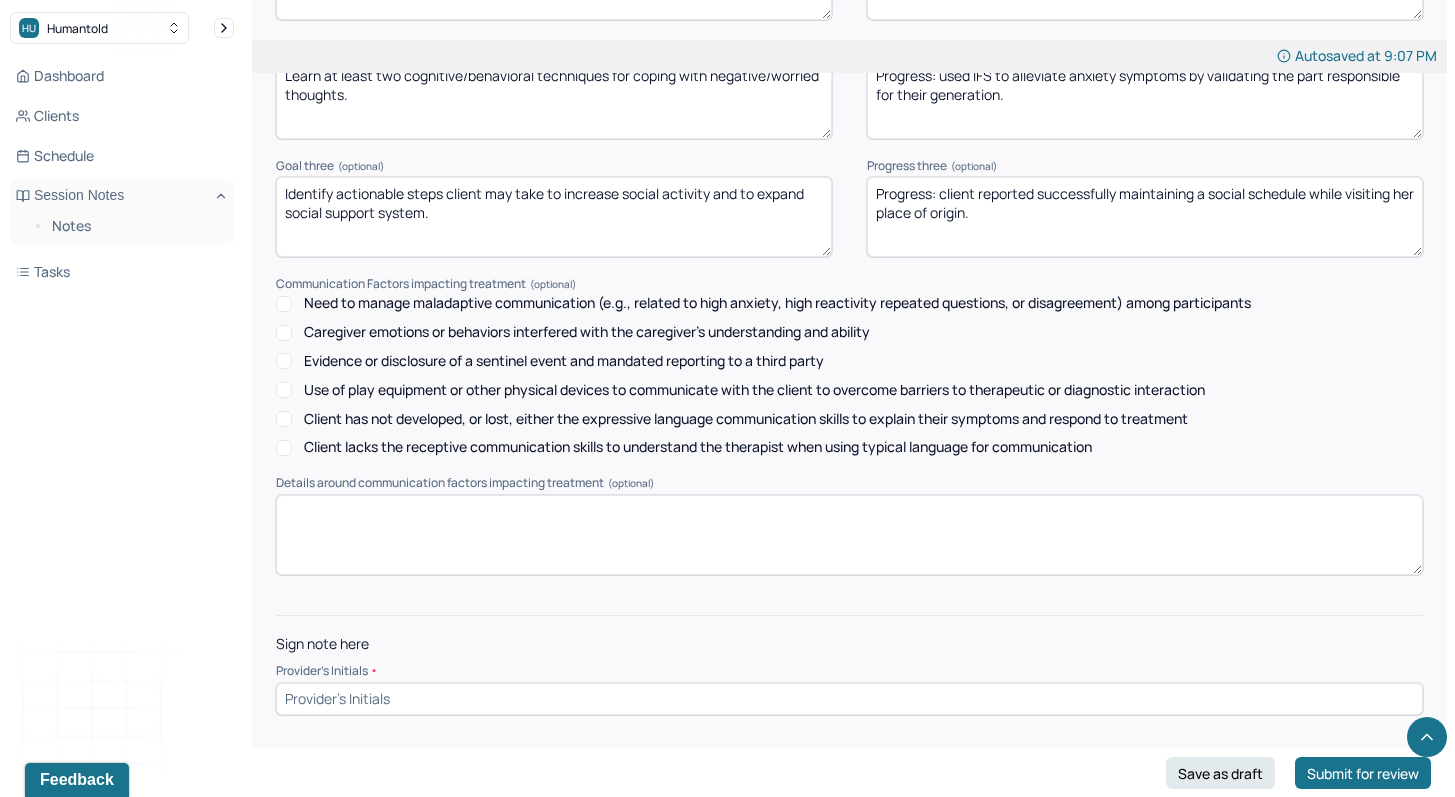 type on "Progress: client reported successfully maintaining a social schedule while visiting her place of origin." 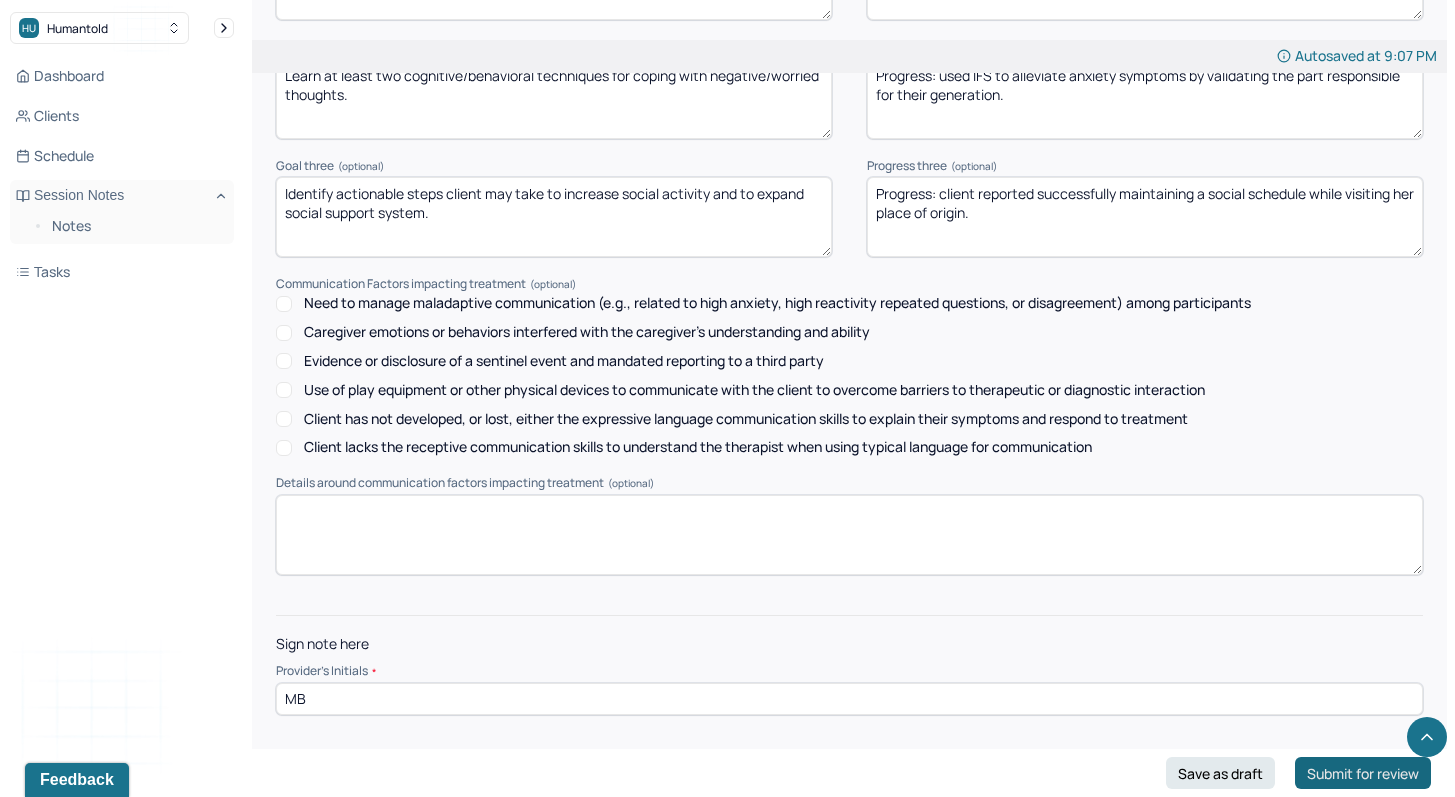 type on "MB" 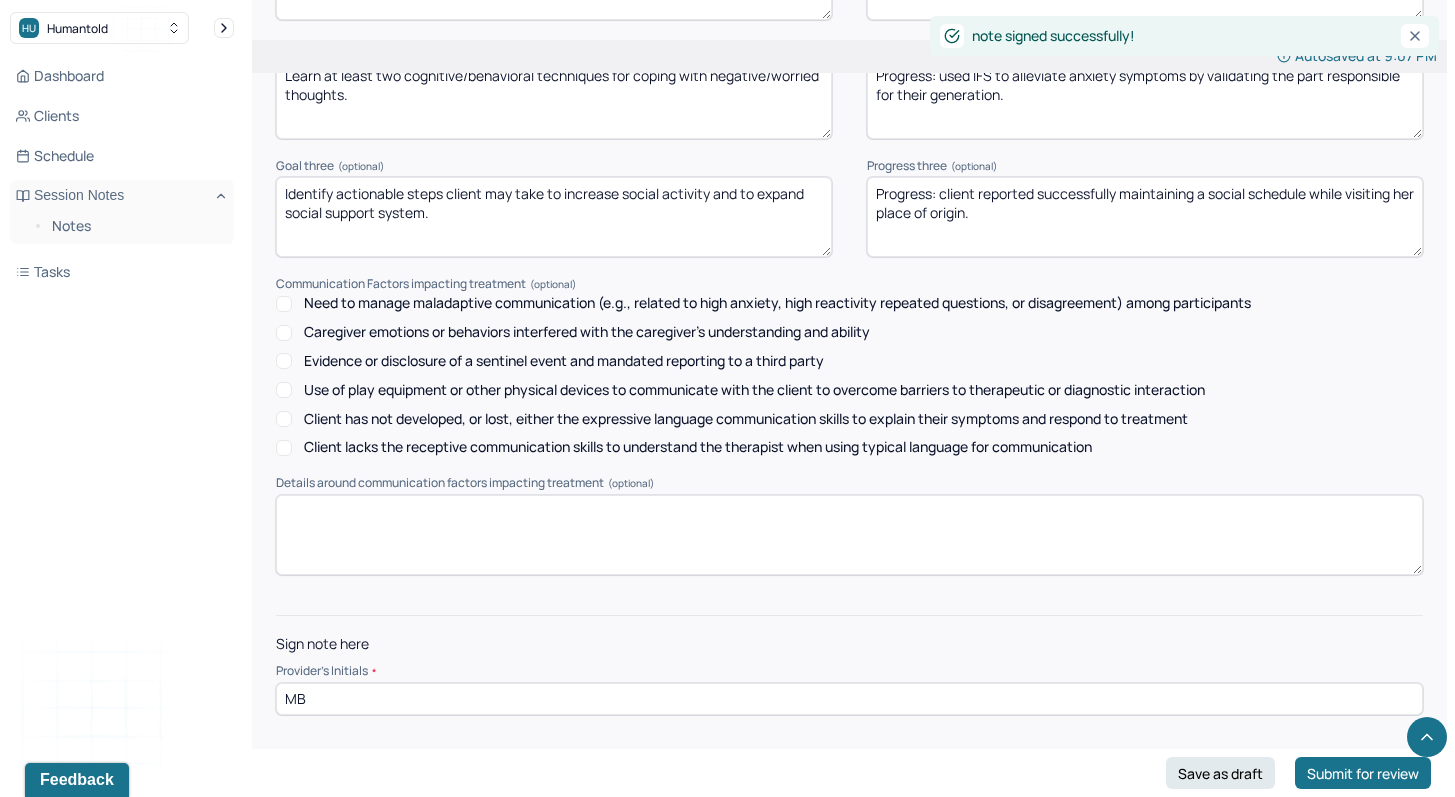 scroll, scrollTop: 0, scrollLeft: 0, axis: both 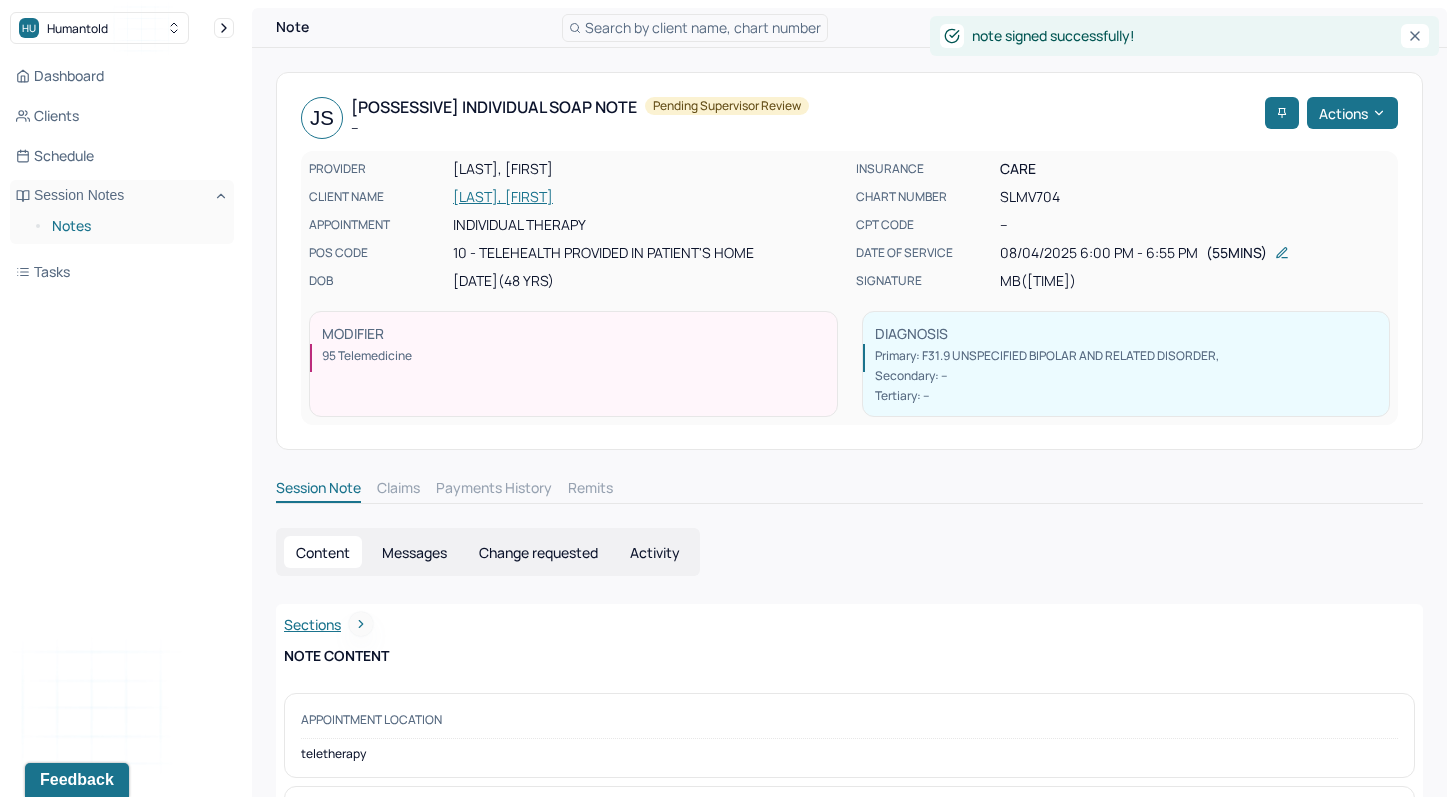 click on "Notes" at bounding box center [135, 226] 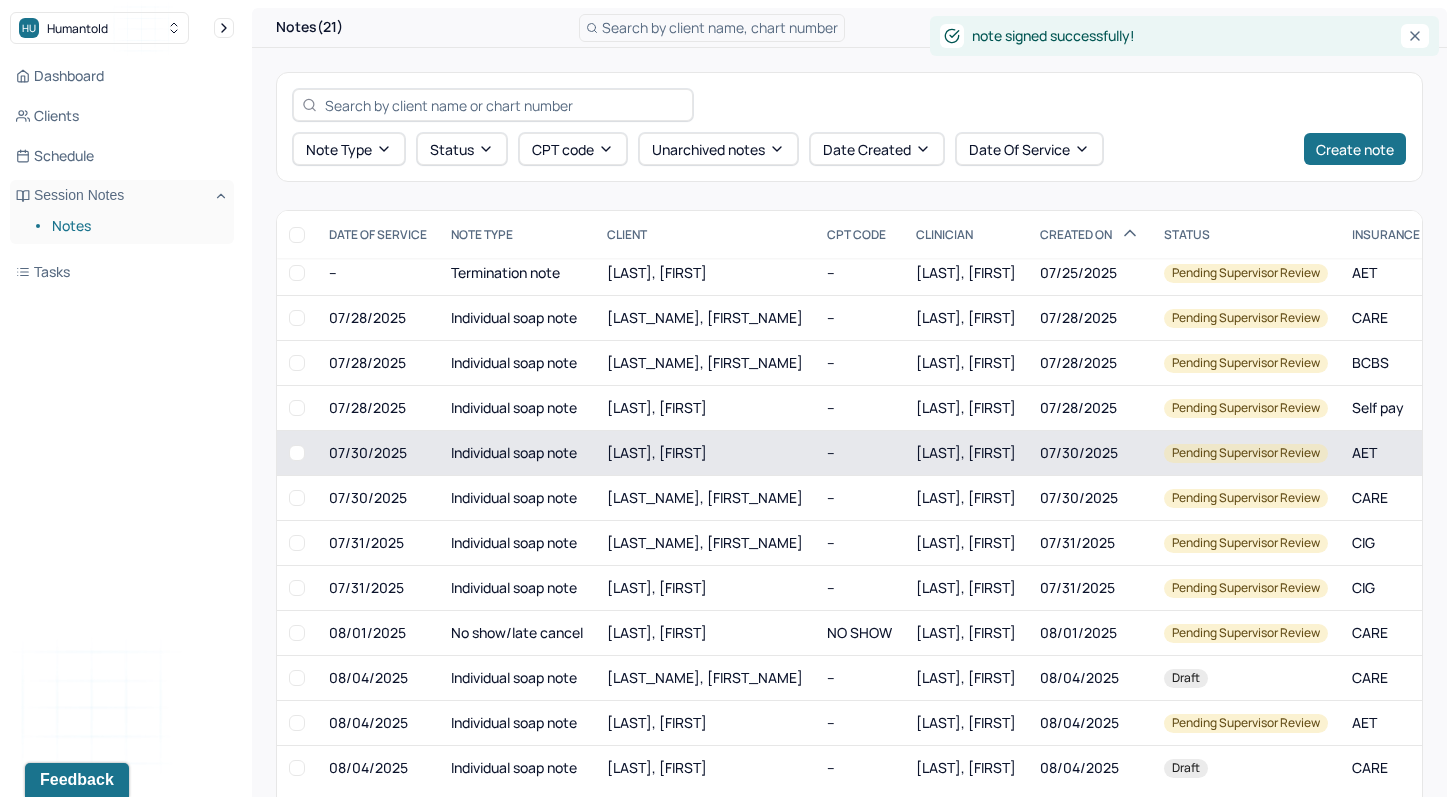 scroll, scrollTop: 427, scrollLeft: 0, axis: vertical 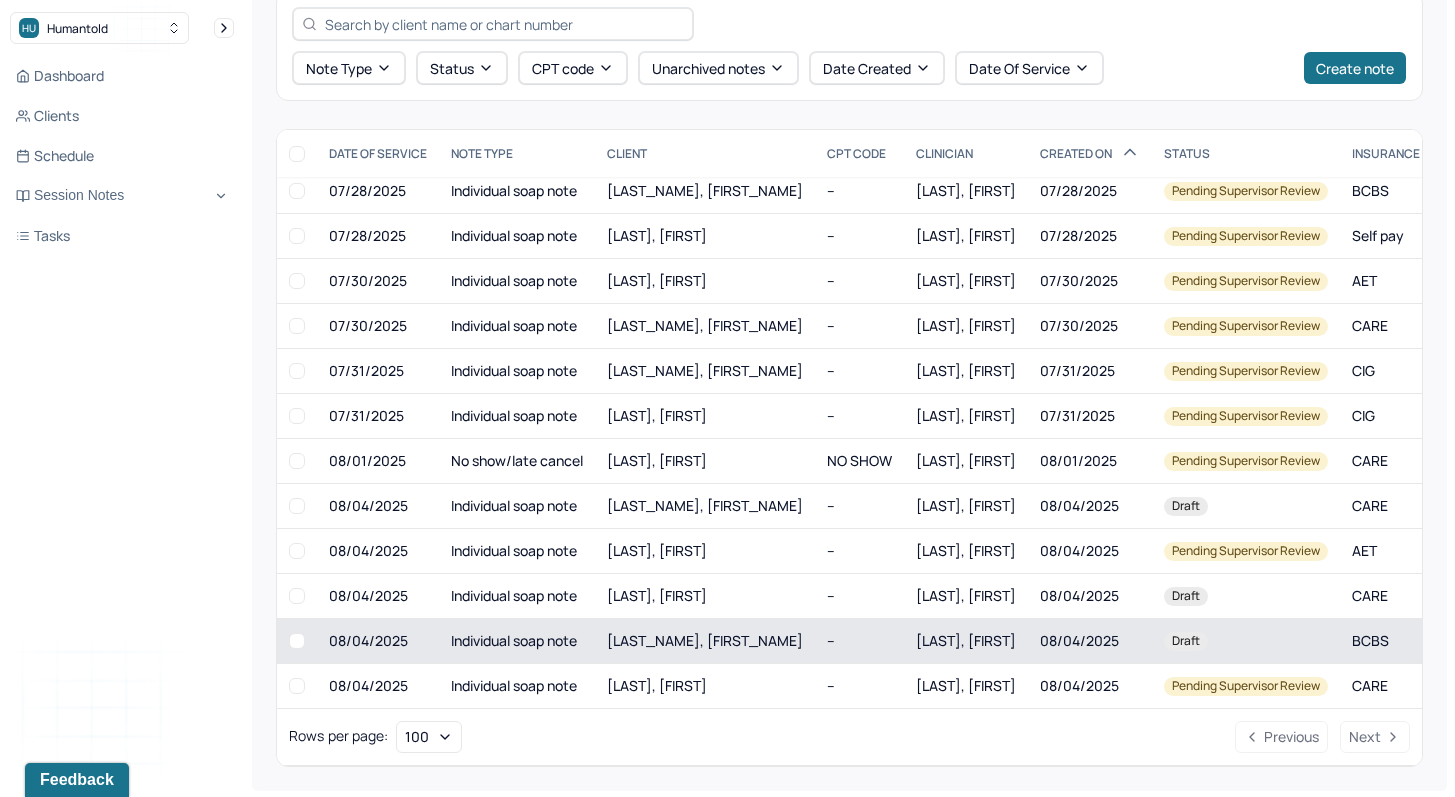 click on "[LAST_NAME], [FIRST_NAME]" at bounding box center (705, 640) 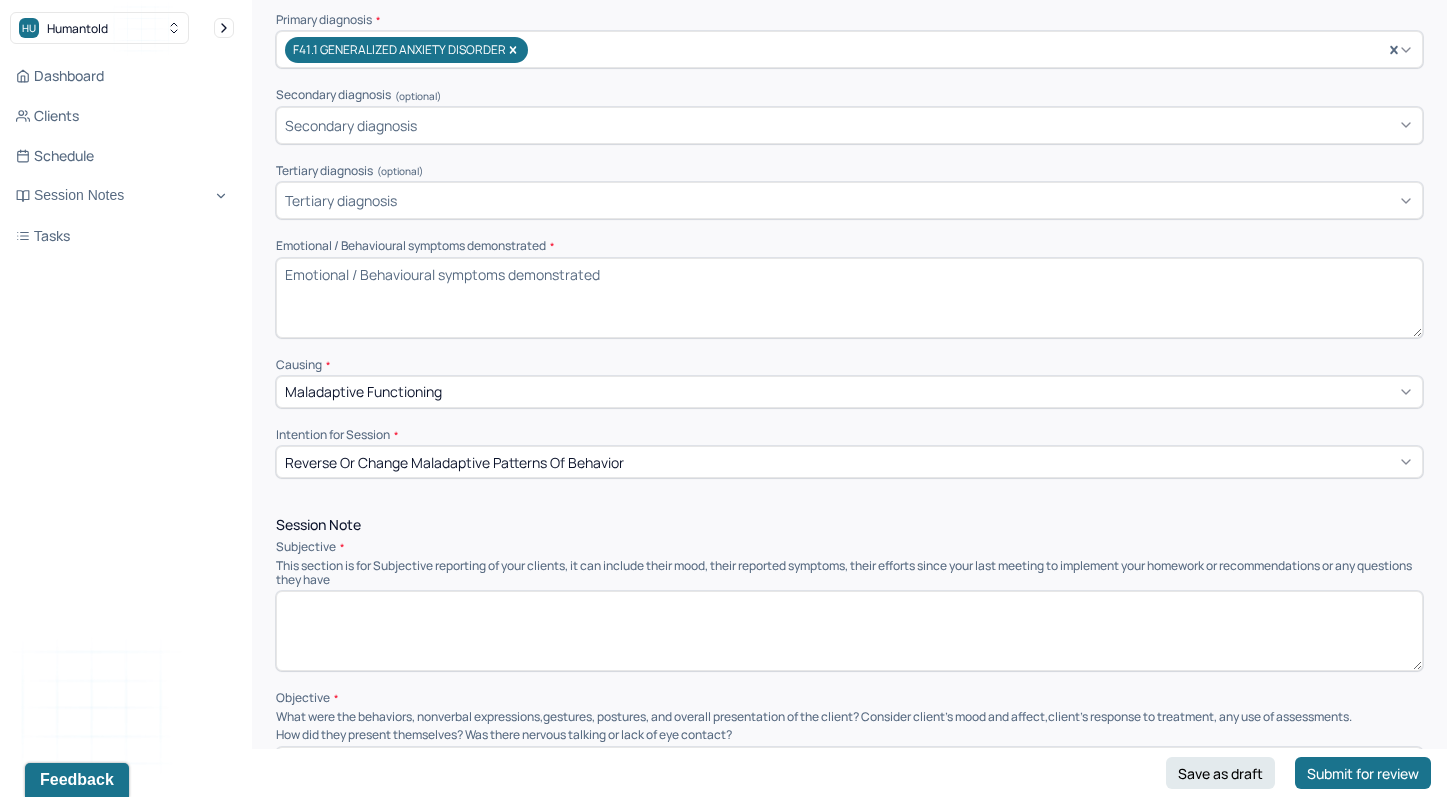 scroll, scrollTop: 500, scrollLeft: 0, axis: vertical 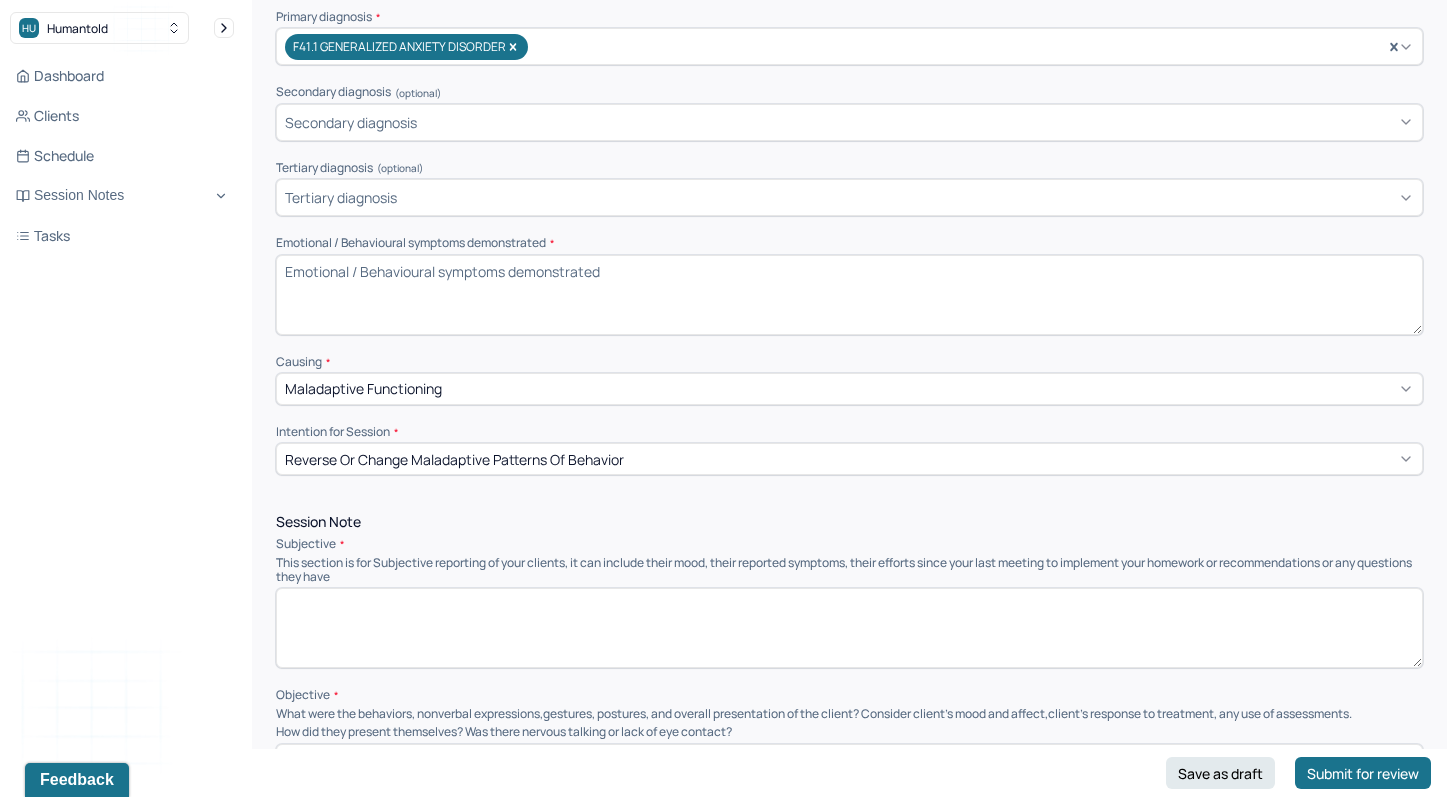 click at bounding box center [849, 628] 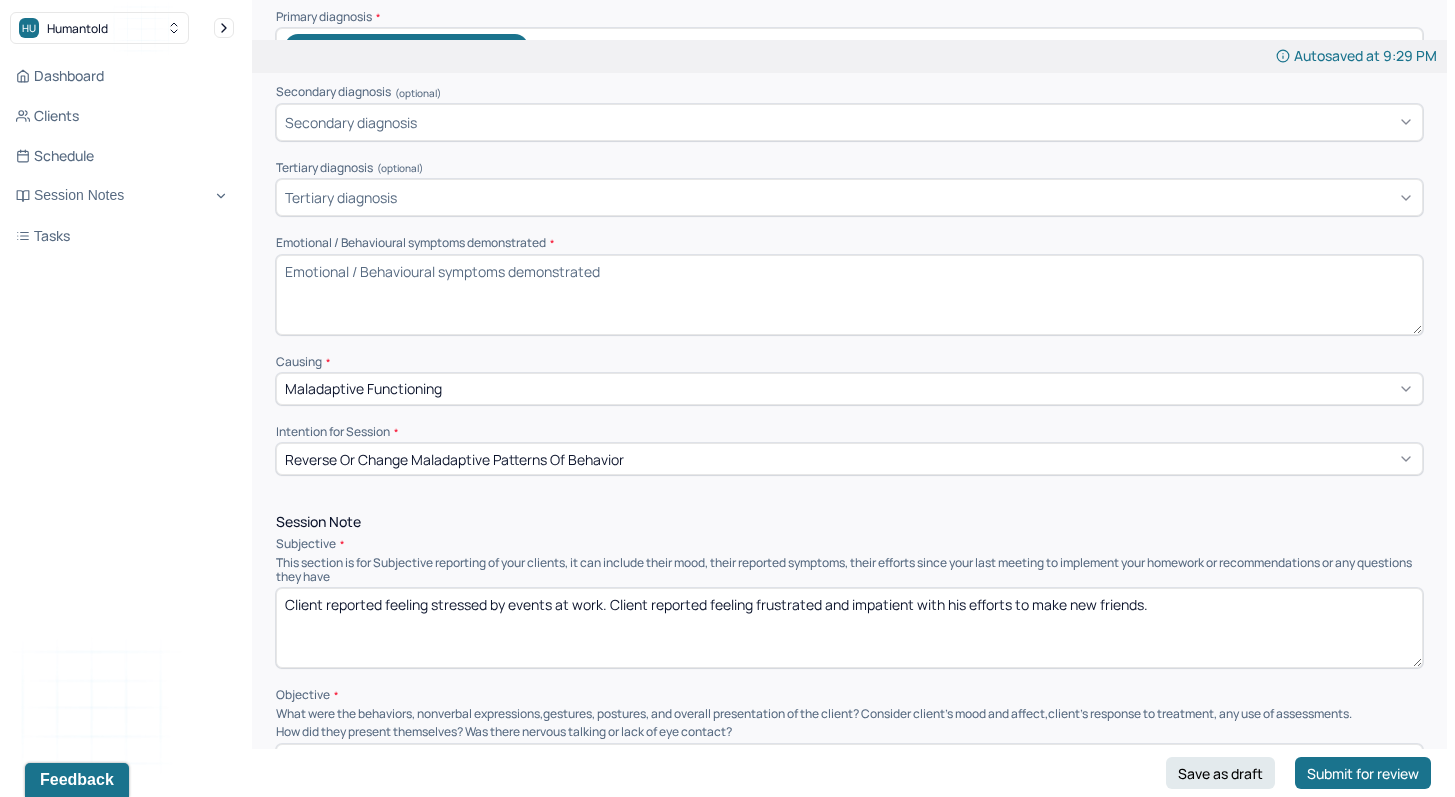 click on "Client reported feeling stressed by events at work. Client reported feeling frustrated and impatient with his efforts to make new friends." at bounding box center (849, 628) 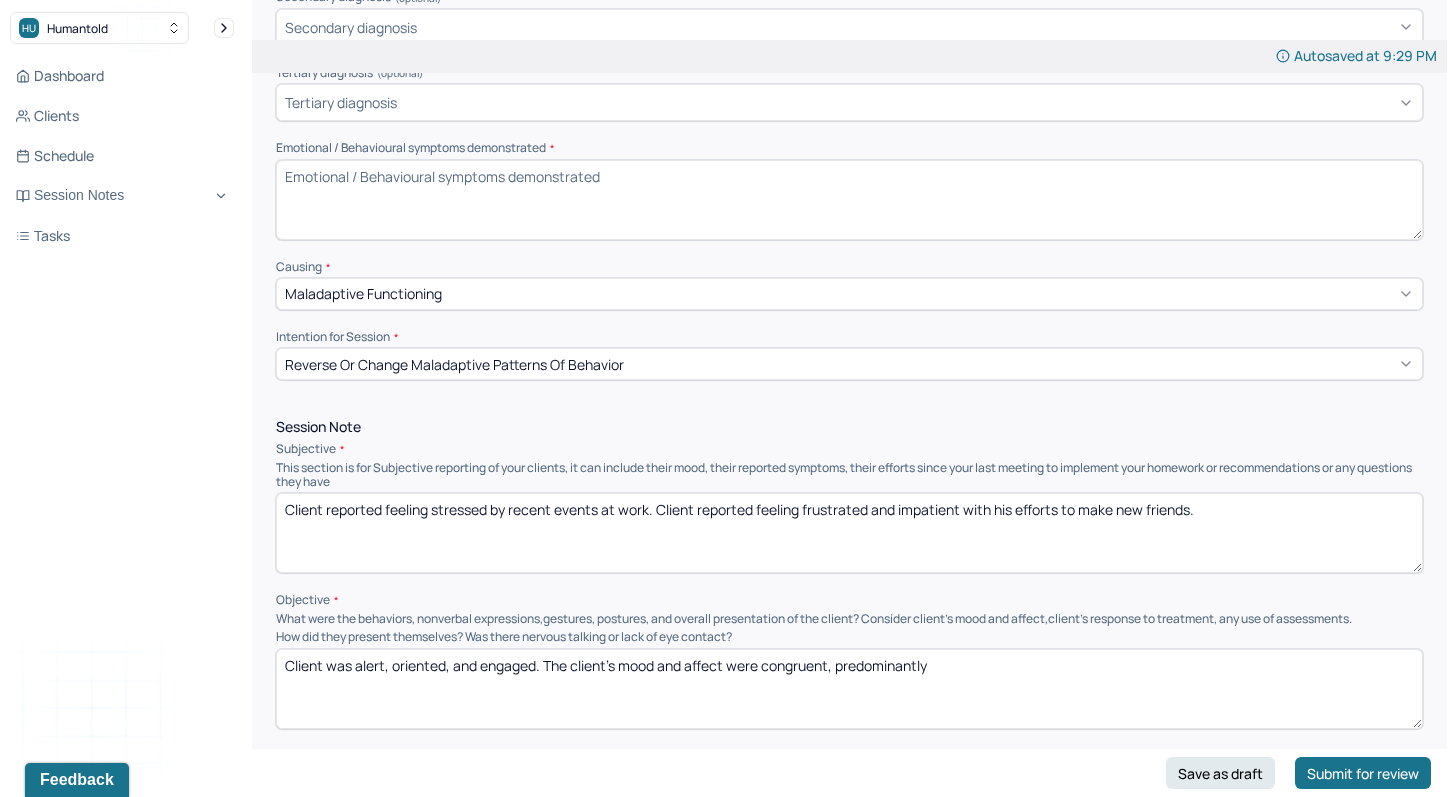scroll, scrollTop: 600, scrollLeft: 0, axis: vertical 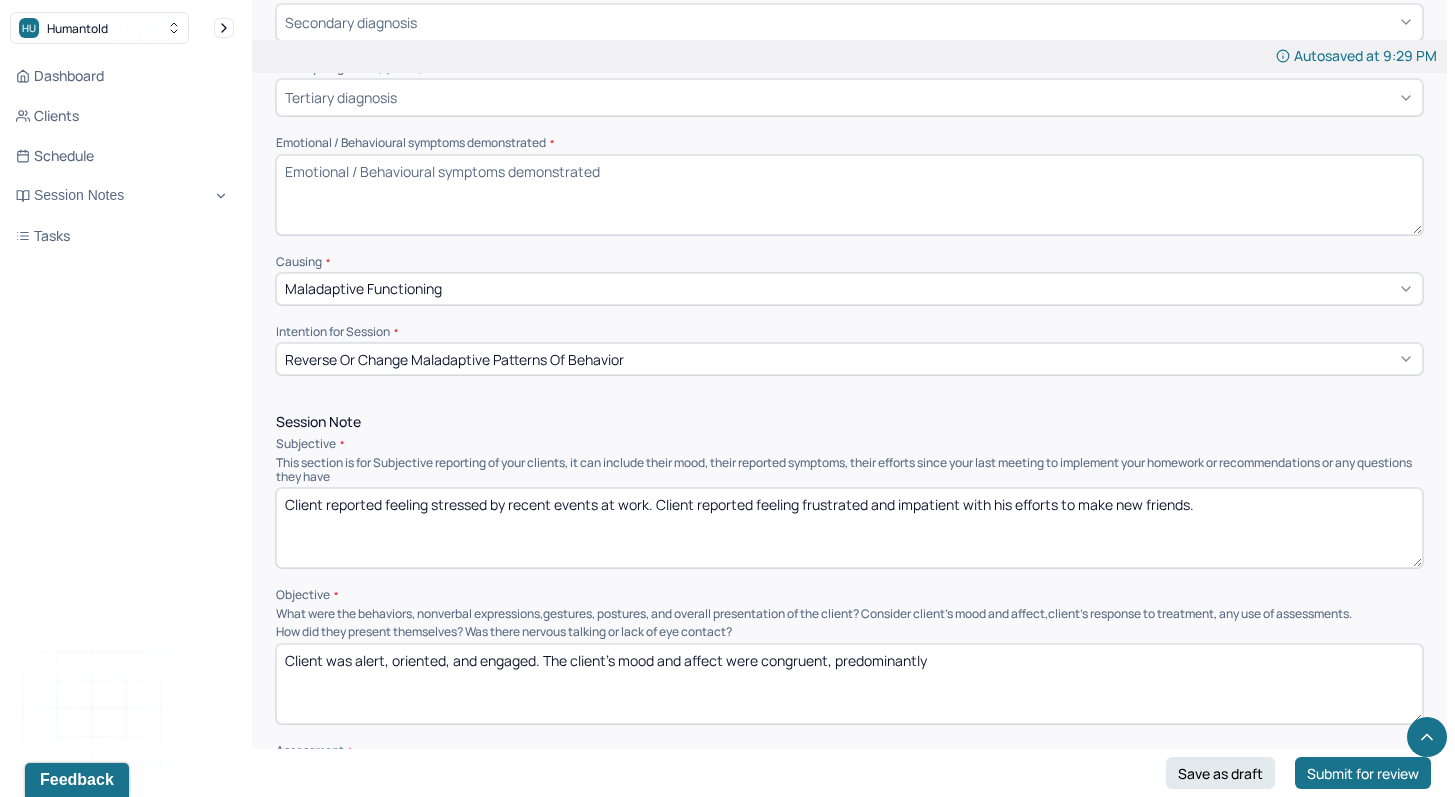 type on "Client reported feeling stressed by recent events at work. Client reported feeling frustrated and impatient with his efforts to make new friends." 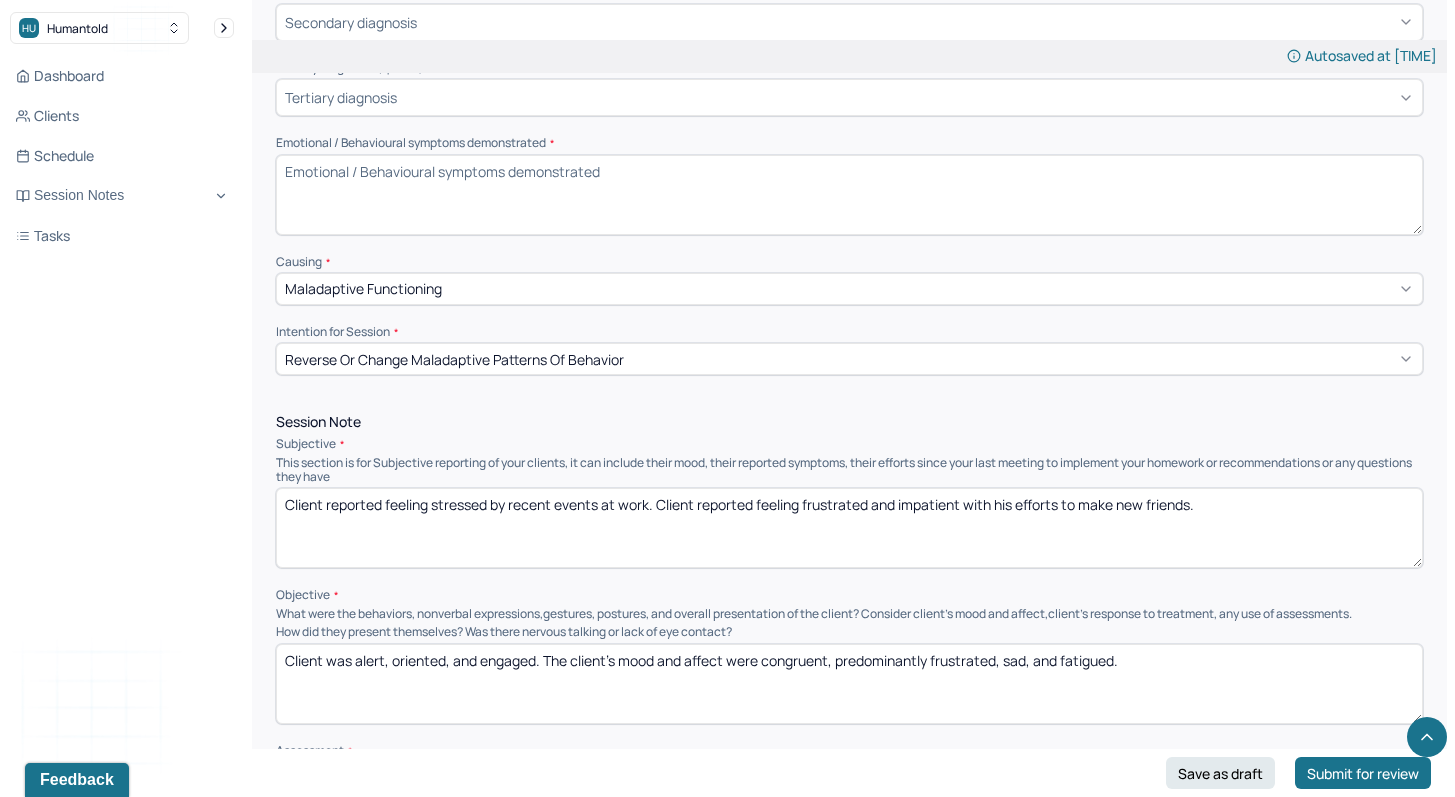 type on "Client was alert, oriented, and engaged. The client's mood and affect were congruent, predominantly frustrated, sad, and fatigued." 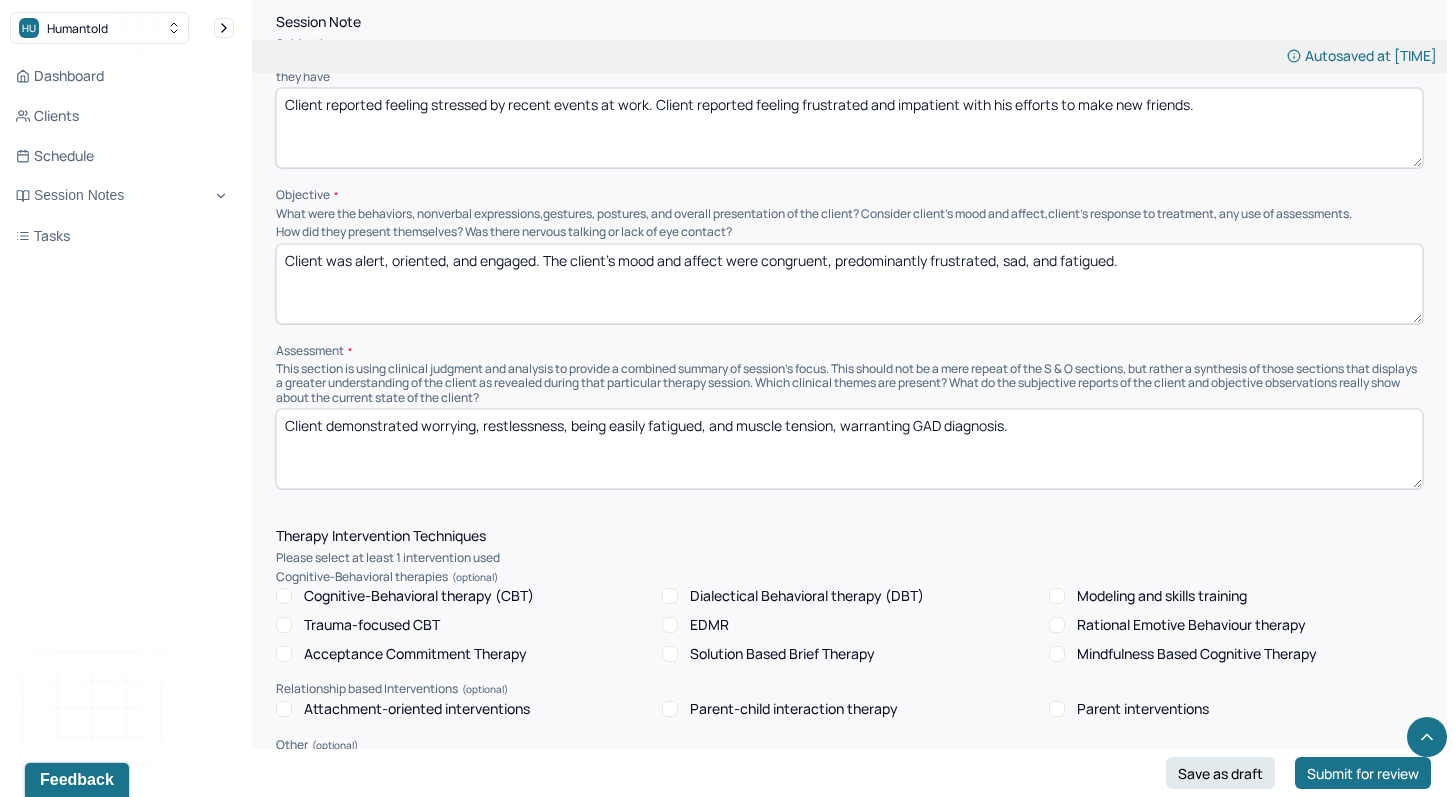 scroll, scrollTop: 1003, scrollLeft: 0, axis: vertical 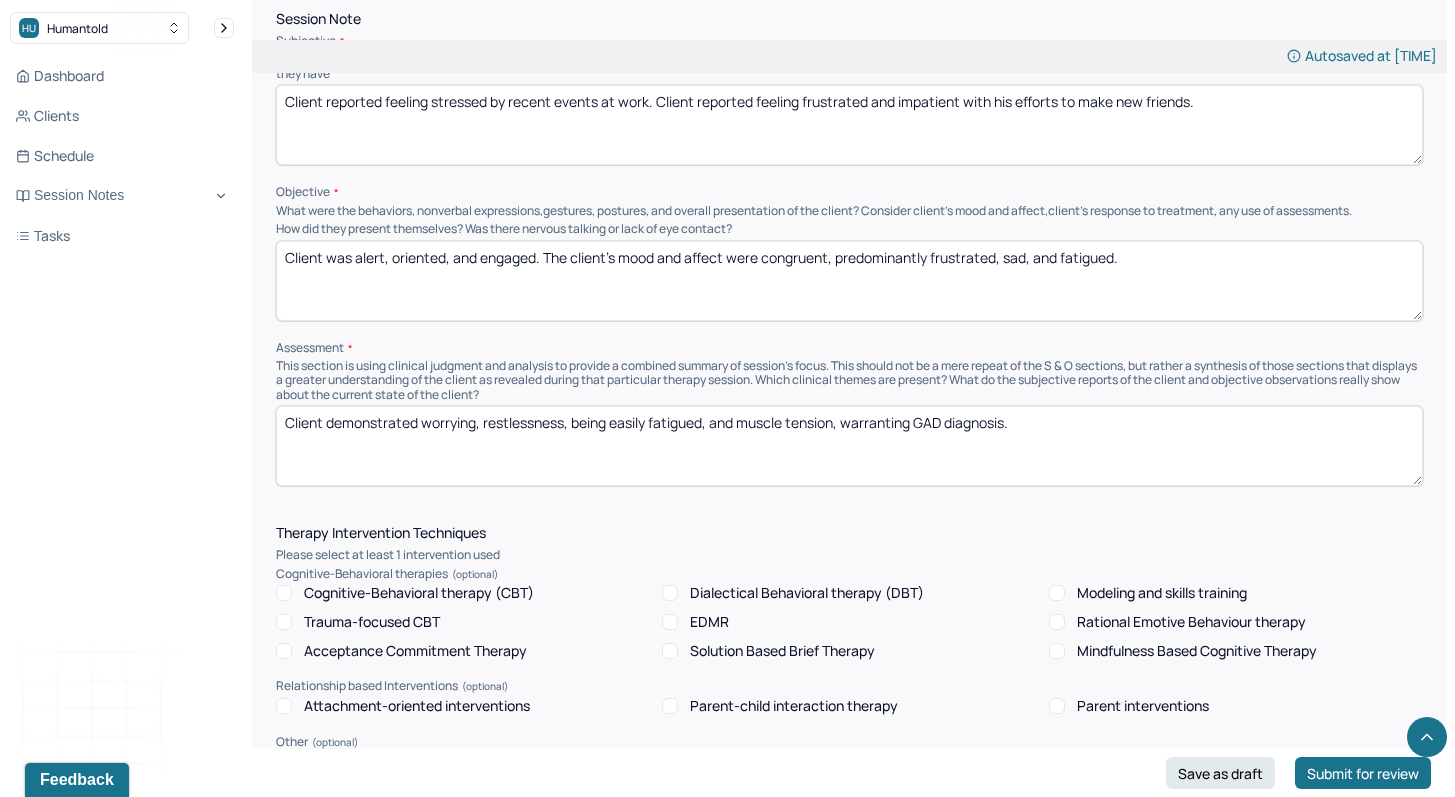 type on "Frustration, loneliness, negative cognitive bias" 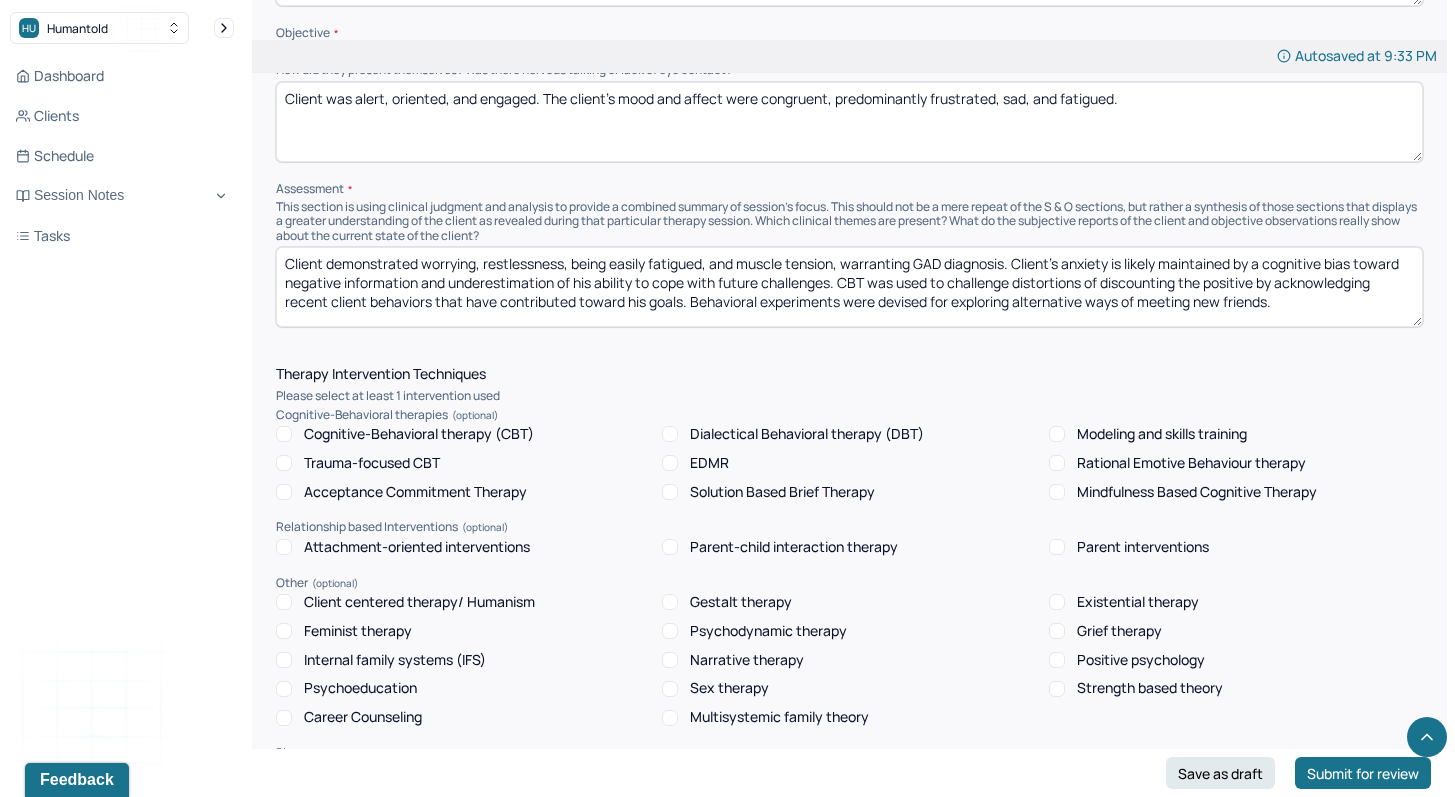 type on "Client demonstrated worrying, restlessness, being easily fatigued, and muscle tension, warranting GAD diagnosis. Client's anxiety is likely maintained by a cognitive bias toward negative information and underestimation of his ability to cope with future challenges. CBT was used to challenge distortions of discounting the positive by acknowledging recent client behaviors that have contributed toward his goals. Behavioral experiments were devised for exploring alternative ways of meeting new friends." 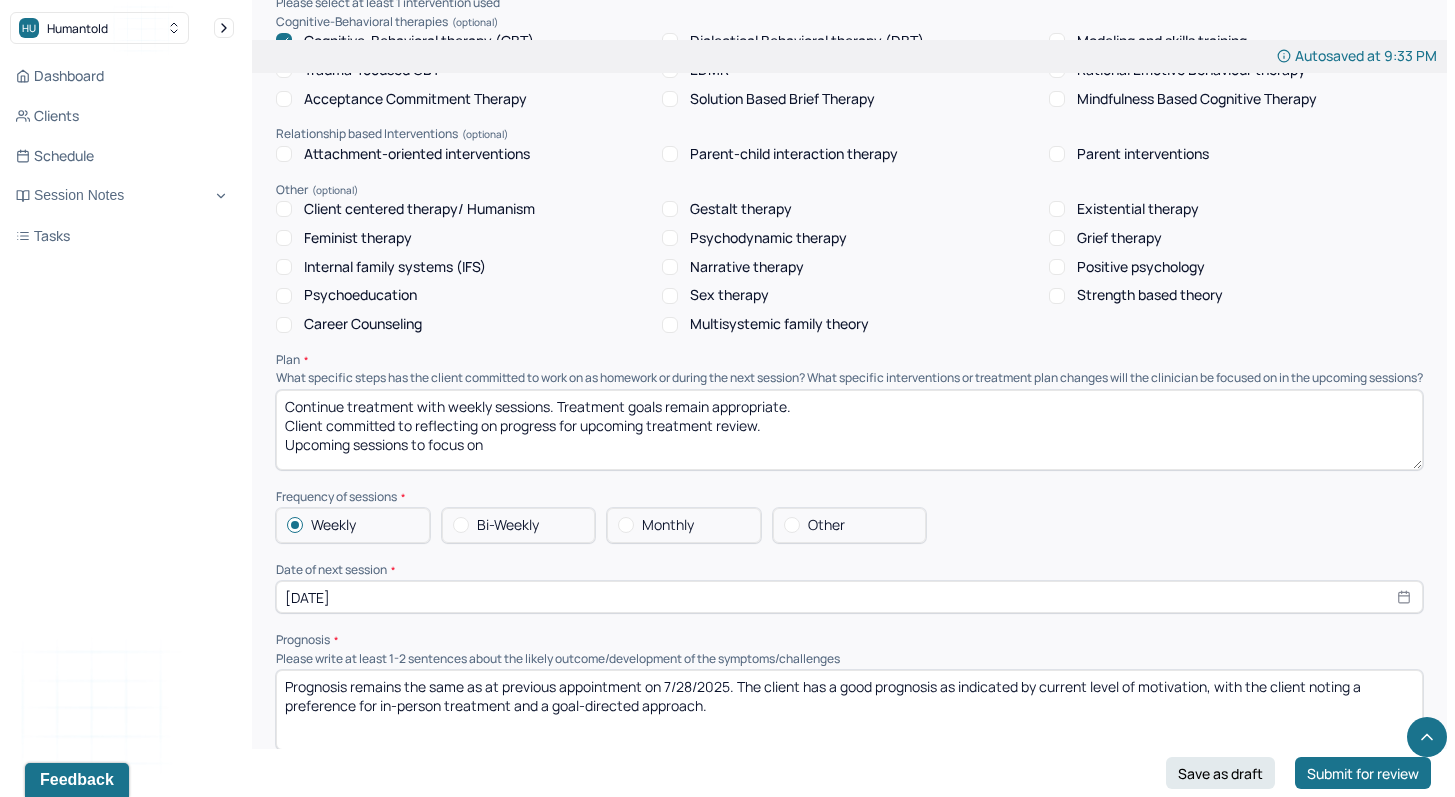 scroll, scrollTop: 1561, scrollLeft: 0, axis: vertical 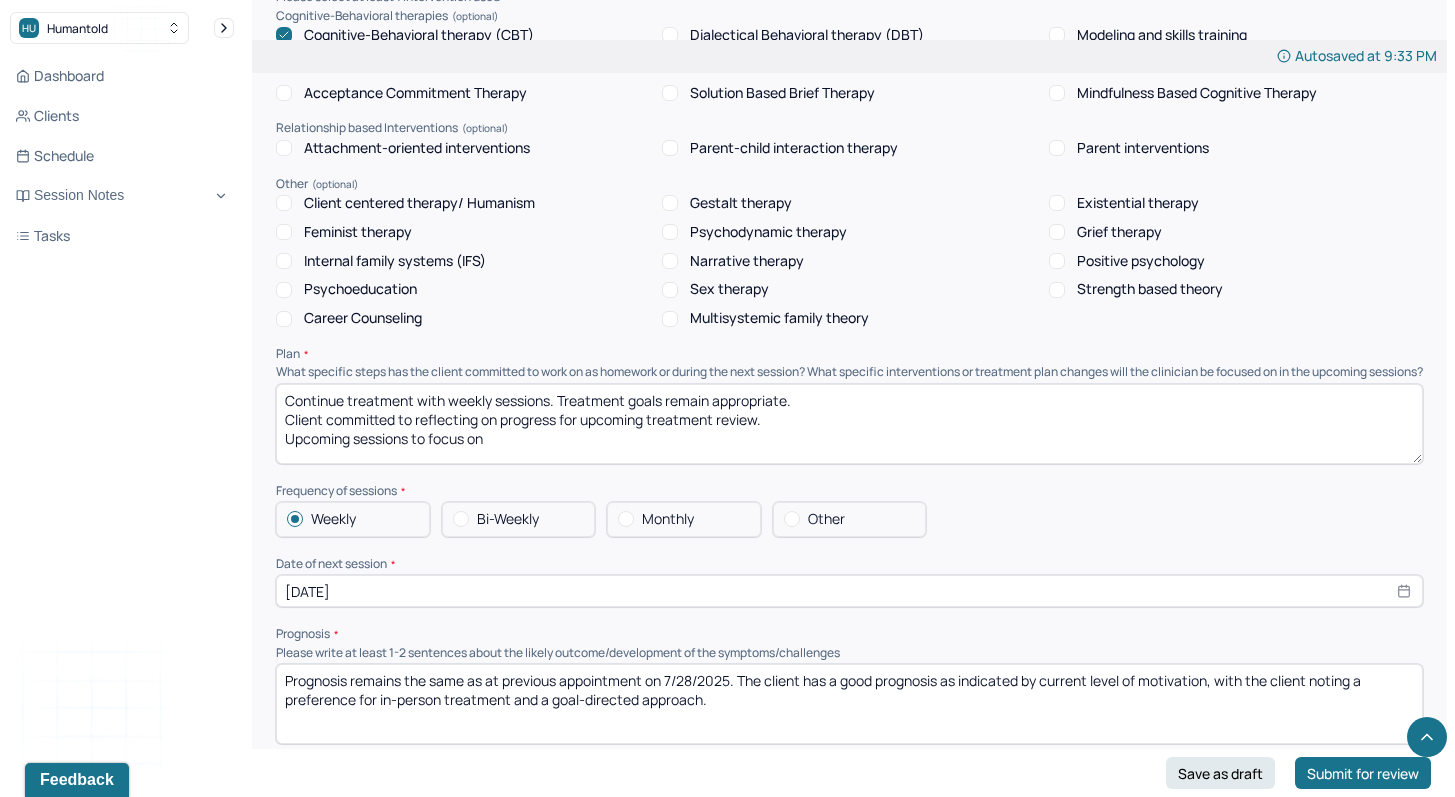 click on "Continue treatment with weekly sessions. Treatment goals remain appropriate.
Client committed to reflecting on progress for upcoming treatment review.
Upcoming sessions to focus on" at bounding box center [849, 424] 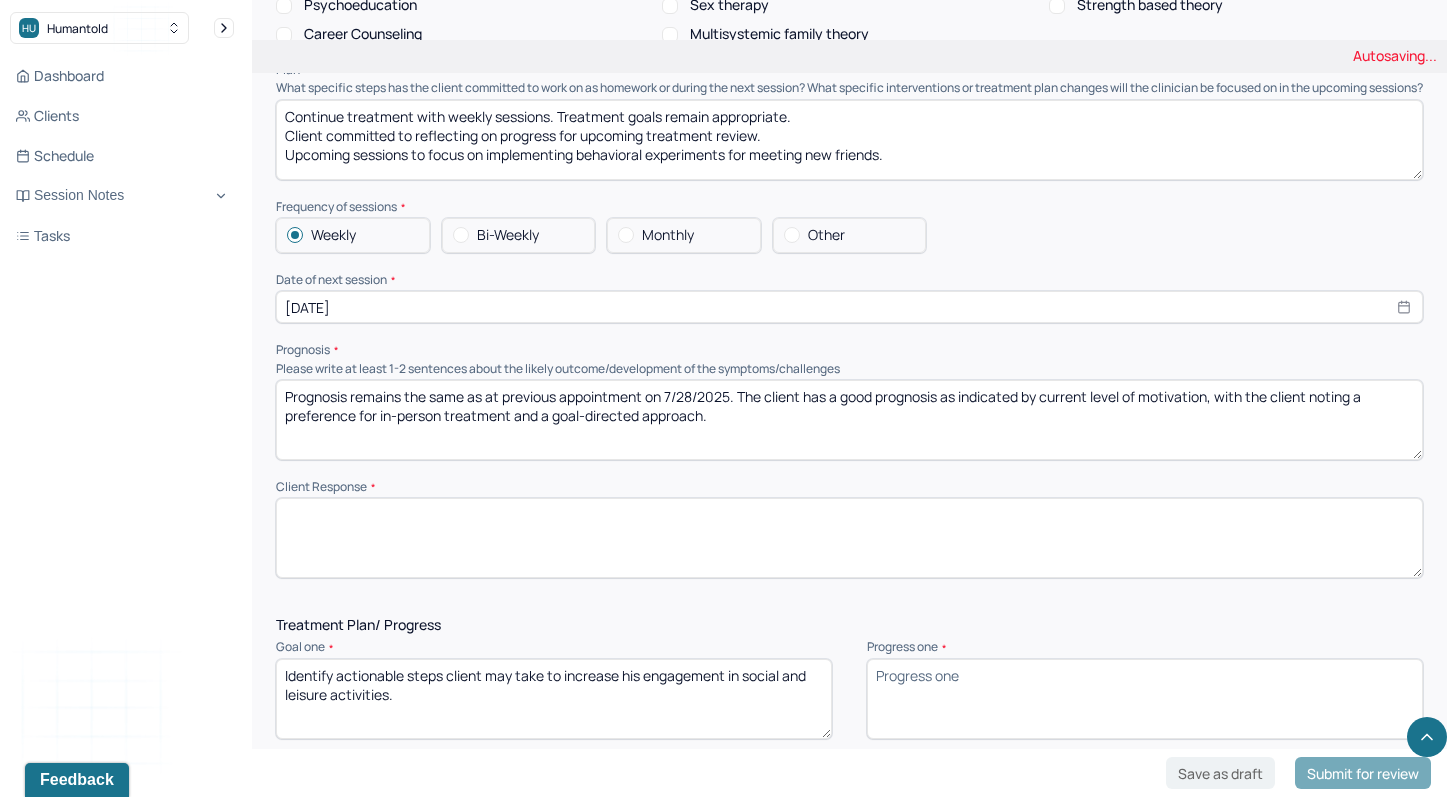 scroll, scrollTop: 1866, scrollLeft: 0, axis: vertical 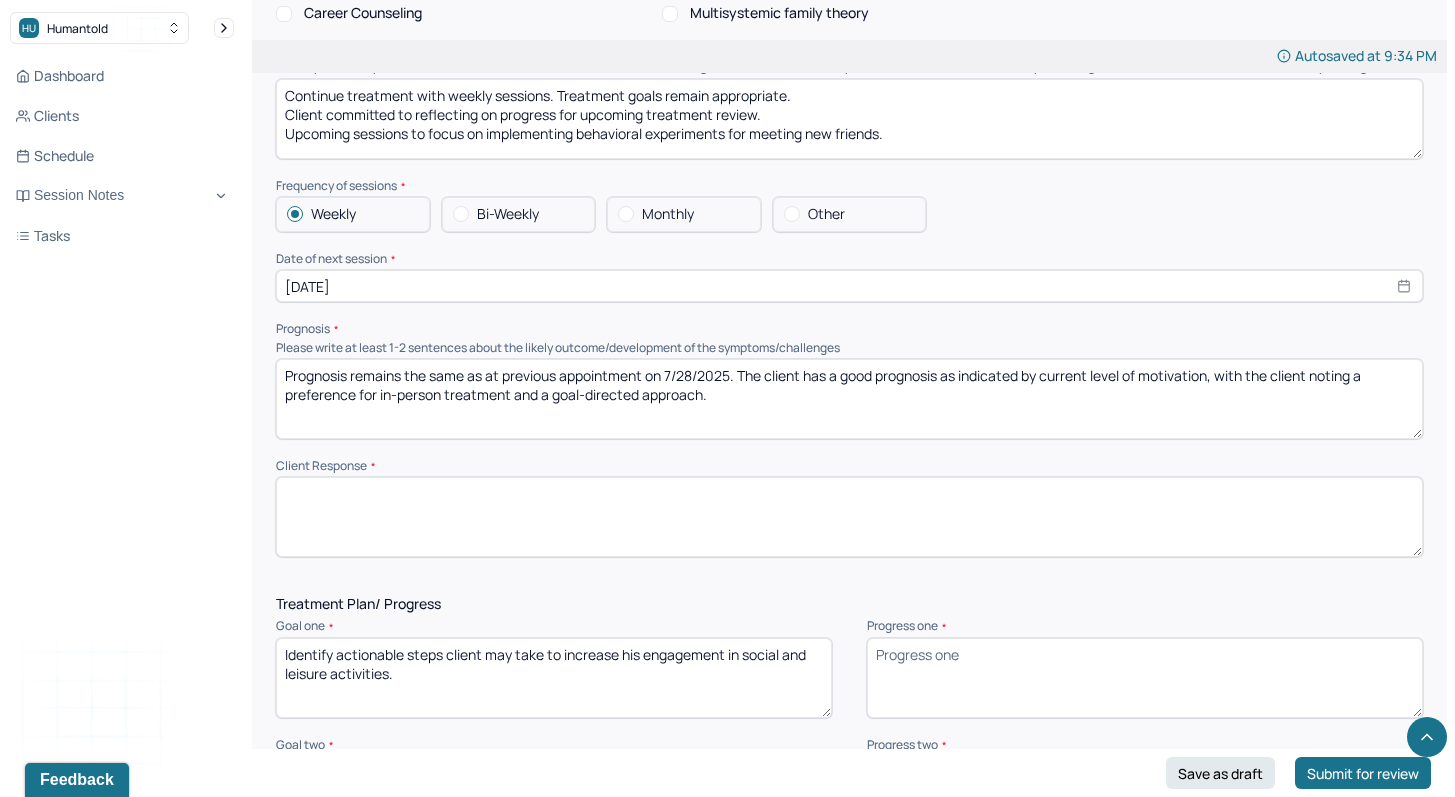 type on "Continue treatment with weekly sessions. Treatment goals remain appropriate.
Client committed to reflecting on progress for upcoming treatment review.
Upcoming sessions to focus on implementing behavioral experiments for meeting new friends." 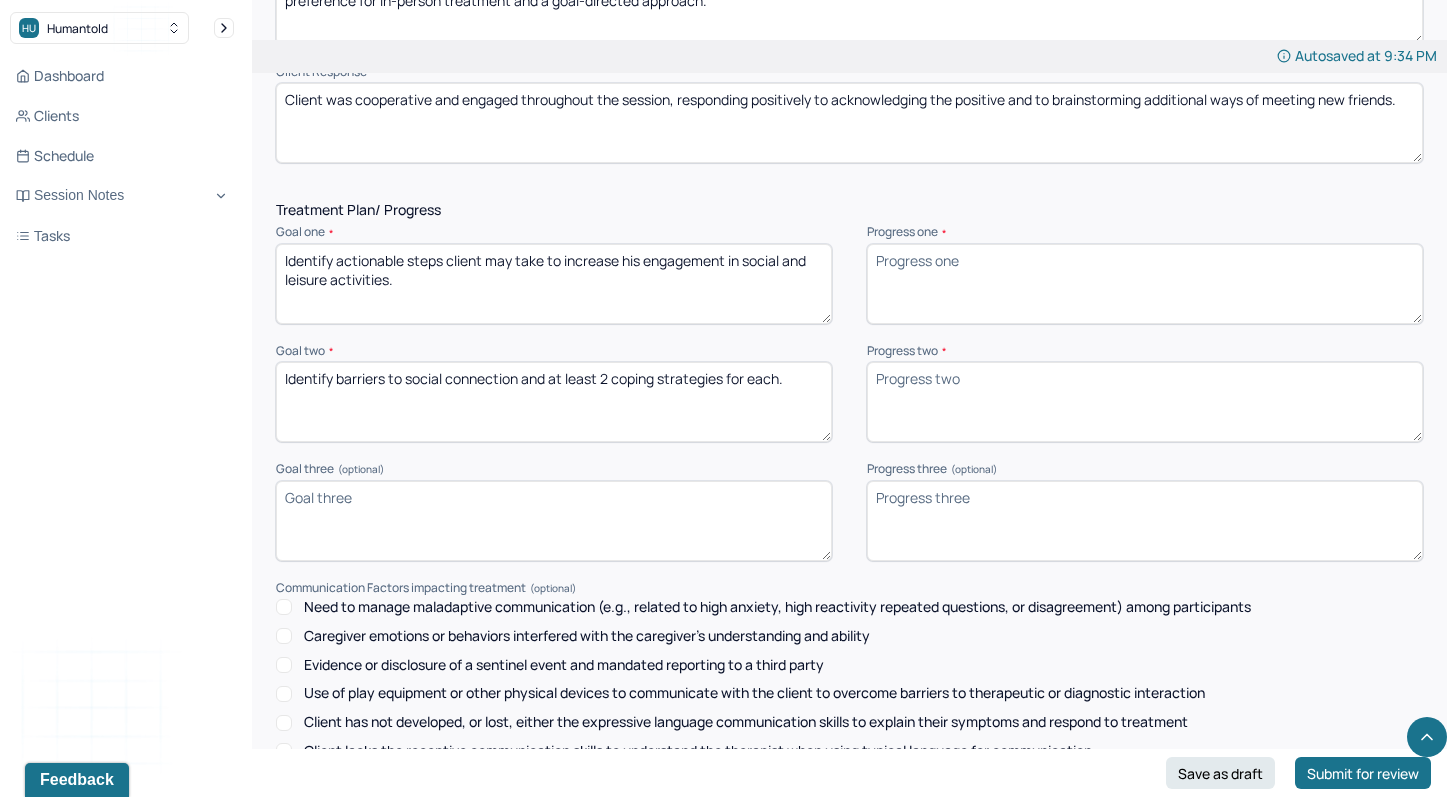 scroll, scrollTop: 2272, scrollLeft: 0, axis: vertical 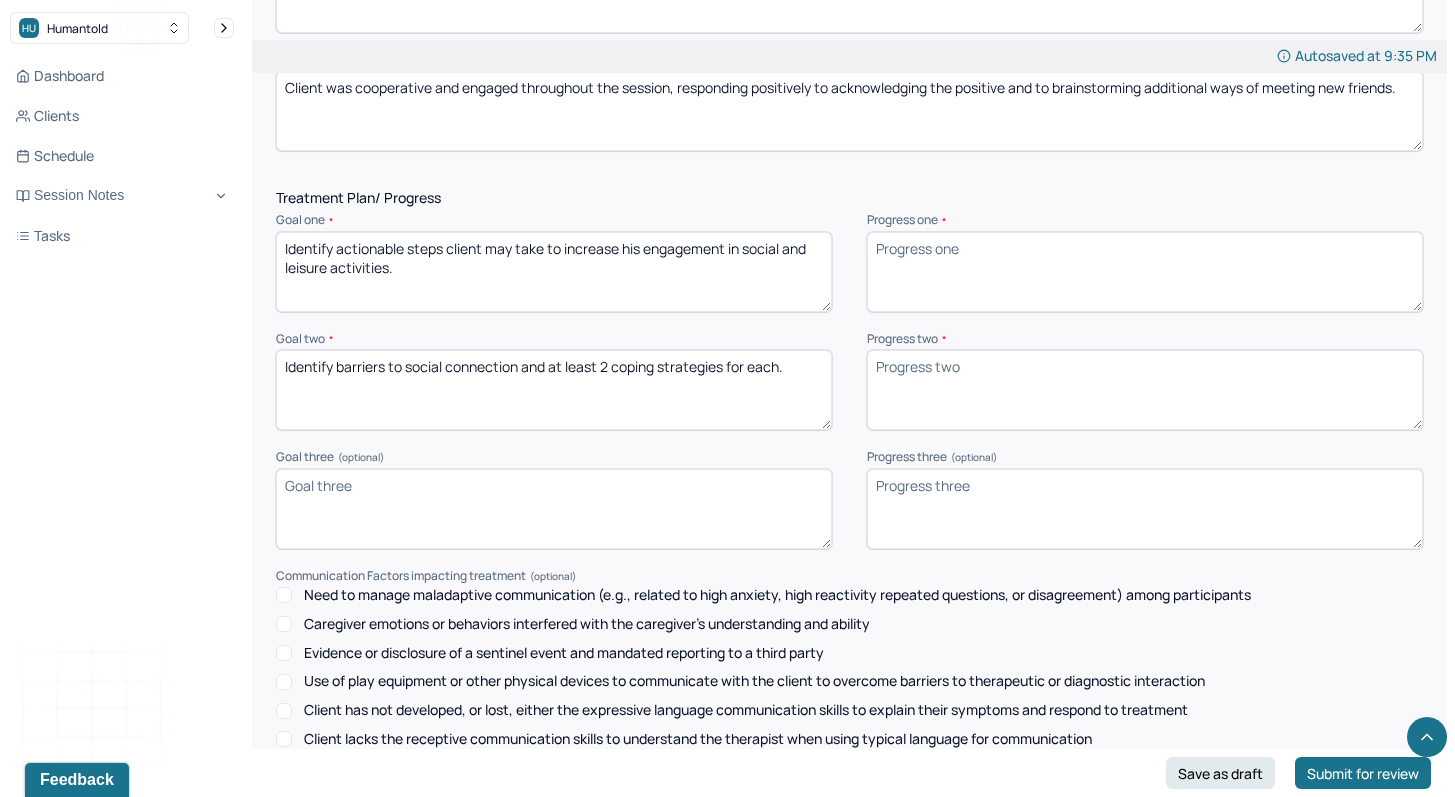 type on "Client was cooperative and engaged throughout the session, responding positively to acknowledging the positive and to brainstorming additional ways of meeting new friends." 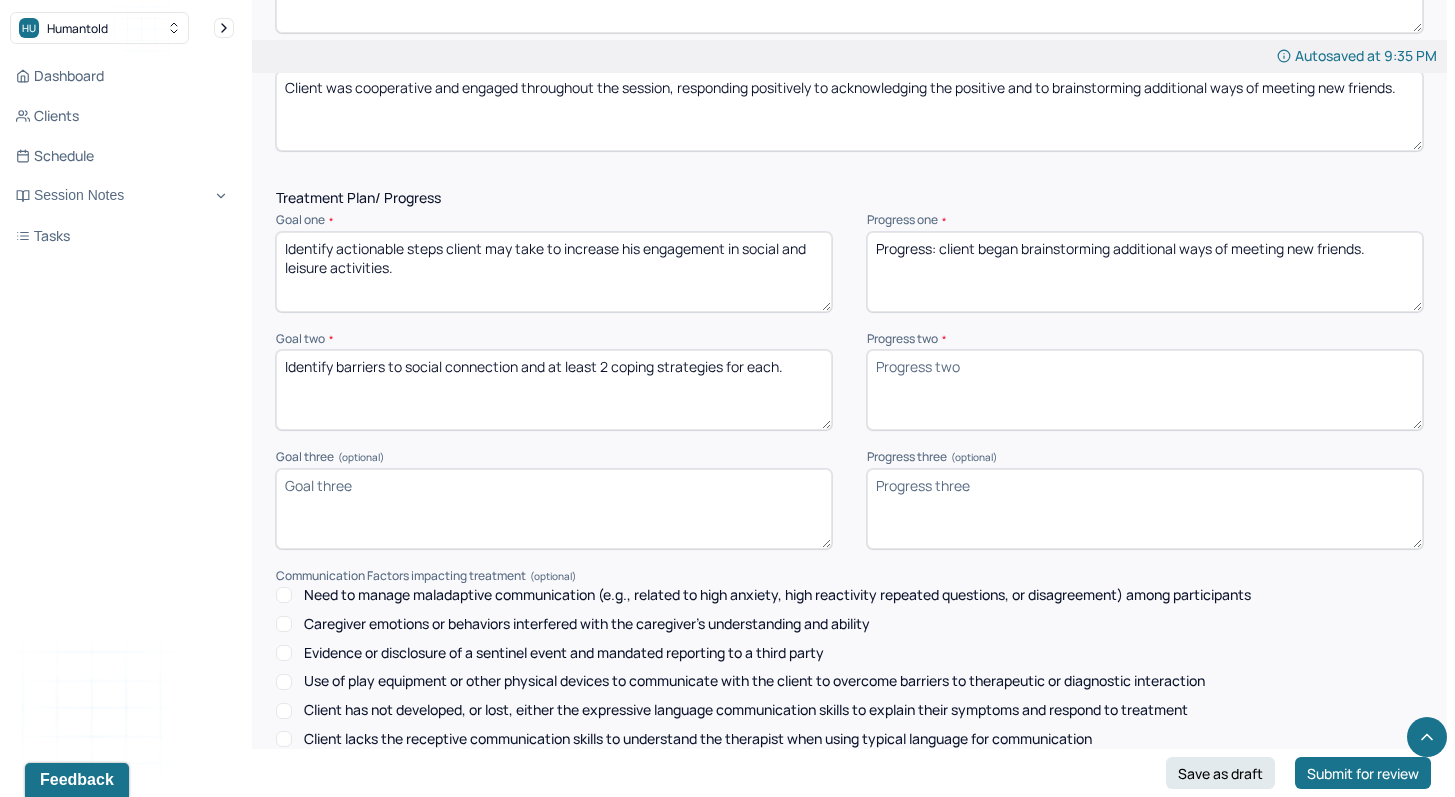 type on "Progress: client began brainstorming additional ways of meeting new friends." 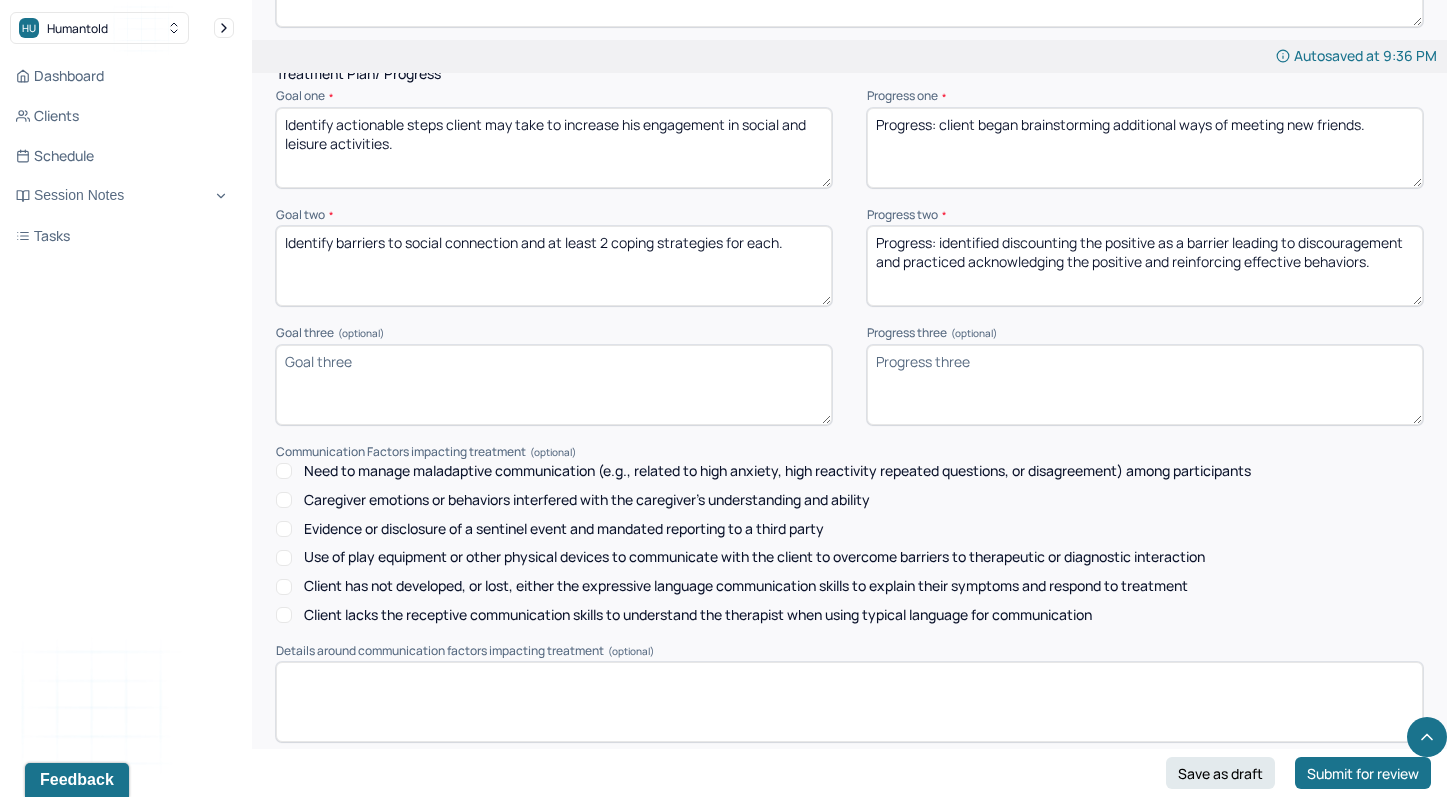 scroll, scrollTop: 2566, scrollLeft: 0, axis: vertical 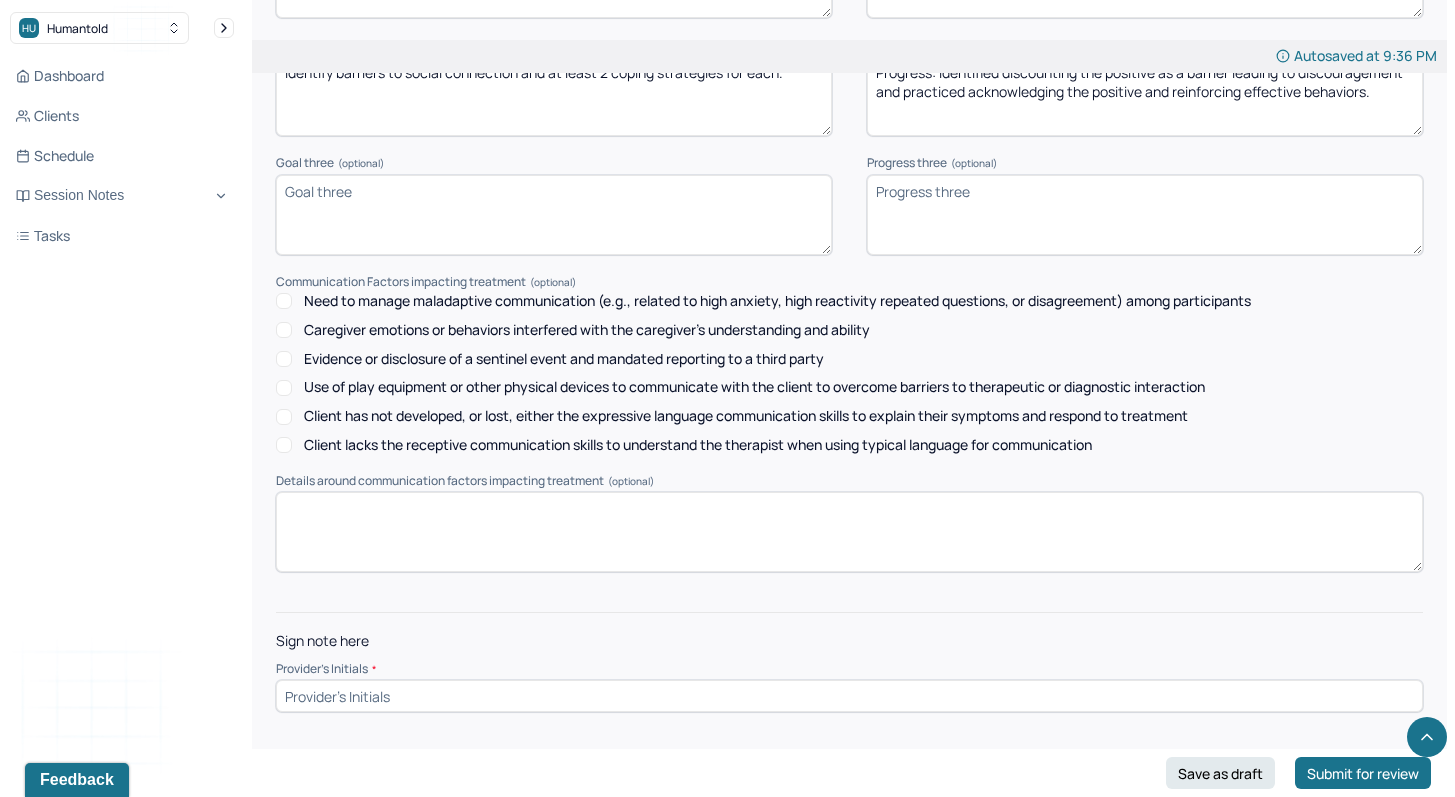 type on "Progress: identified discounting the positive as a barrier leading to discouragement and practiced acknowledging the positive and reinforcing effective behaviors." 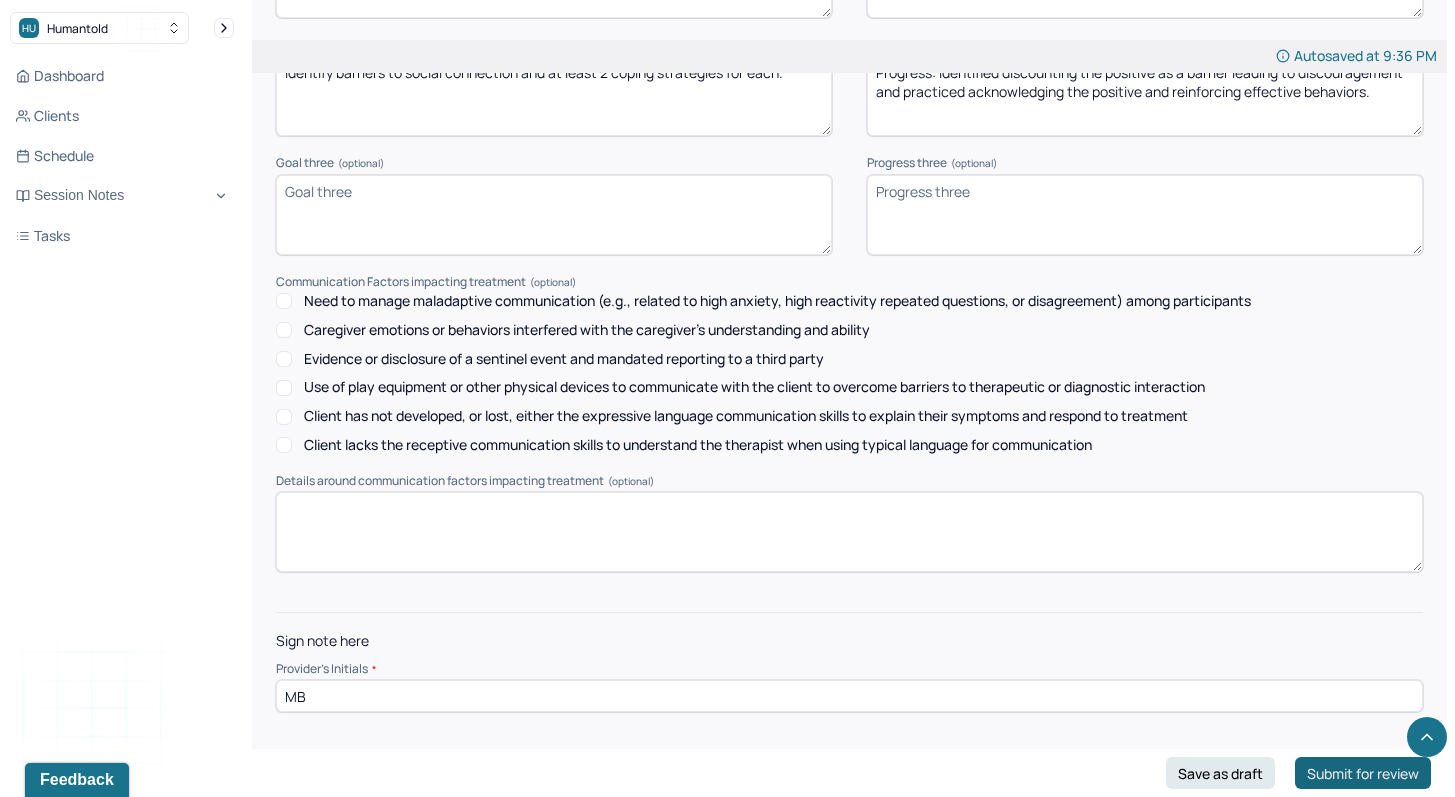 type on "MB" 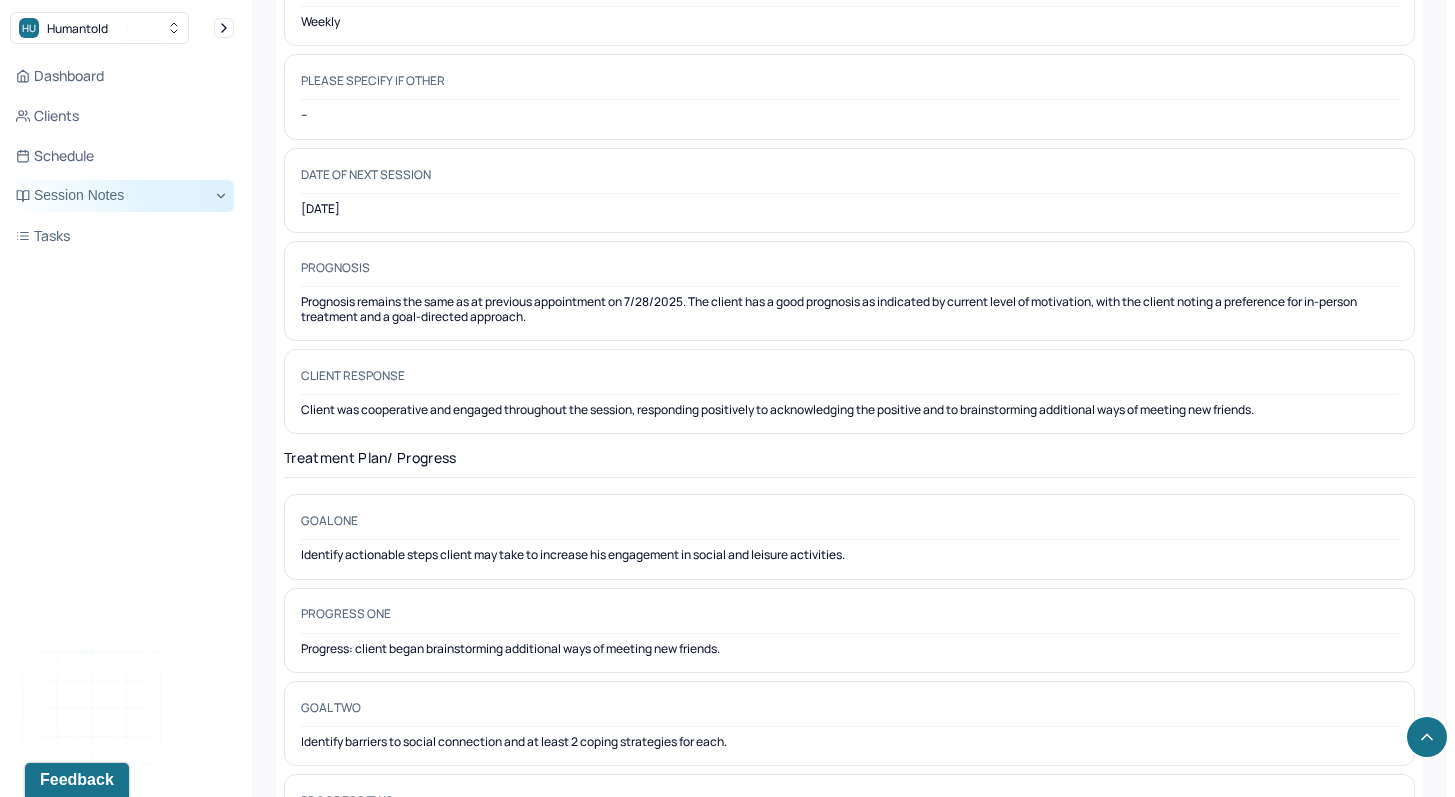 click on "Session Notes" at bounding box center (122, 196) 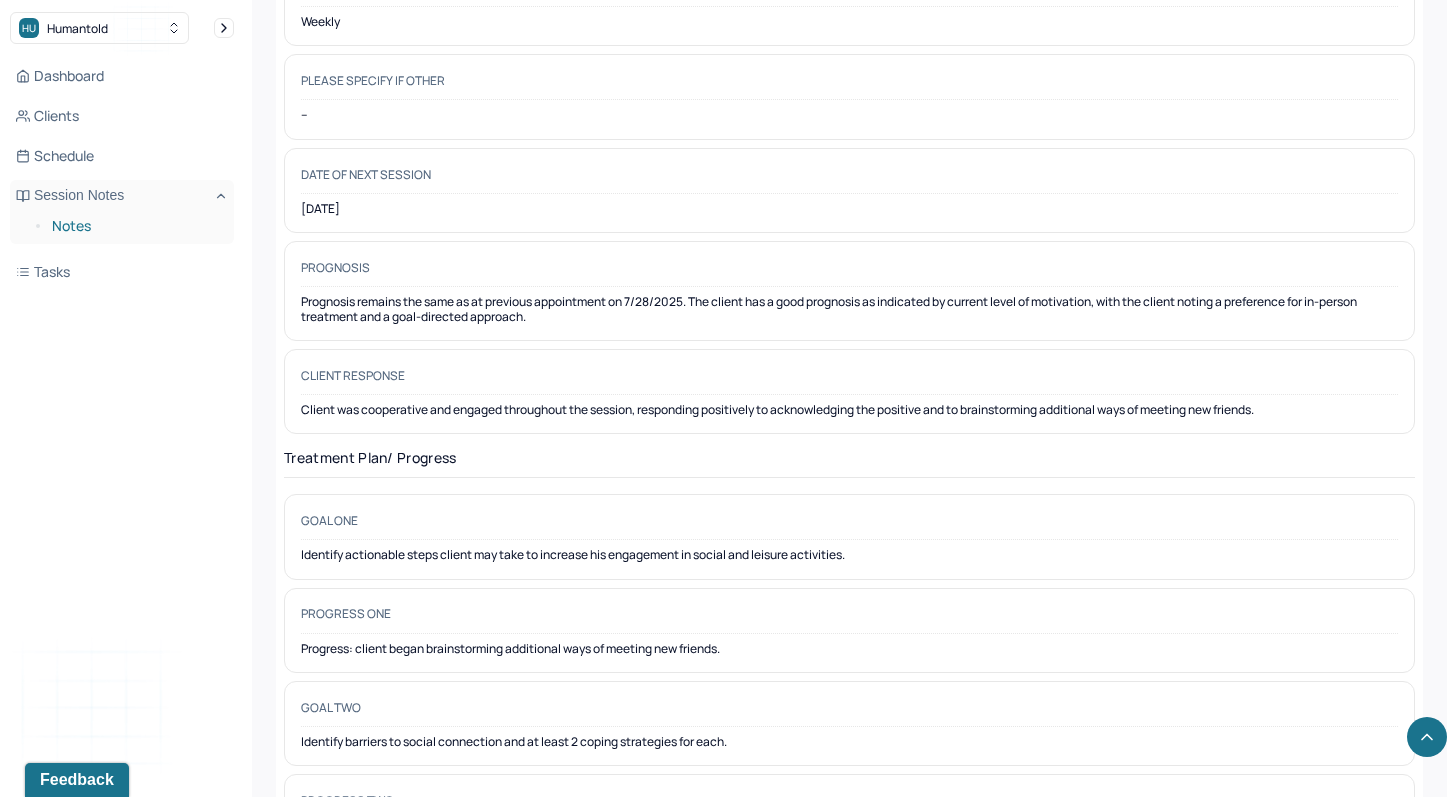 click on "Notes" at bounding box center (135, 226) 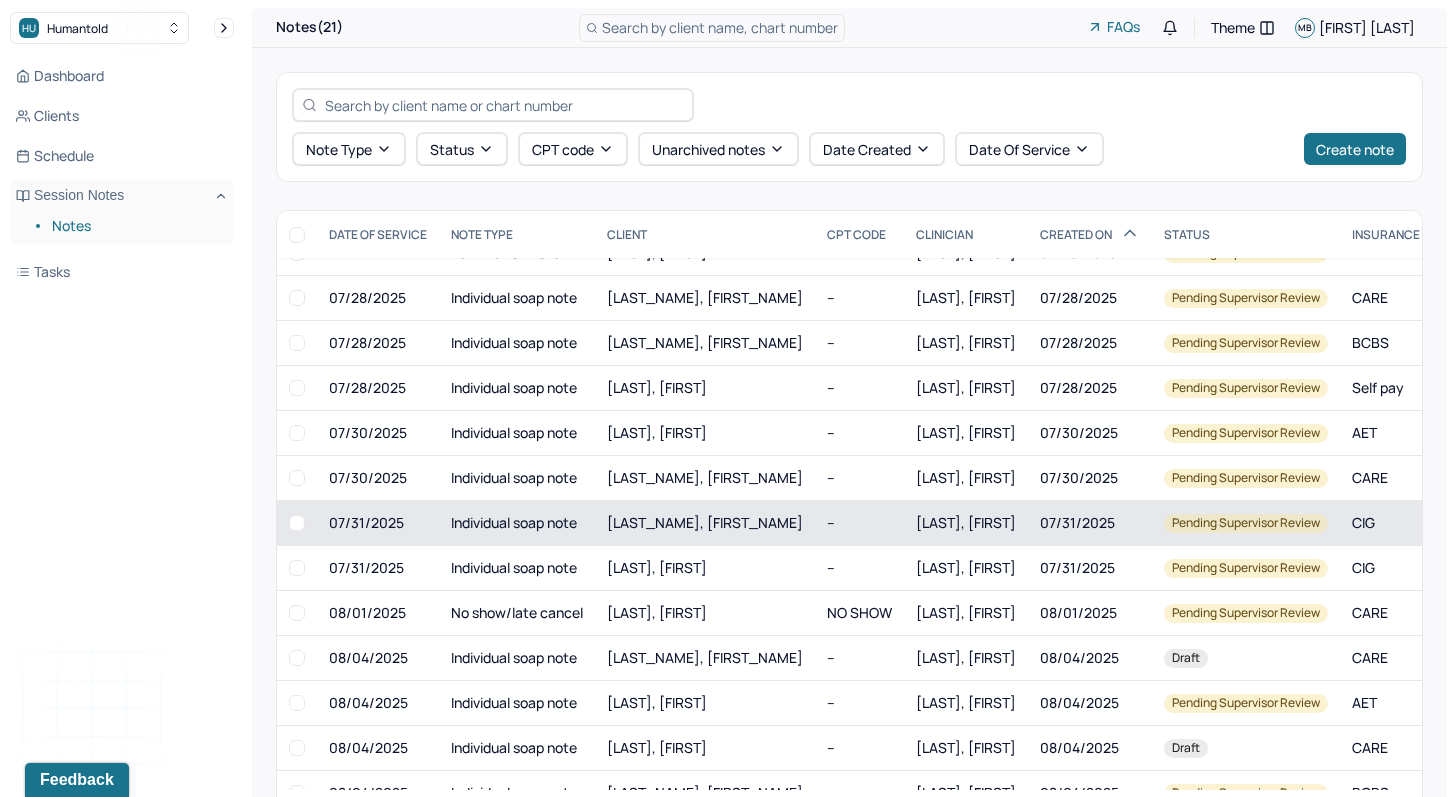 scroll, scrollTop: 427, scrollLeft: 0, axis: vertical 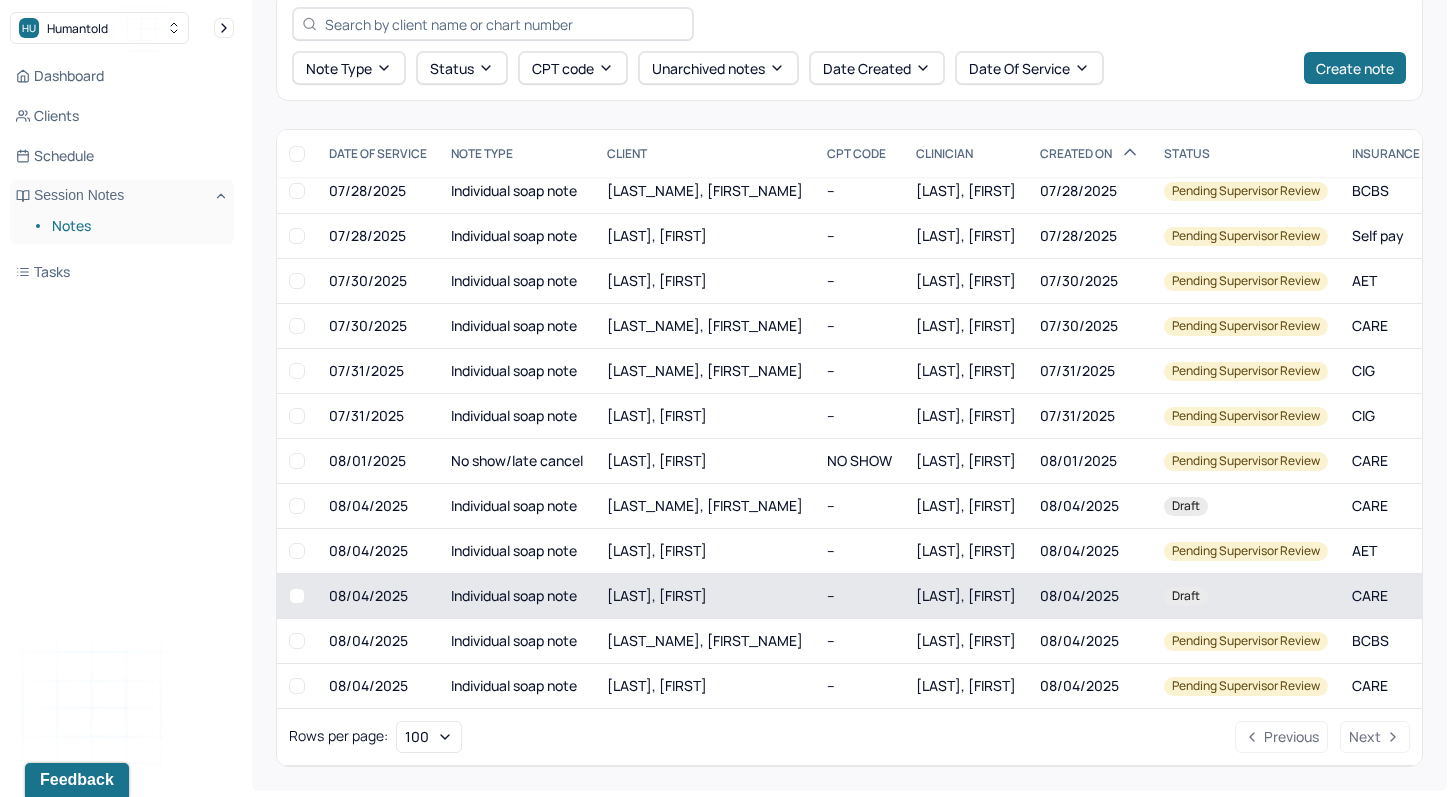 click on "[LAST], [FIRST]" at bounding box center (657, 595) 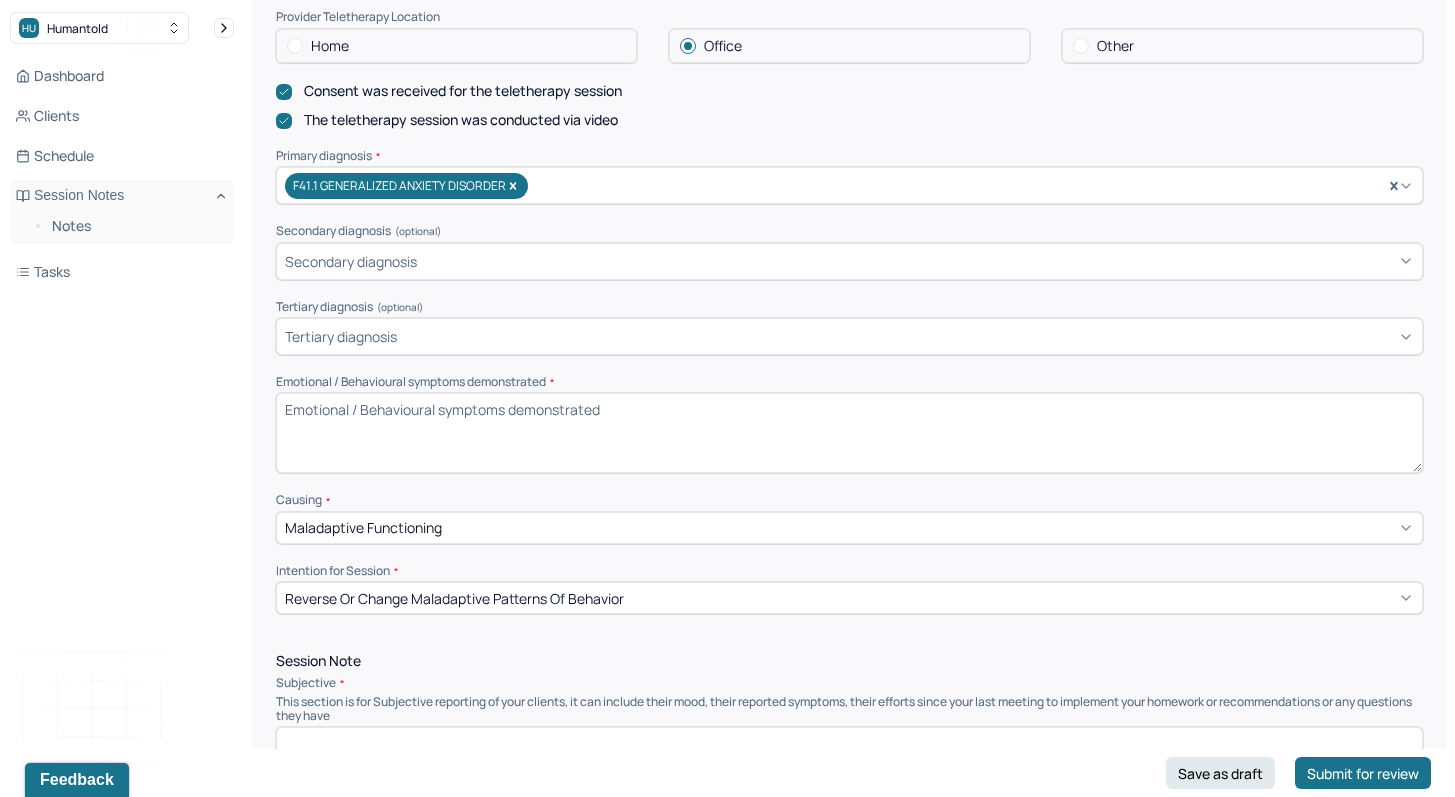 scroll, scrollTop: 780, scrollLeft: 0, axis: vertical 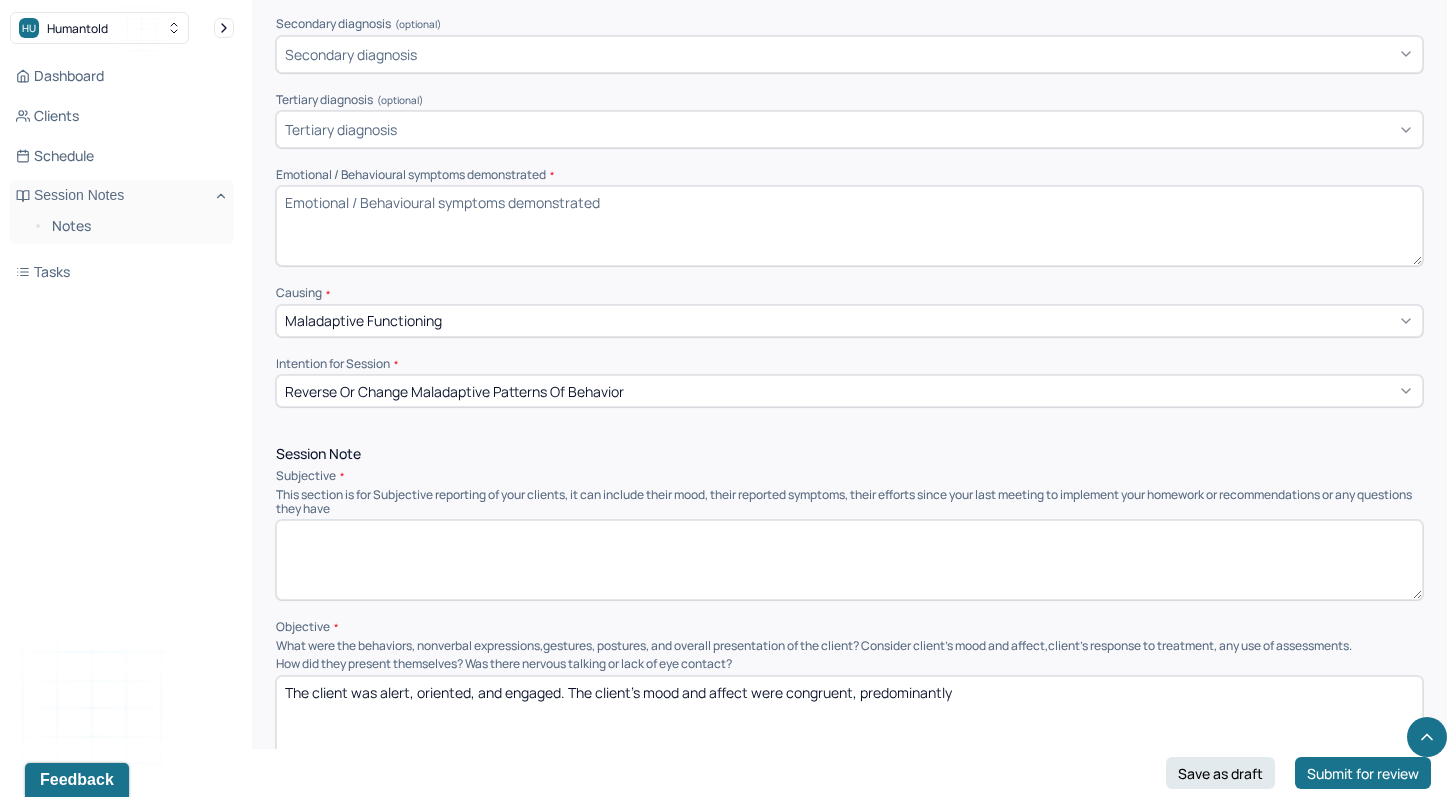 click at bounding box center [849, 560] 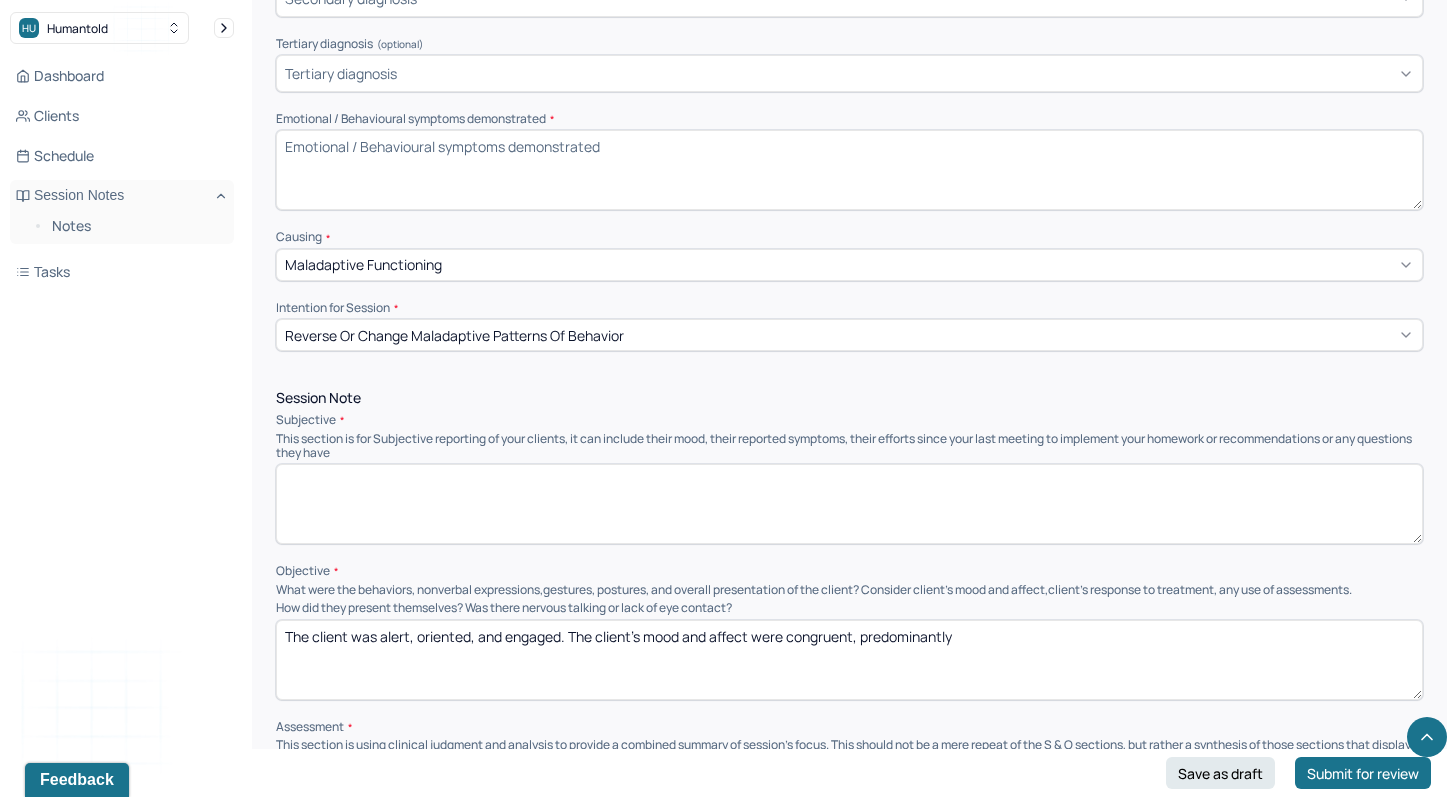 scroll, scrollTop: 876, scrollLeft: 0, axis: vertical 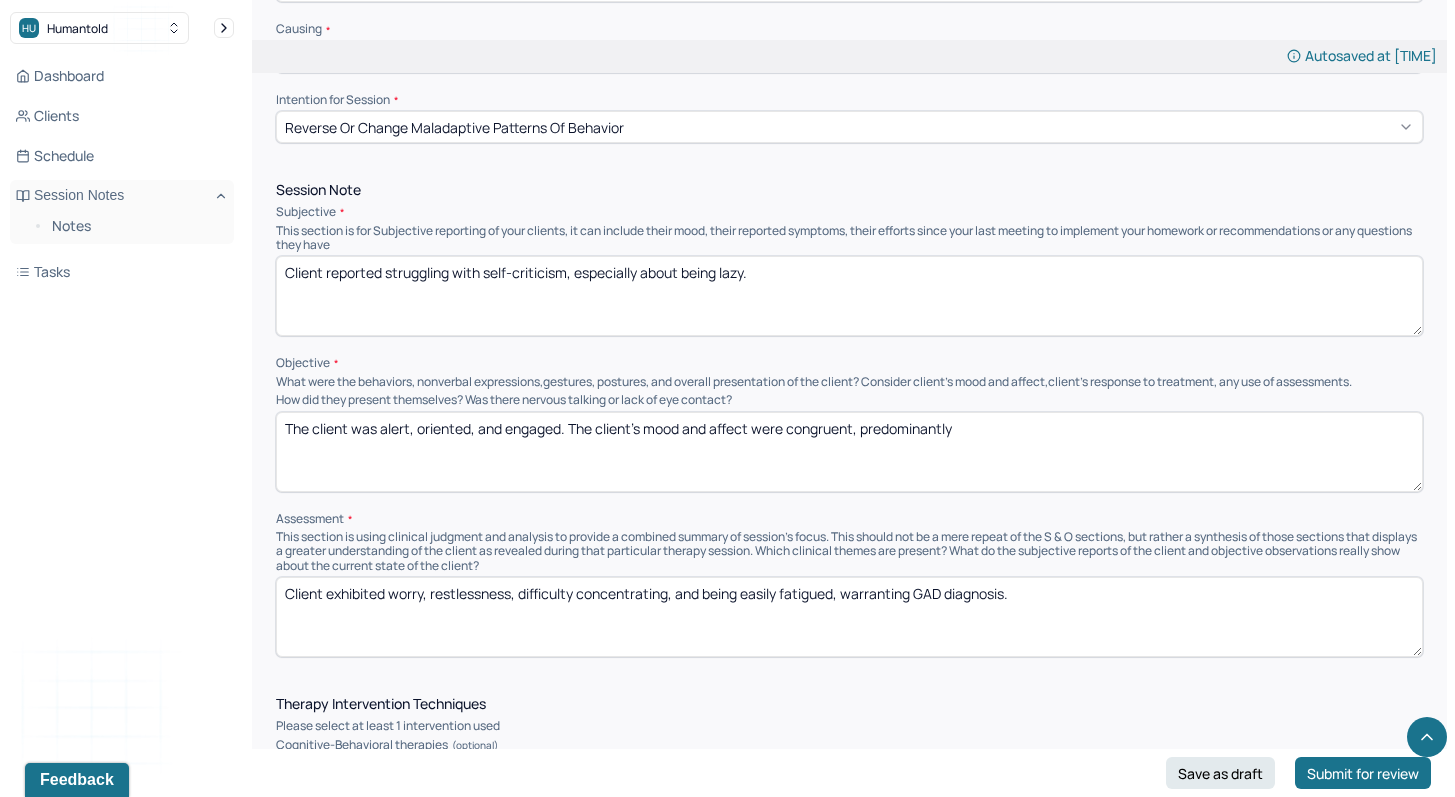 type on "Client reported struggling with self-criticism, especially about being lazy." 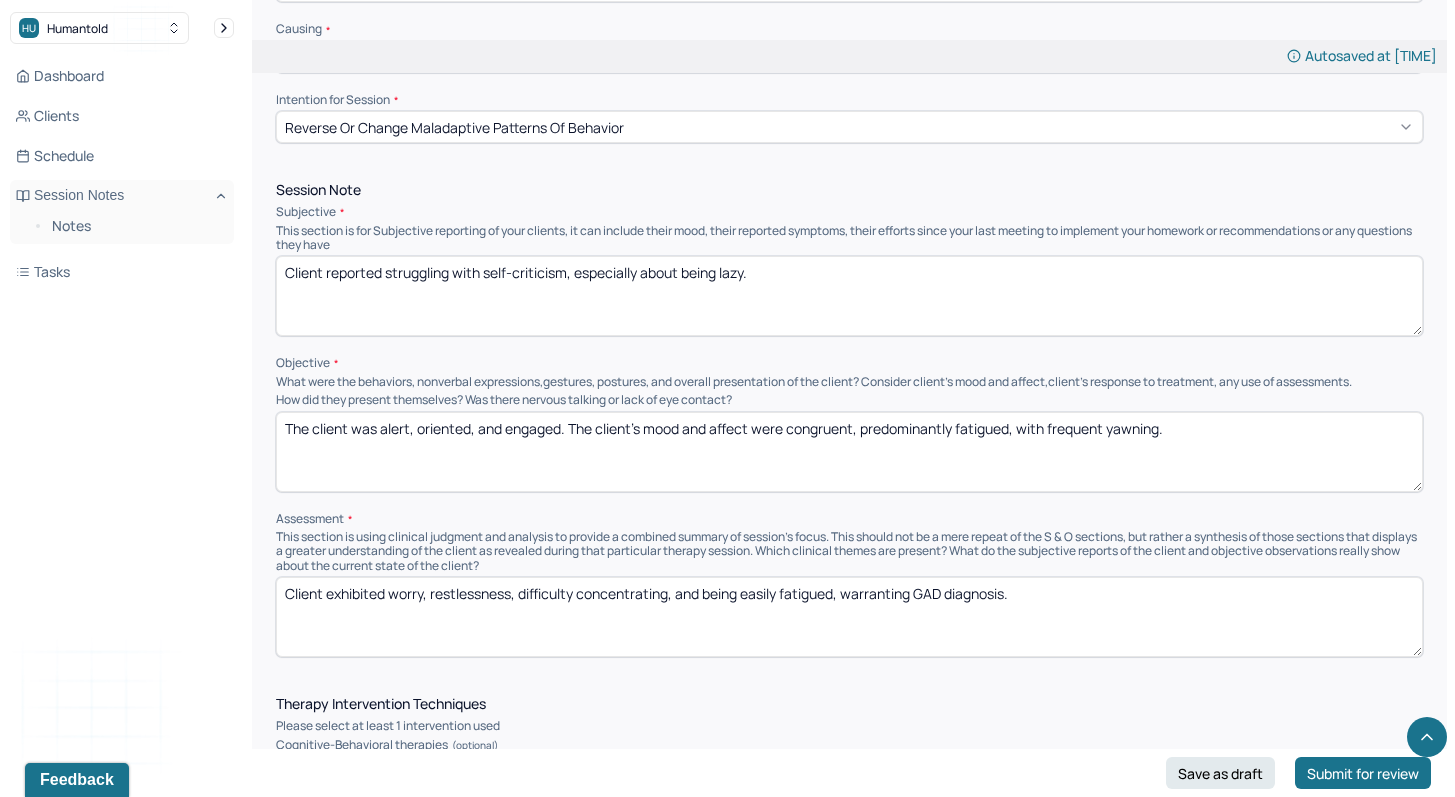 type on "The client was alert, oriented, and engaged. The client's mood and affect were congruent, predominantly fatigued, with frequent yawning." 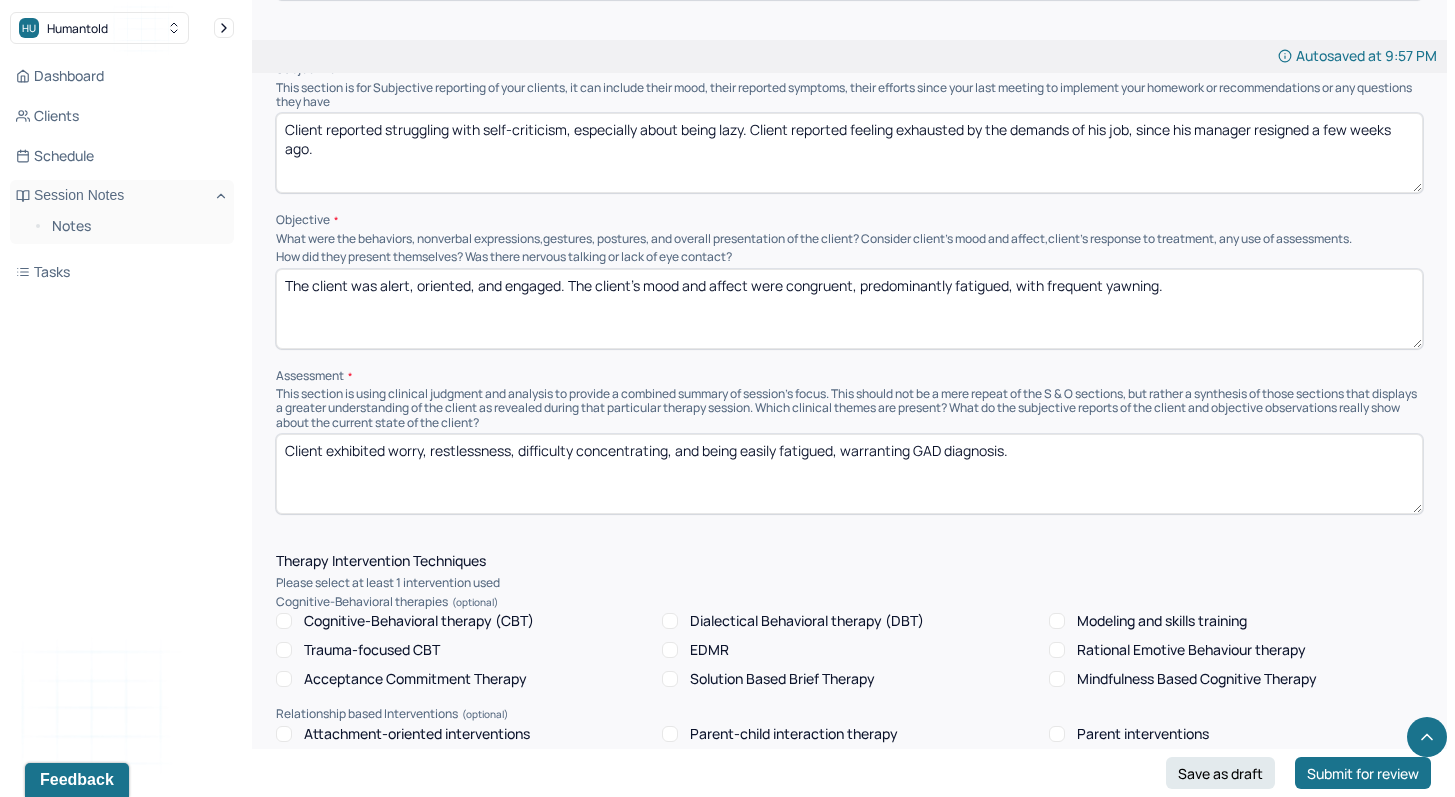 scroll, scrollTop: 1194, scrollLeft: 0, axis: vertical 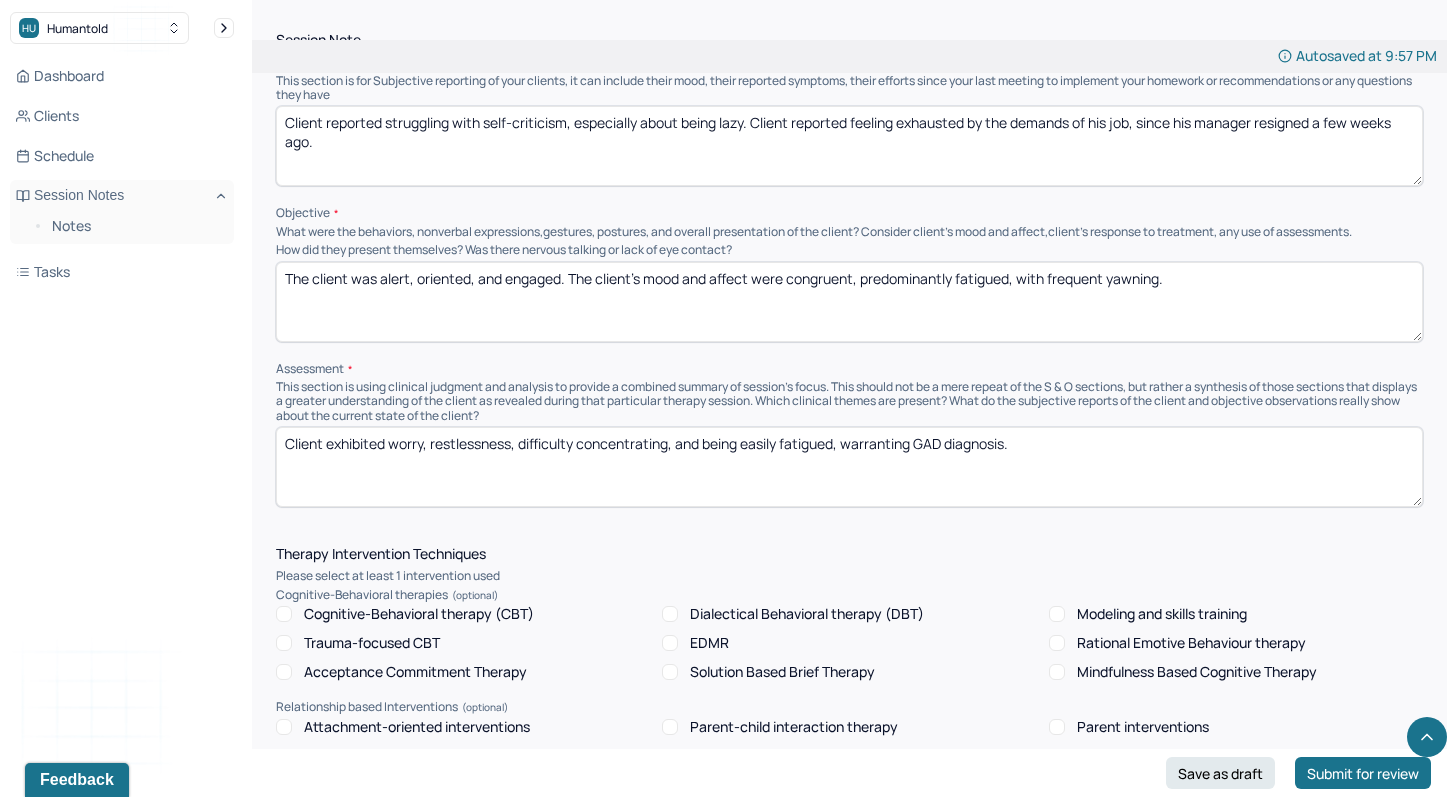 type on "Client reported struggling with self-criticism, especially about being lazy. Client reported feeling exhausted by the demands of his job, since his manager resigned a few weeks ago." 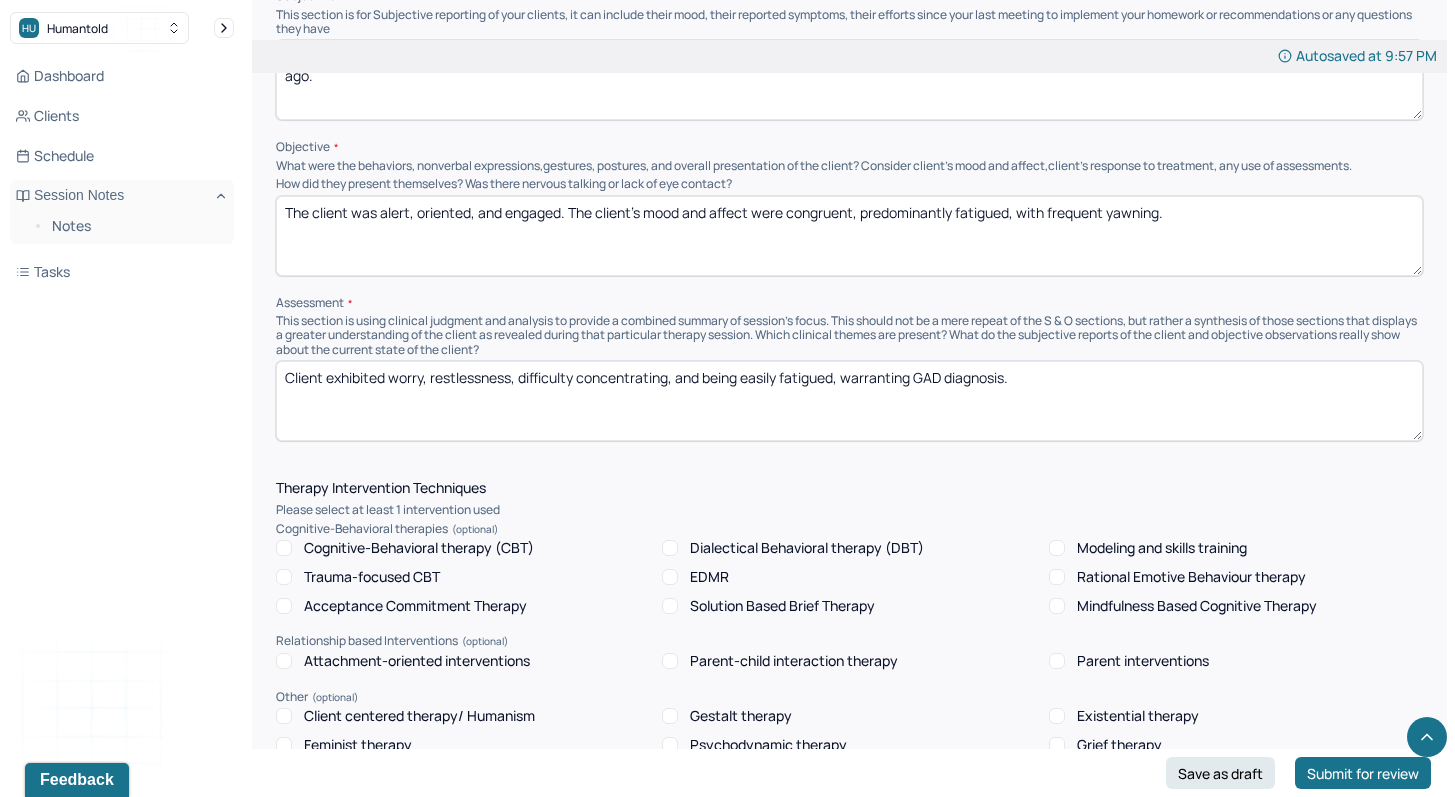 scroll, scrollTop: 1263, scrollLeft: 0, axis: vertical 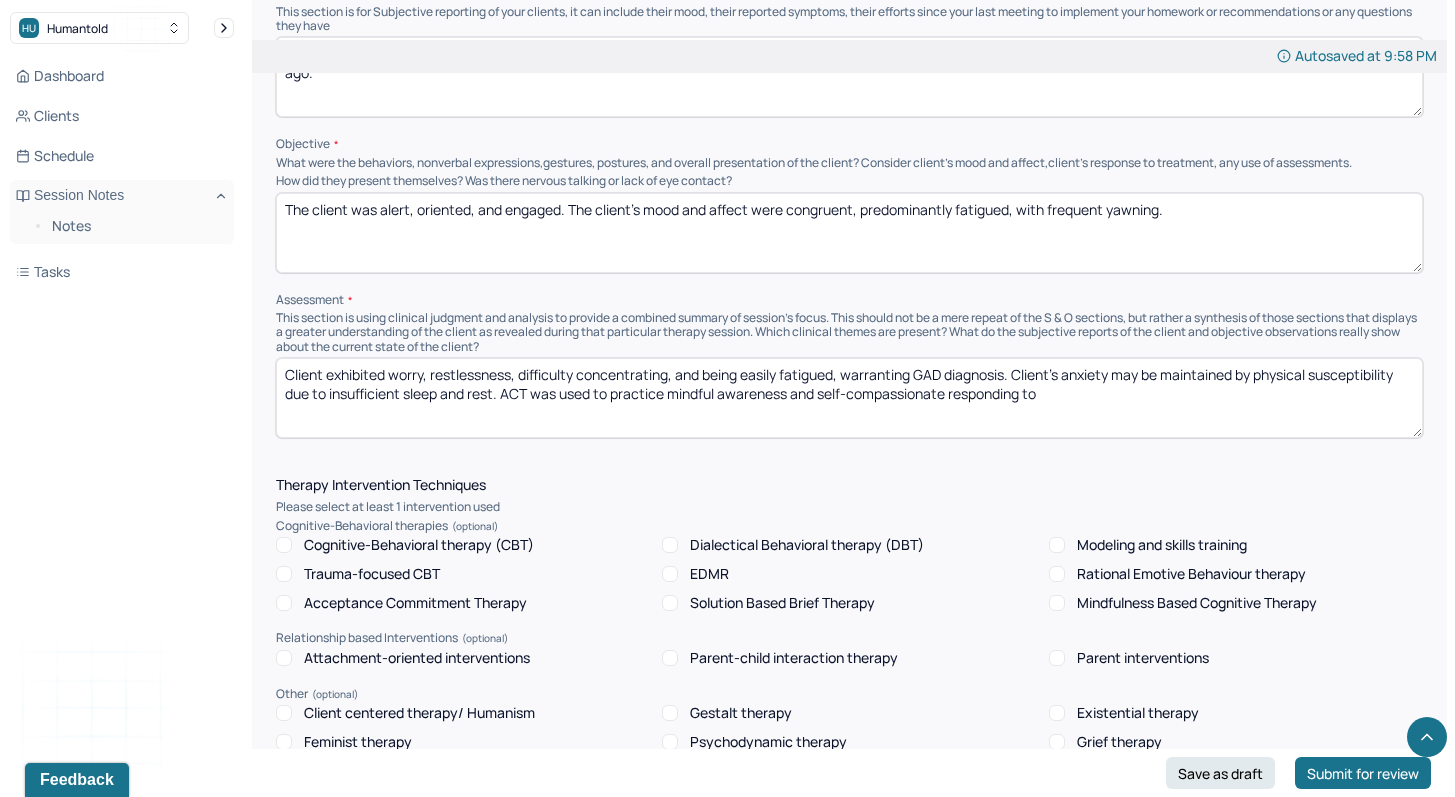 click on "Client exhibited worry, restlessness, difficulty concentrating, and being easily fatigued, warranting GAD diagnosis. Client's anxiety may be maintained by physical susceptibility due to insufficient sleep and rest. ACT was used to practice mindful awareness and self-compassionate responding to" at bounding box center (849, 398) 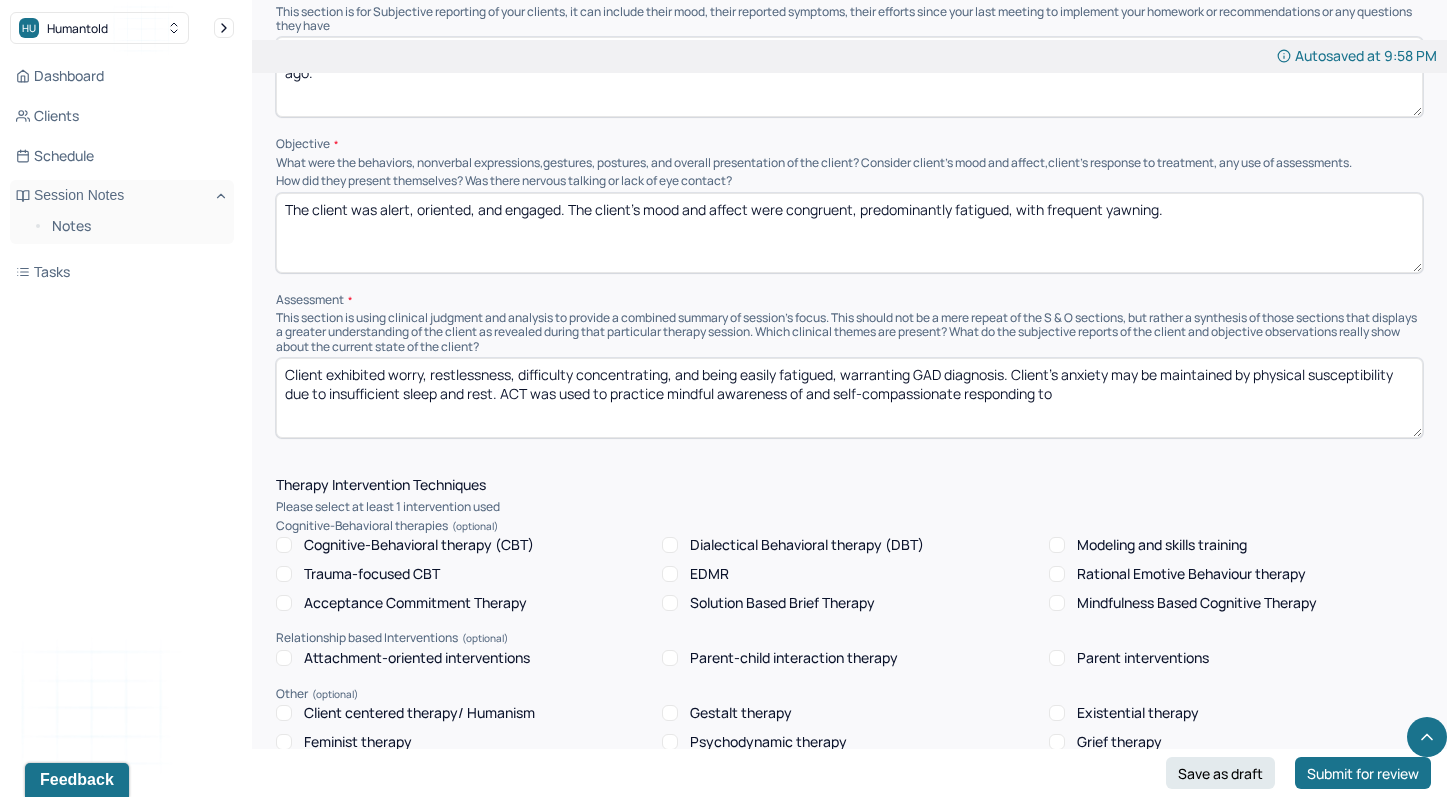 click on "Client exhibited worry, restlessness, difficulty concentrating, and being easily fatigued, warranting GAD diagnosis. Client's anxiety may be maintained by physical susceptibility due to insufficient sleep and rest. ACT was used to practice mindful awareness and self-compassionate responding to" at bounding box center (849, 398) 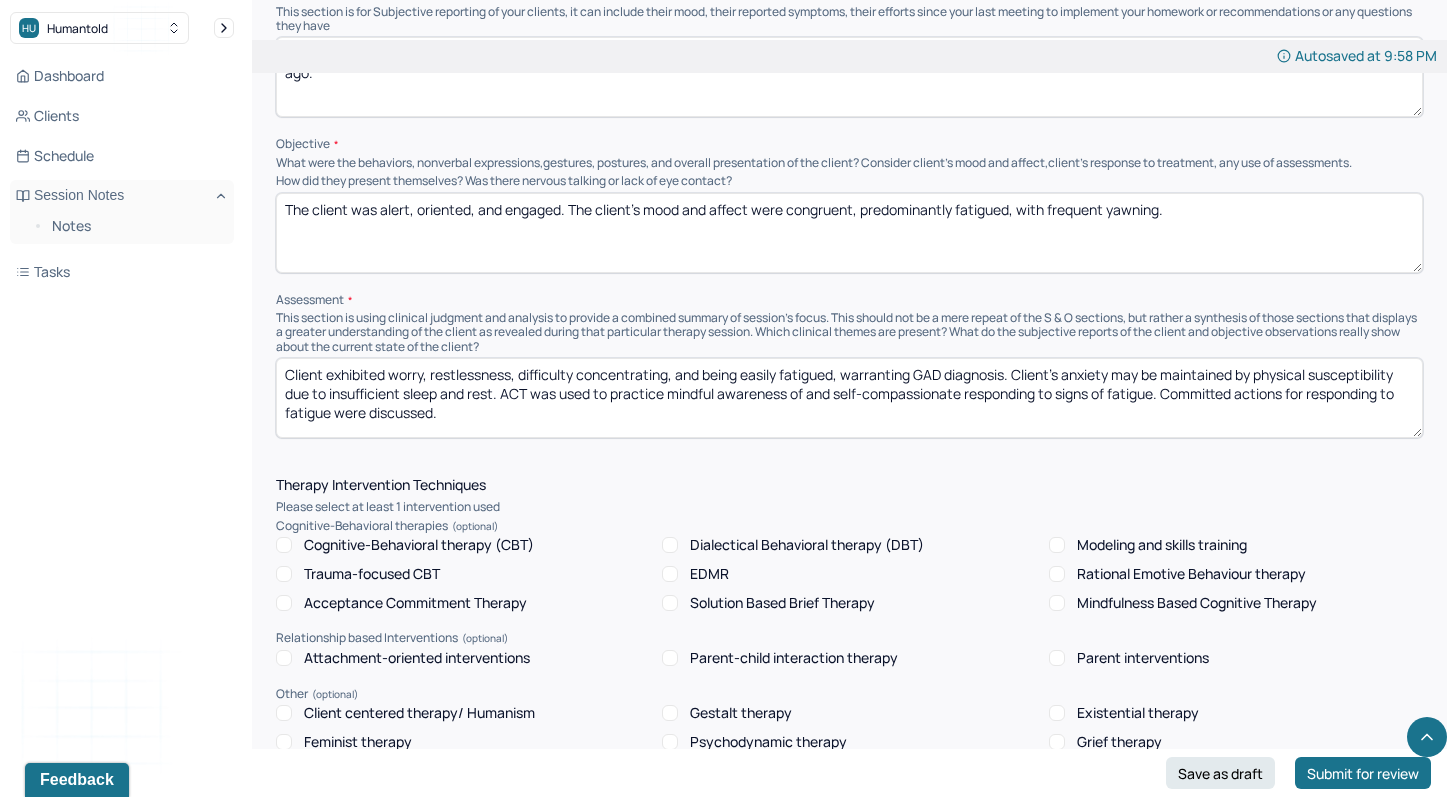 type on "Client exhibited worry, restlessness, difficulty concentrating, and being easily fatigued, warranting GAD diagnosis. Client's anxiety may be maintained by physical susceptibility due to insufficient sleep and rest. ACT was used to practice mindful awareness of and self-compassionate responding to signs of fatigue. Committed actions for responding to fatigue were discussed." 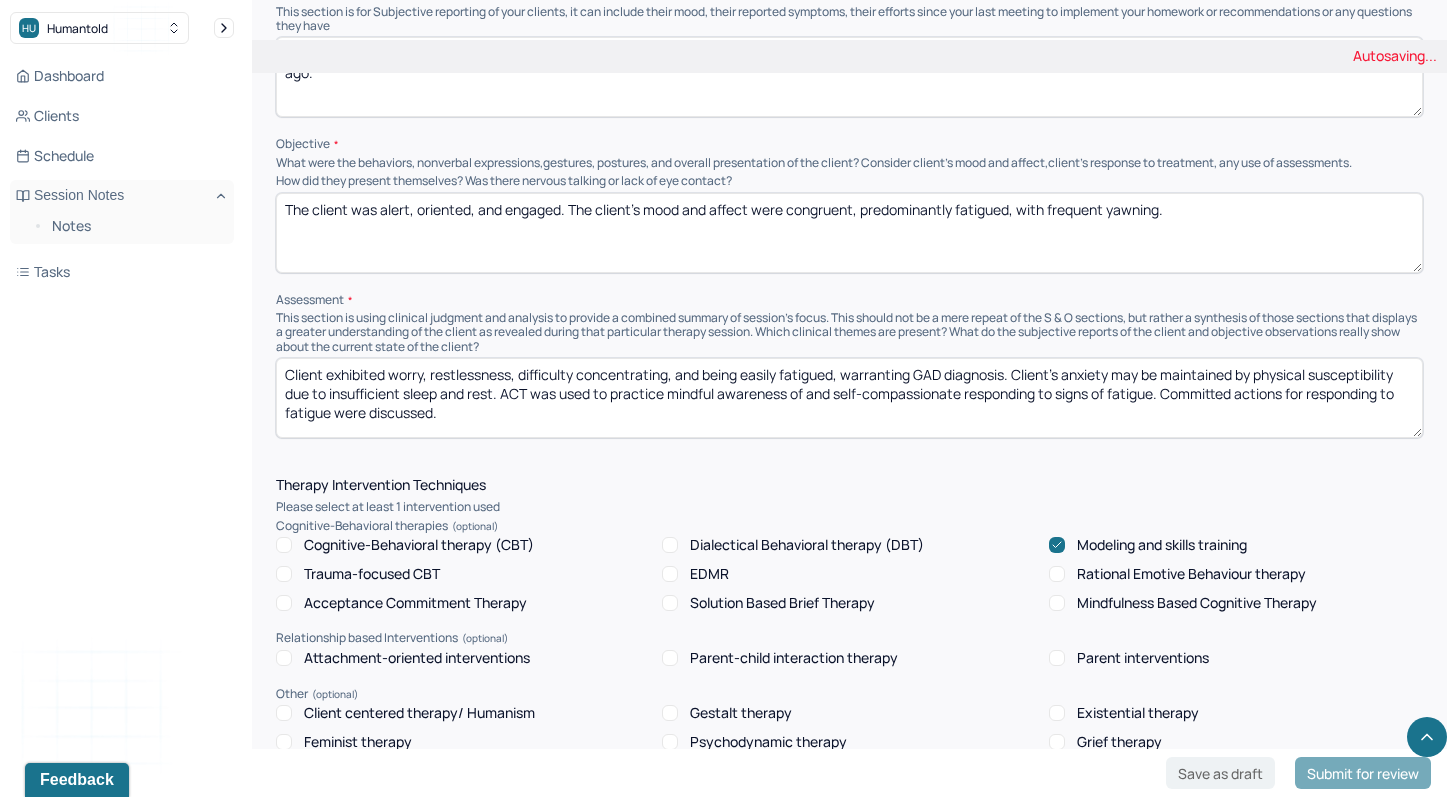 click on "Acceptance Commitment Therapy" at bounding box center [284, 603] 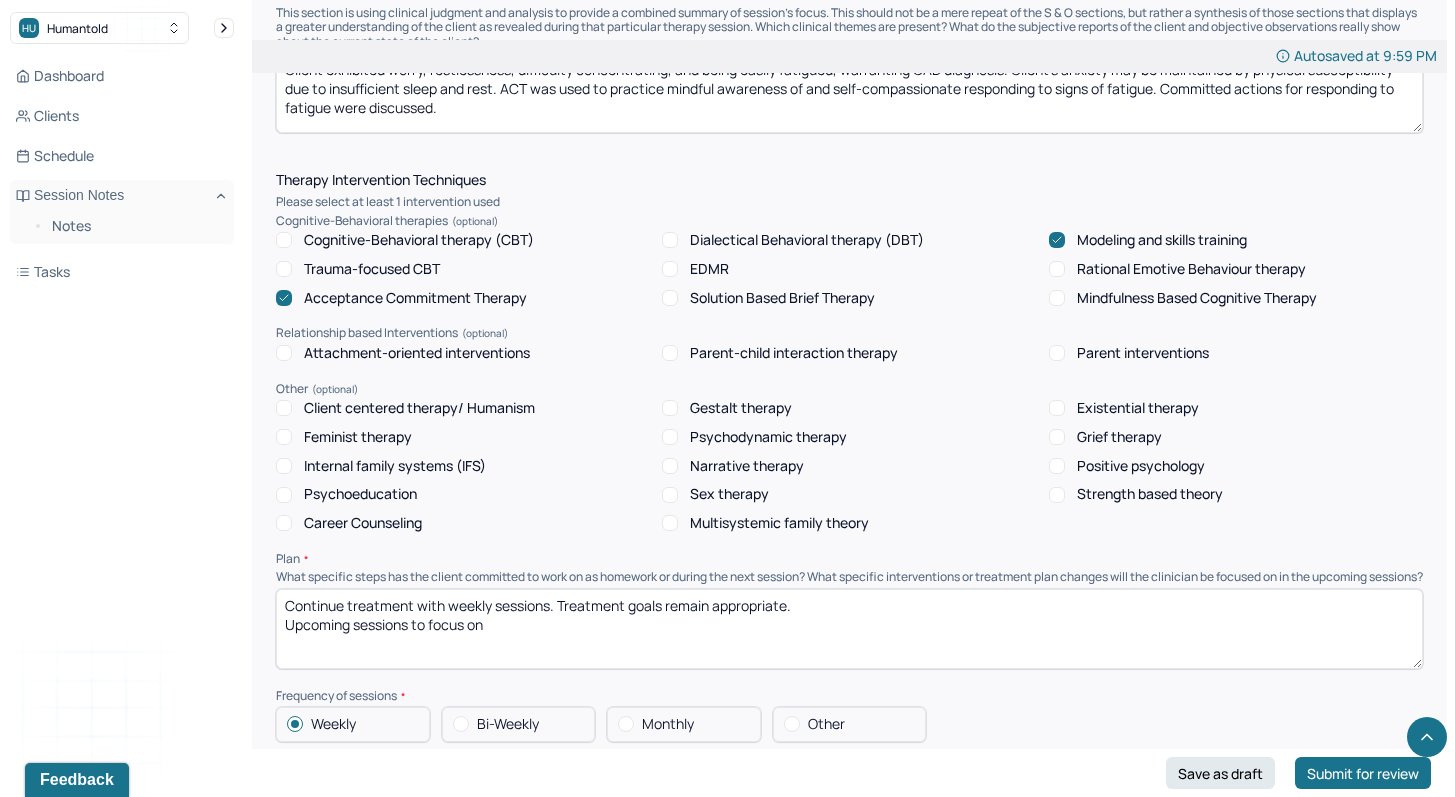 scroll, scrollTop: 1581, scrollLeft: 0, axis: vertical 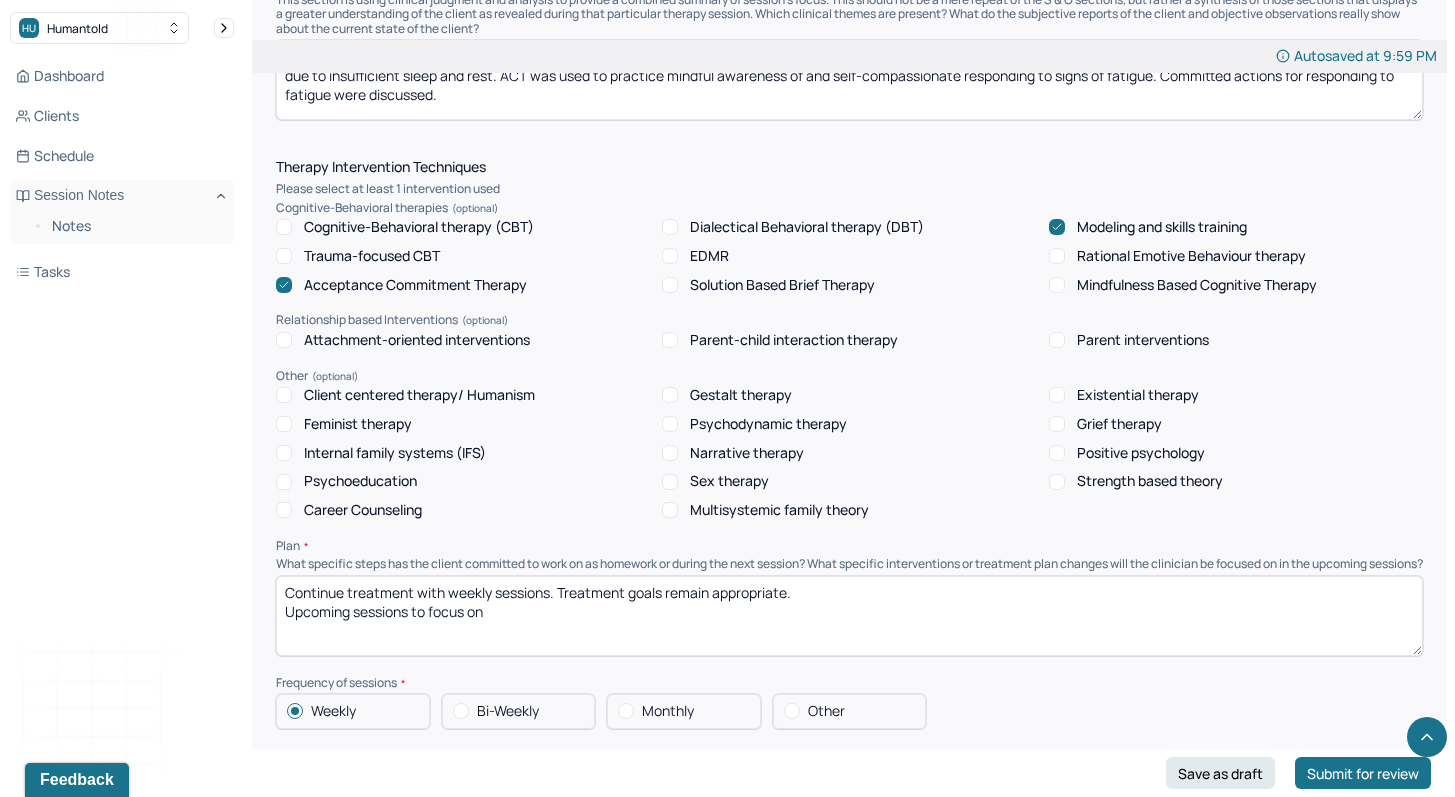 click on "Continue treatment with weekly sessions. Treatment goals remain appropriate.
Upcoming sessions to focus on" at bounding box center (849, 616) 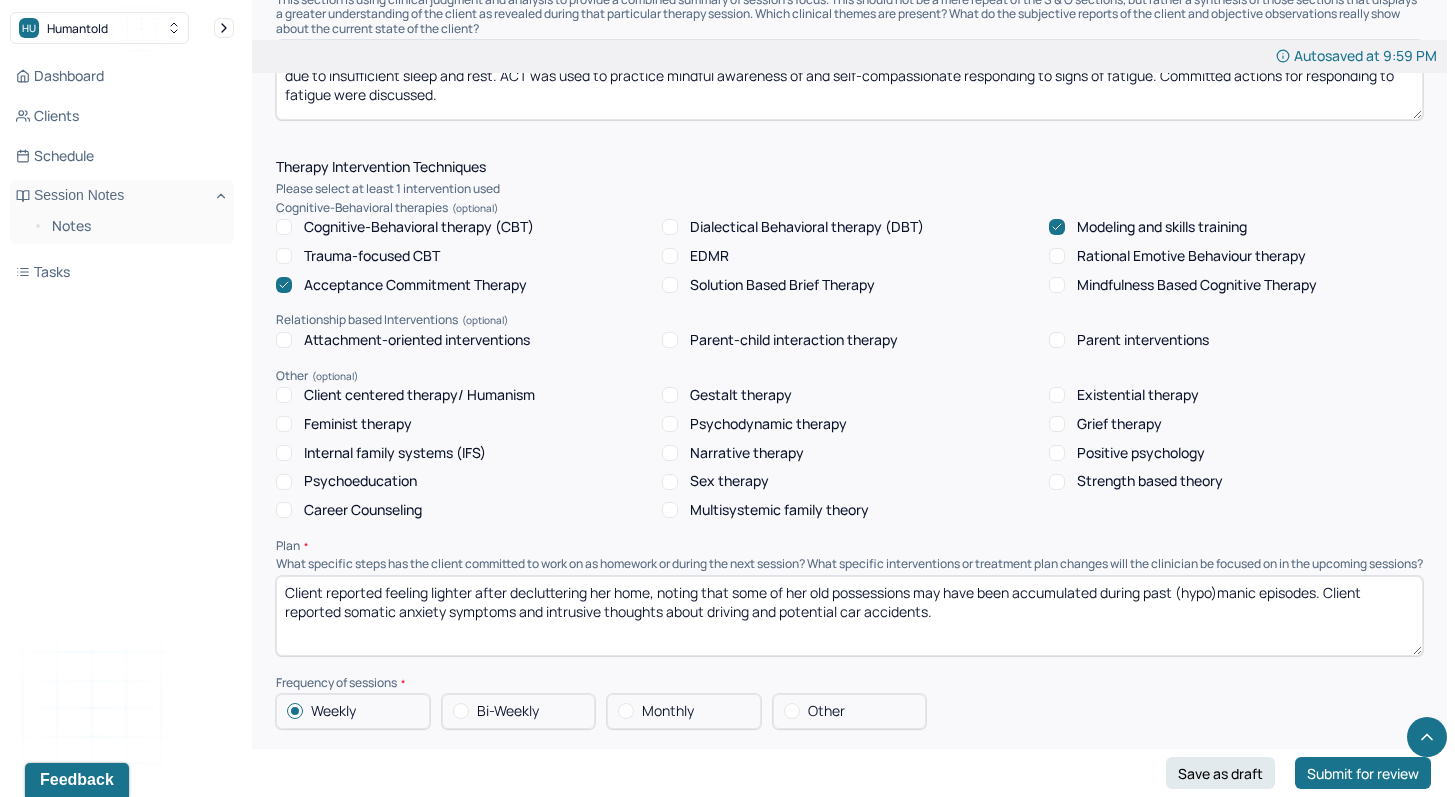 click on "Client reported feeling lighter after decluttering her home, noting that some of her old possessions may have been accumulated during past (hypo)manic episodes. Client reported somatic anxiety symptoms and intrusive thoughts about driving and potential car accidents." at bounding box center (849, 616) 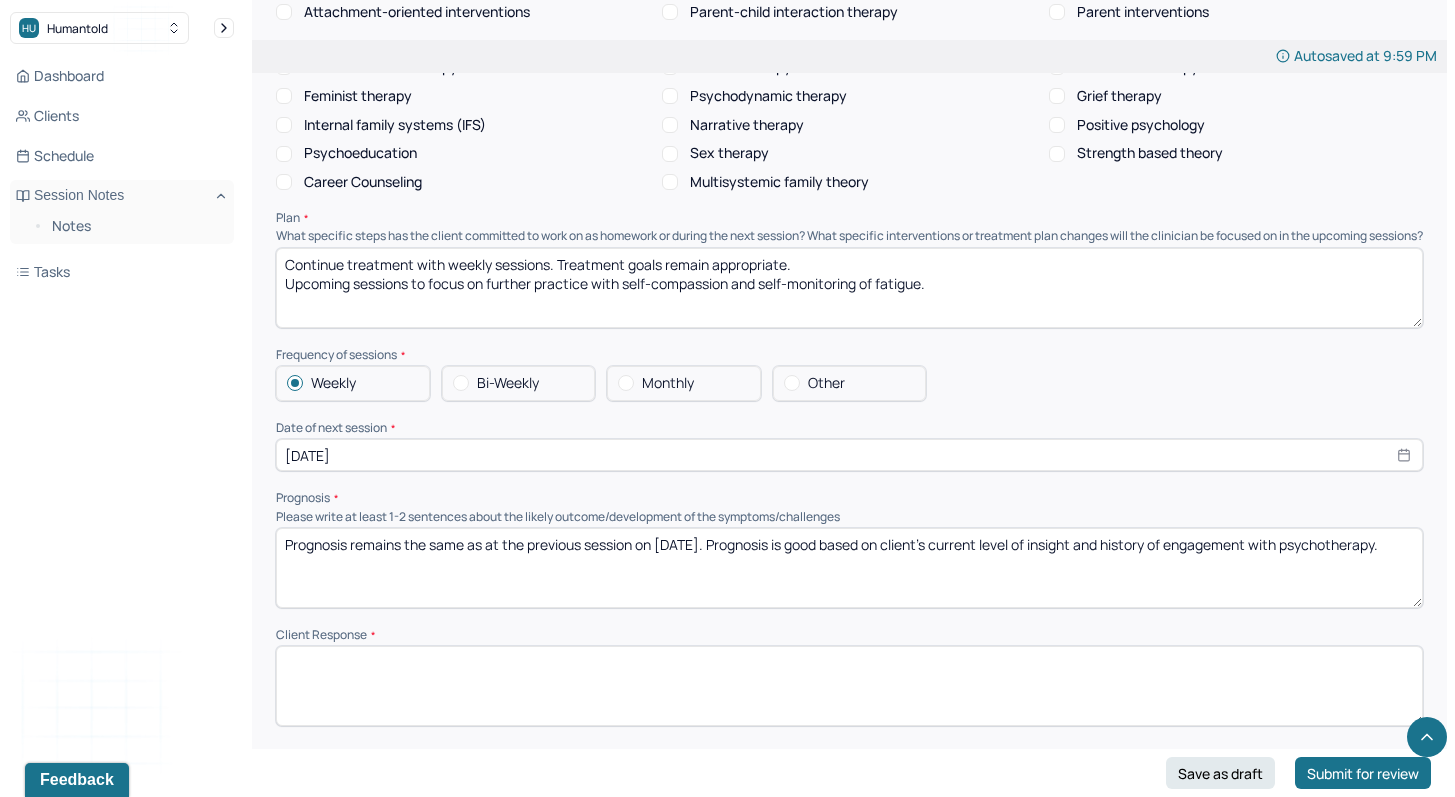 scroll, scrollTop: 1987, scrollLeft: 0, axis: vertical 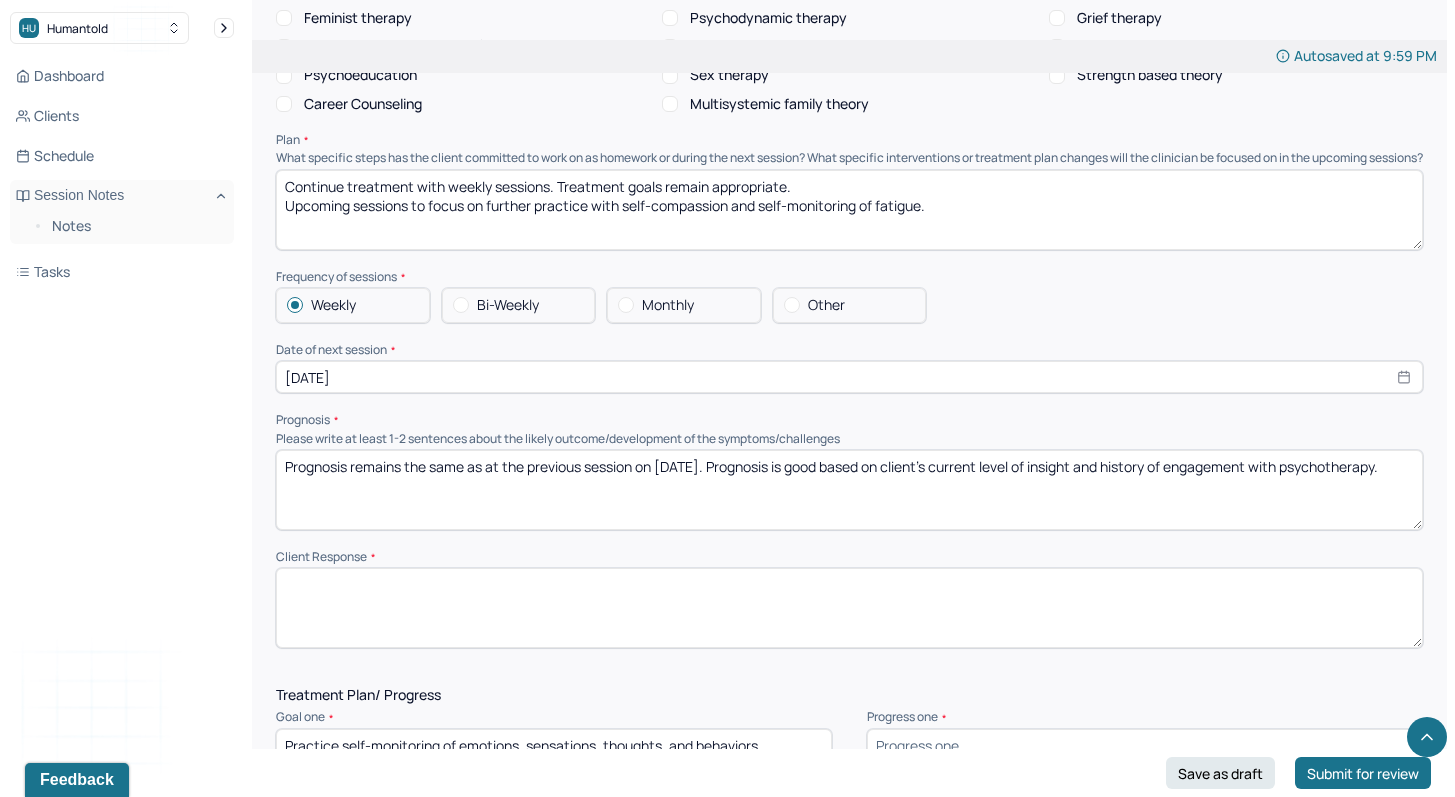 type on "Continue treatment with weekly sessions. Treatment goals remain appropriate.
Upcoming sessions to focus on further practice with self-compassion and self-monitoring of fatigue." 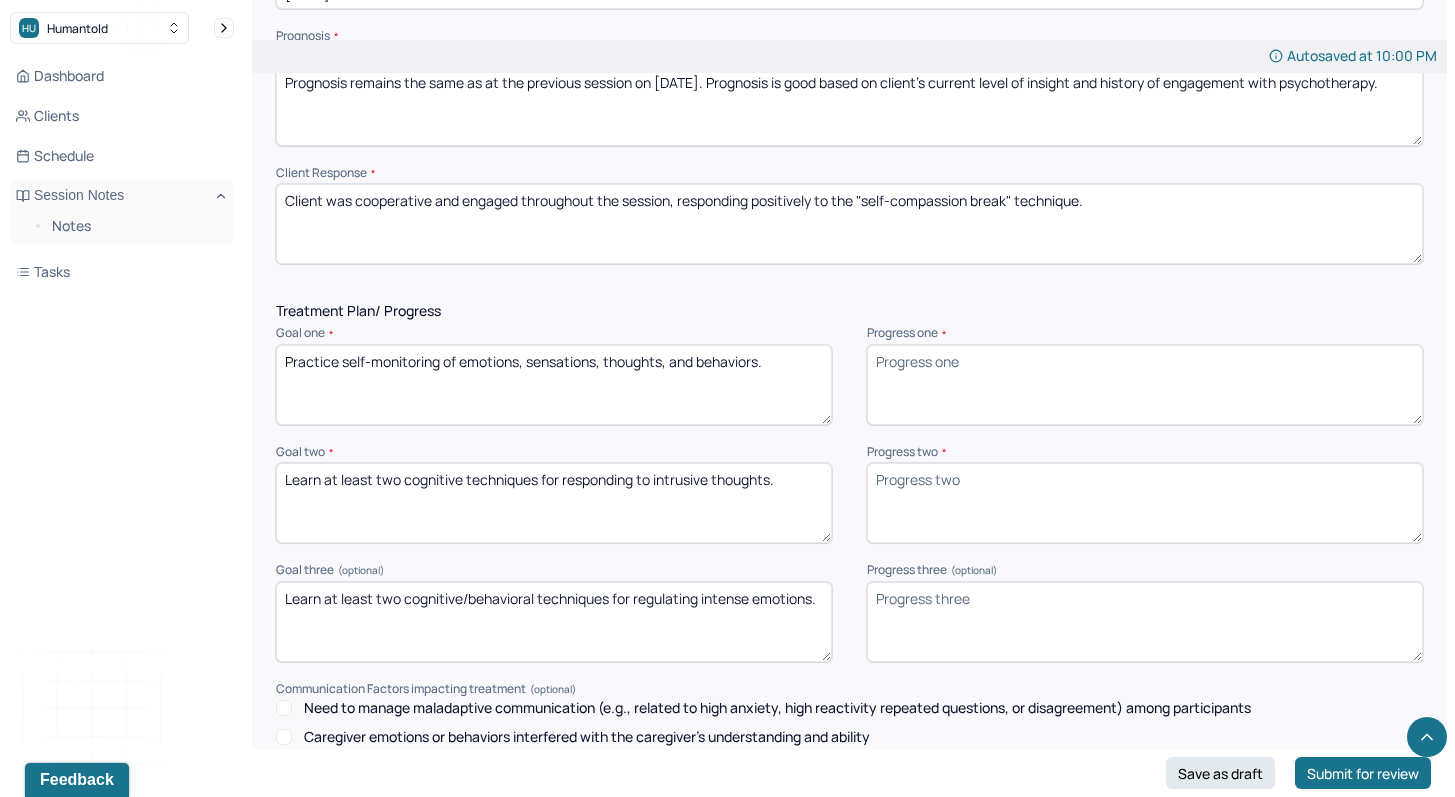 scroll, scrollTop: 2368, scrollLeft: 0, axis: vertical 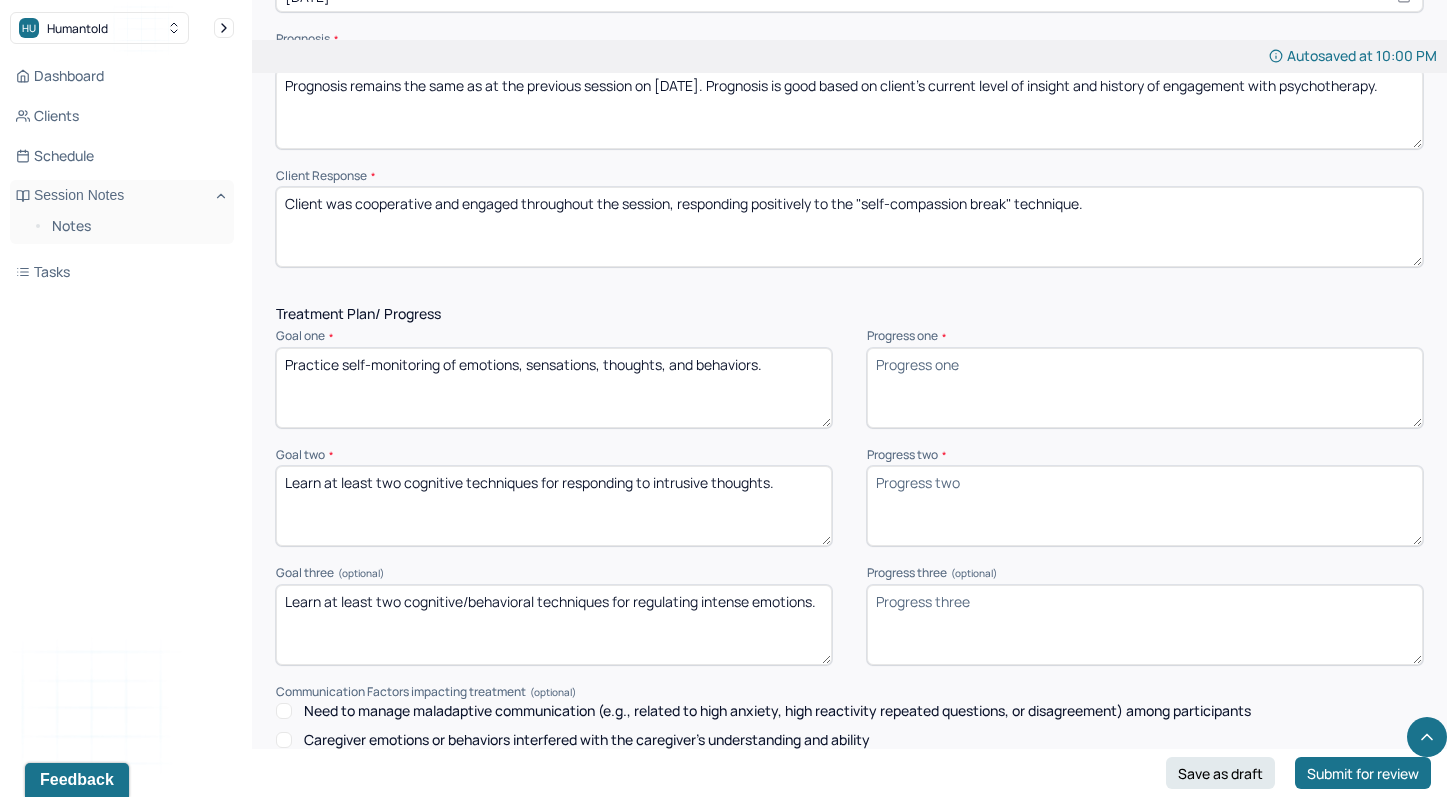 type on "Client was cooperative and engaged throughout the session, responding positively to the "self-compassion break" technique." 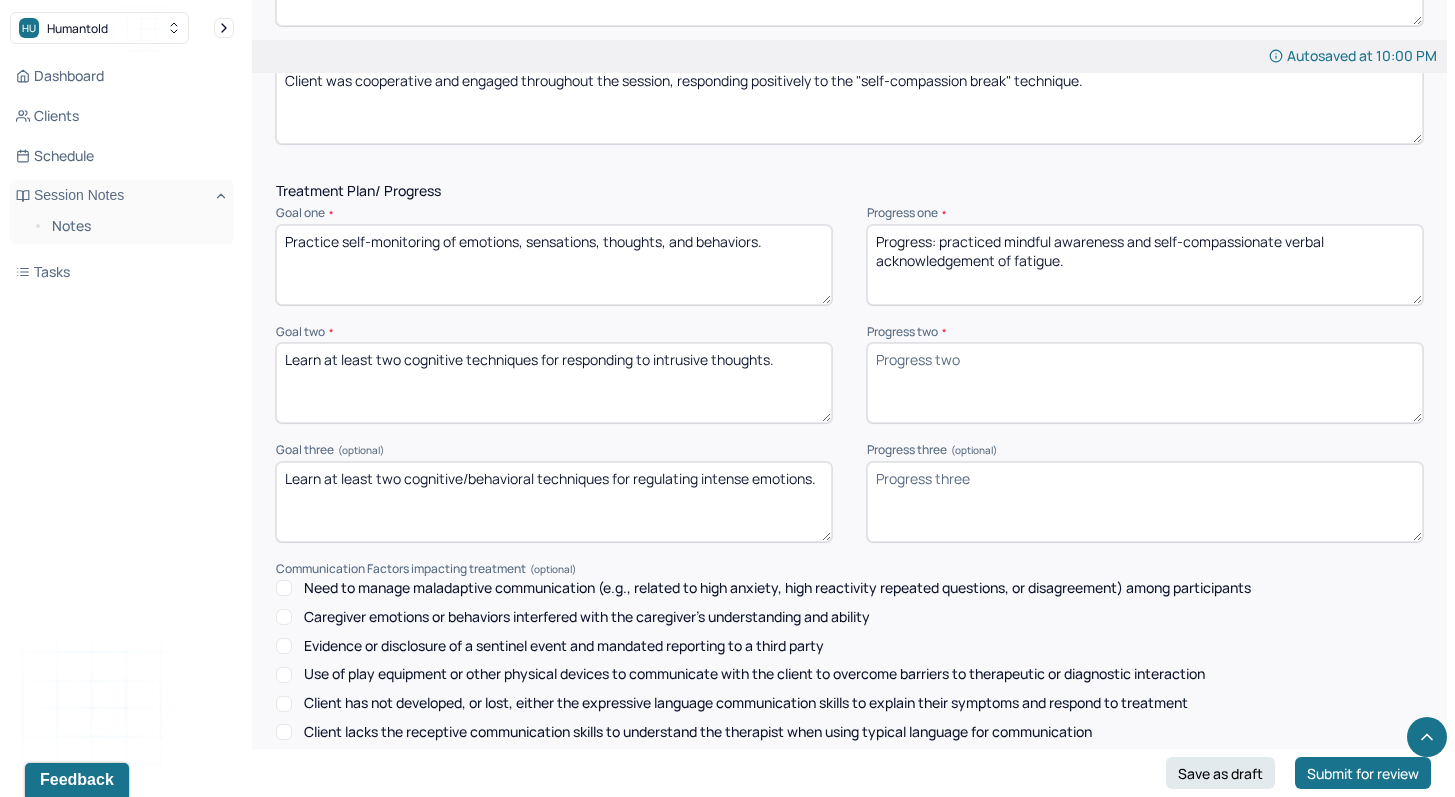 scroll, scrollTop: 2495, scrollLeft: 0, axis: vertical 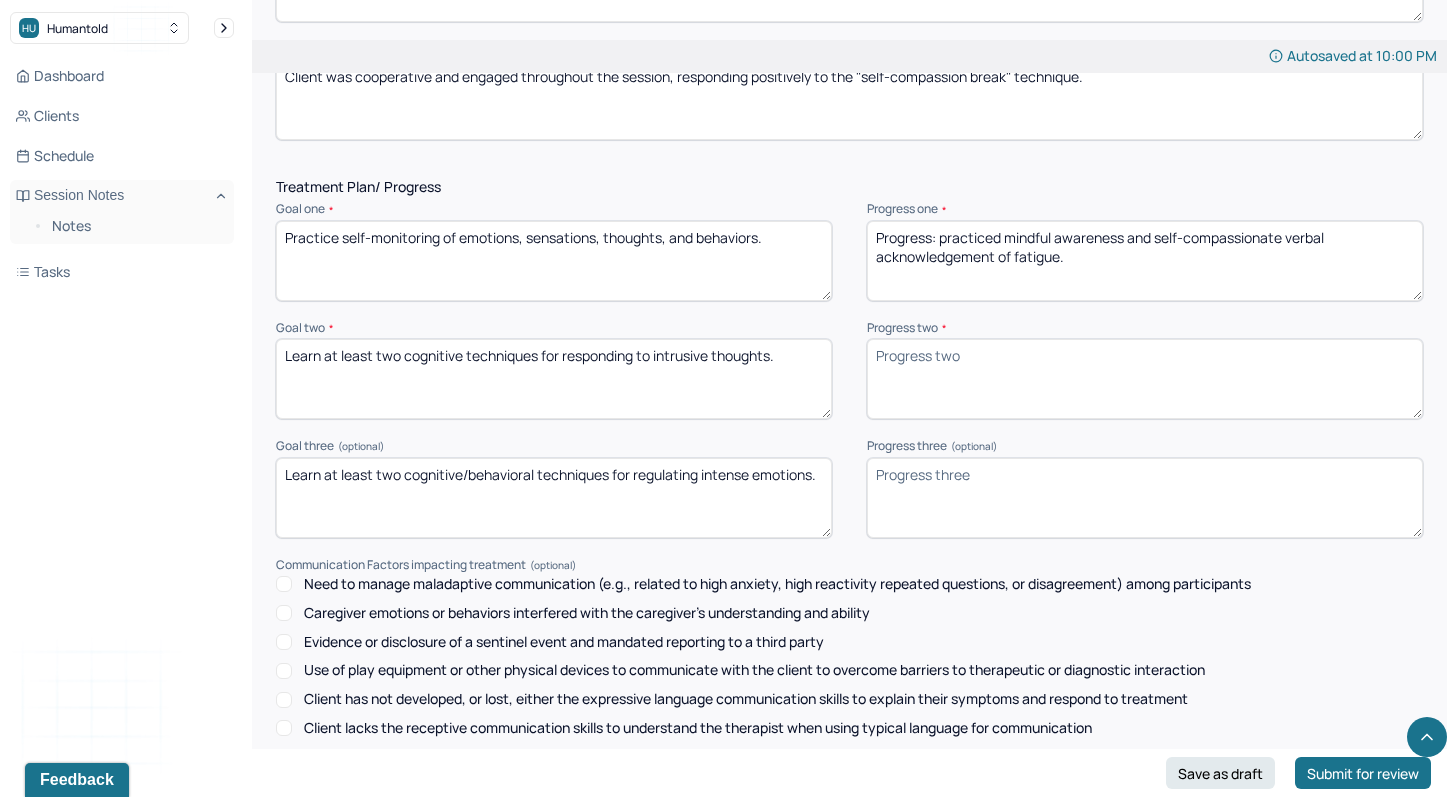 type on "Progress: practiced mindful awareness and self-compassionate verbal acknowledgement of fatigue." 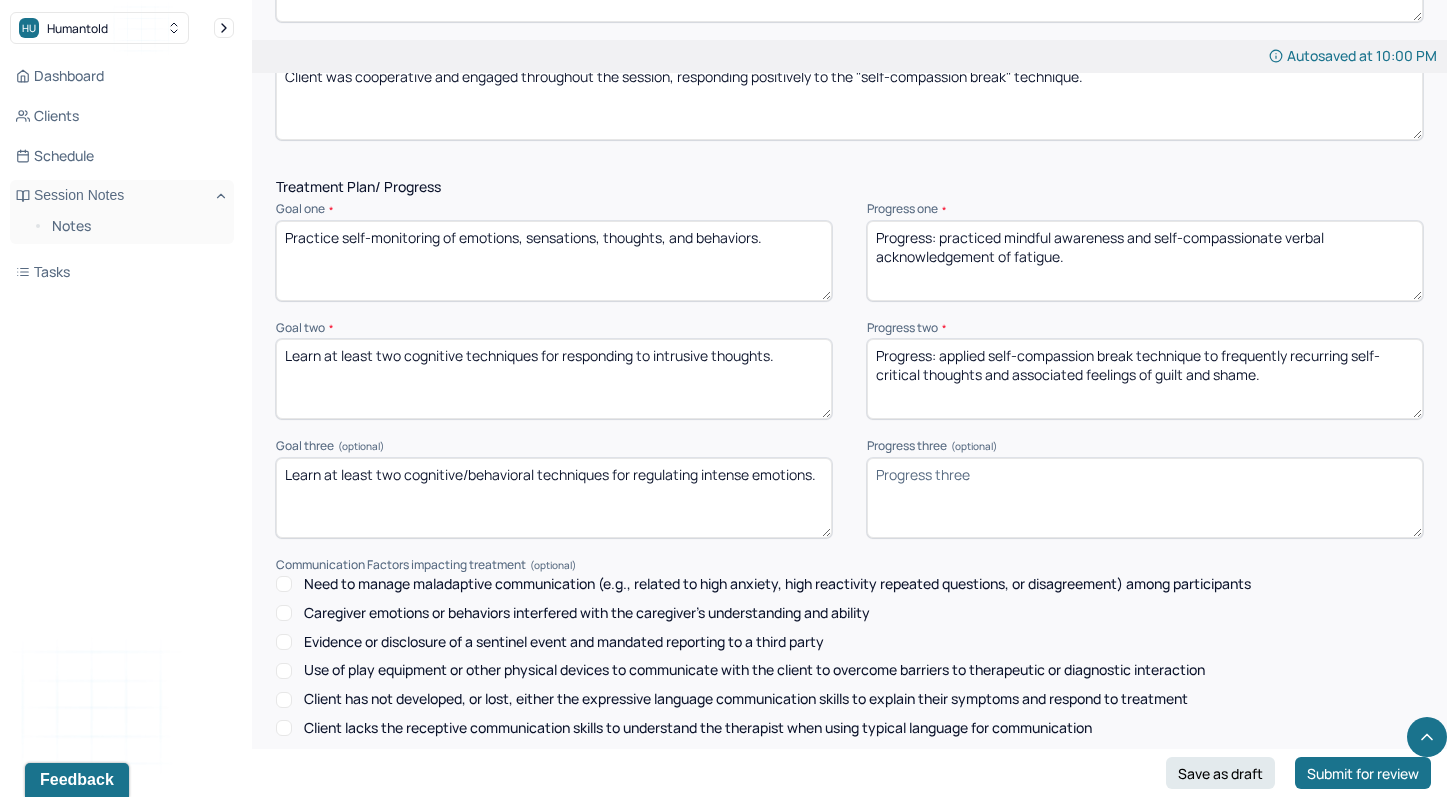 type on "Progress: applied self-compassion break technique to frequently recurring self-critical thoughts and associated feelings of guilt and shame." 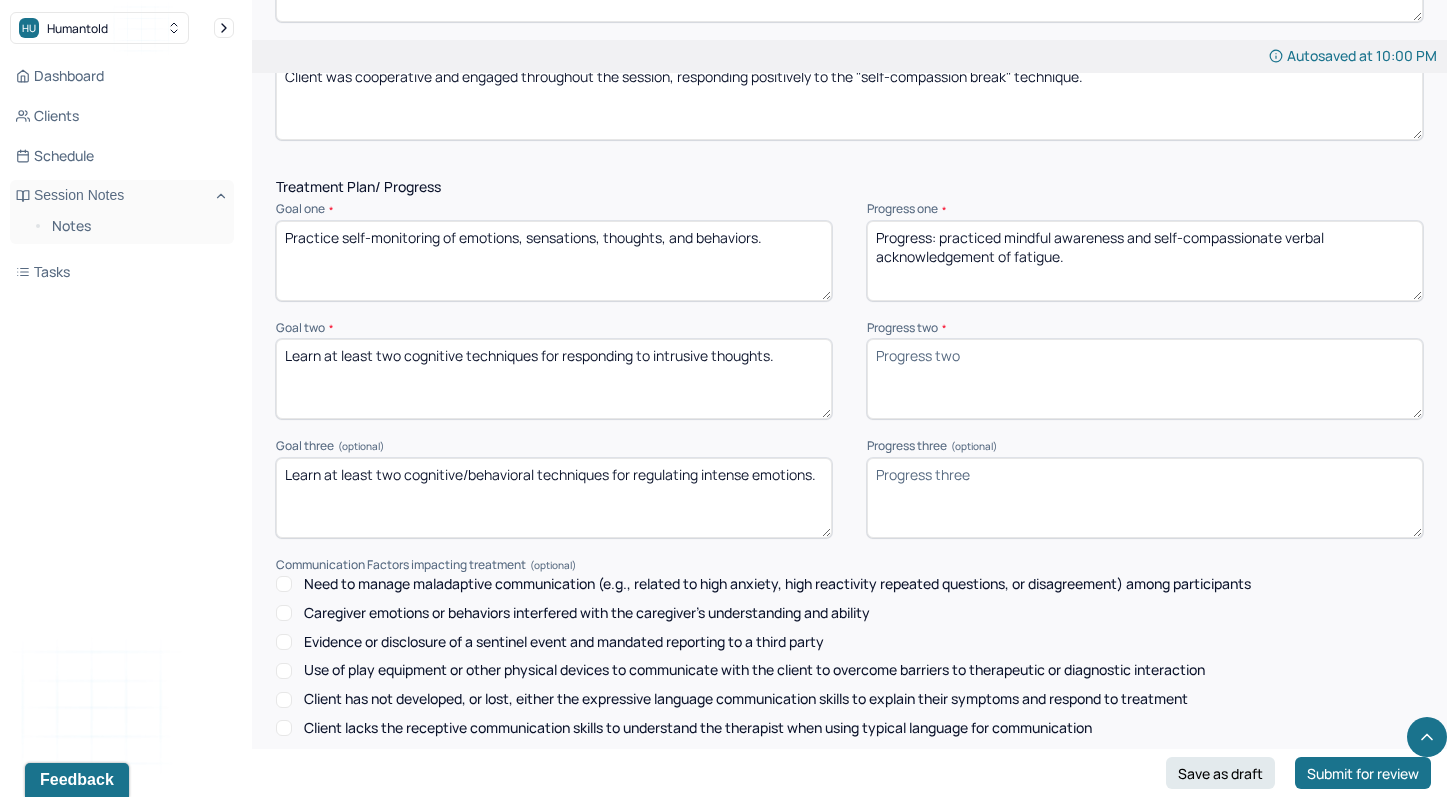 type 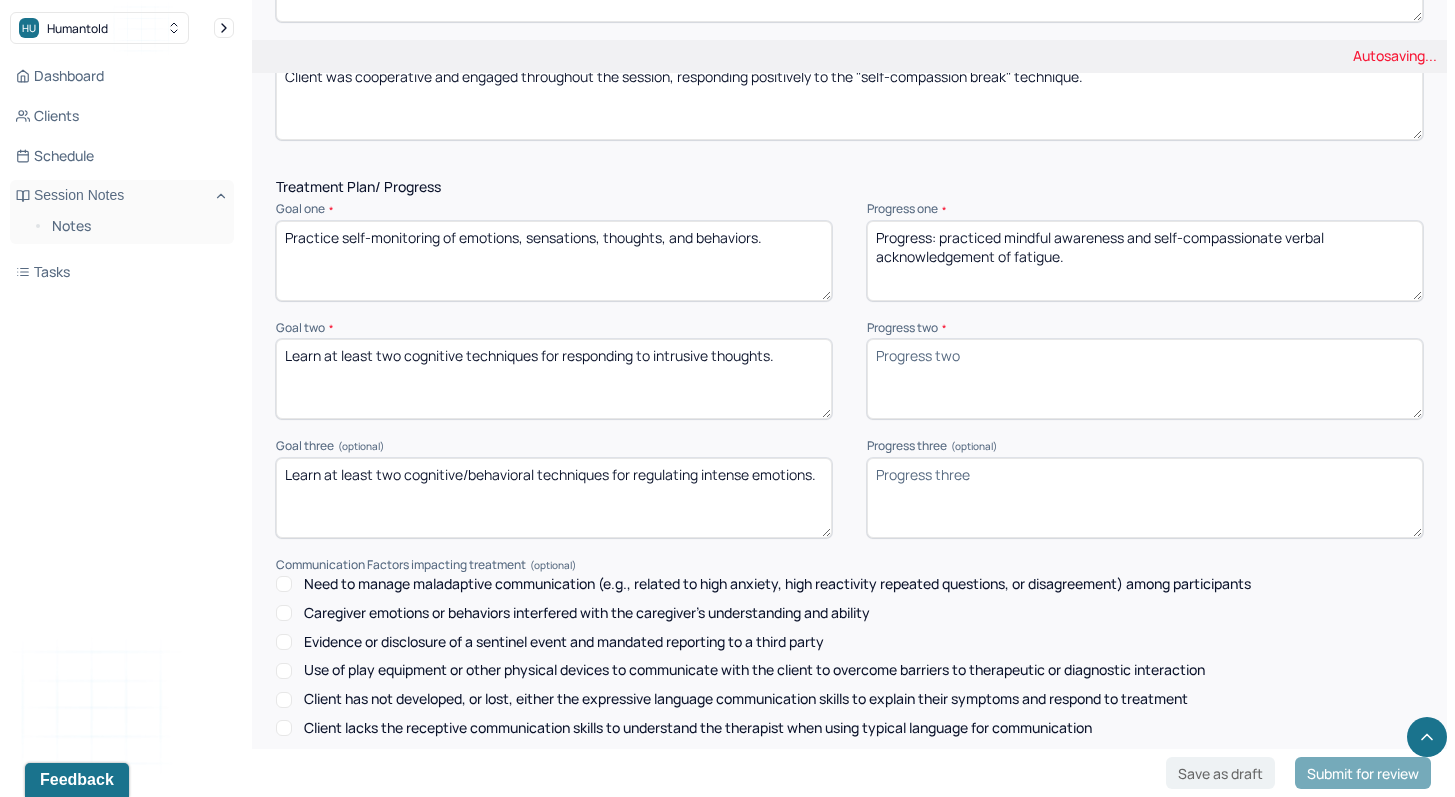 paste on "Progress: applied self-compassion break technique to frequently recurring self-critical thoughts and associated feelings of guilt and shame." 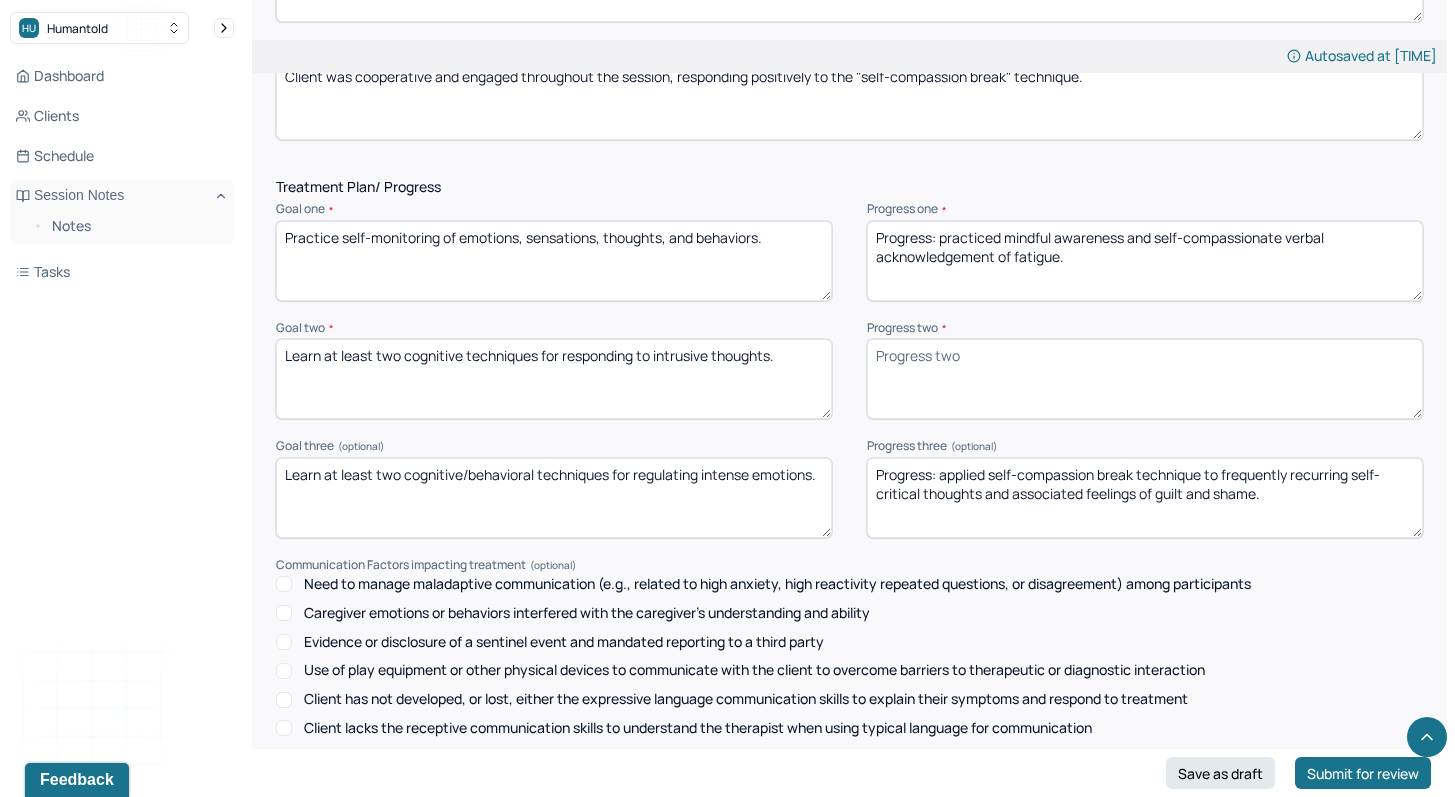 type on "Progress: applied self-compassion break technique to frequently recurring self-critical thoughts and associated feelings of guilt and shame." 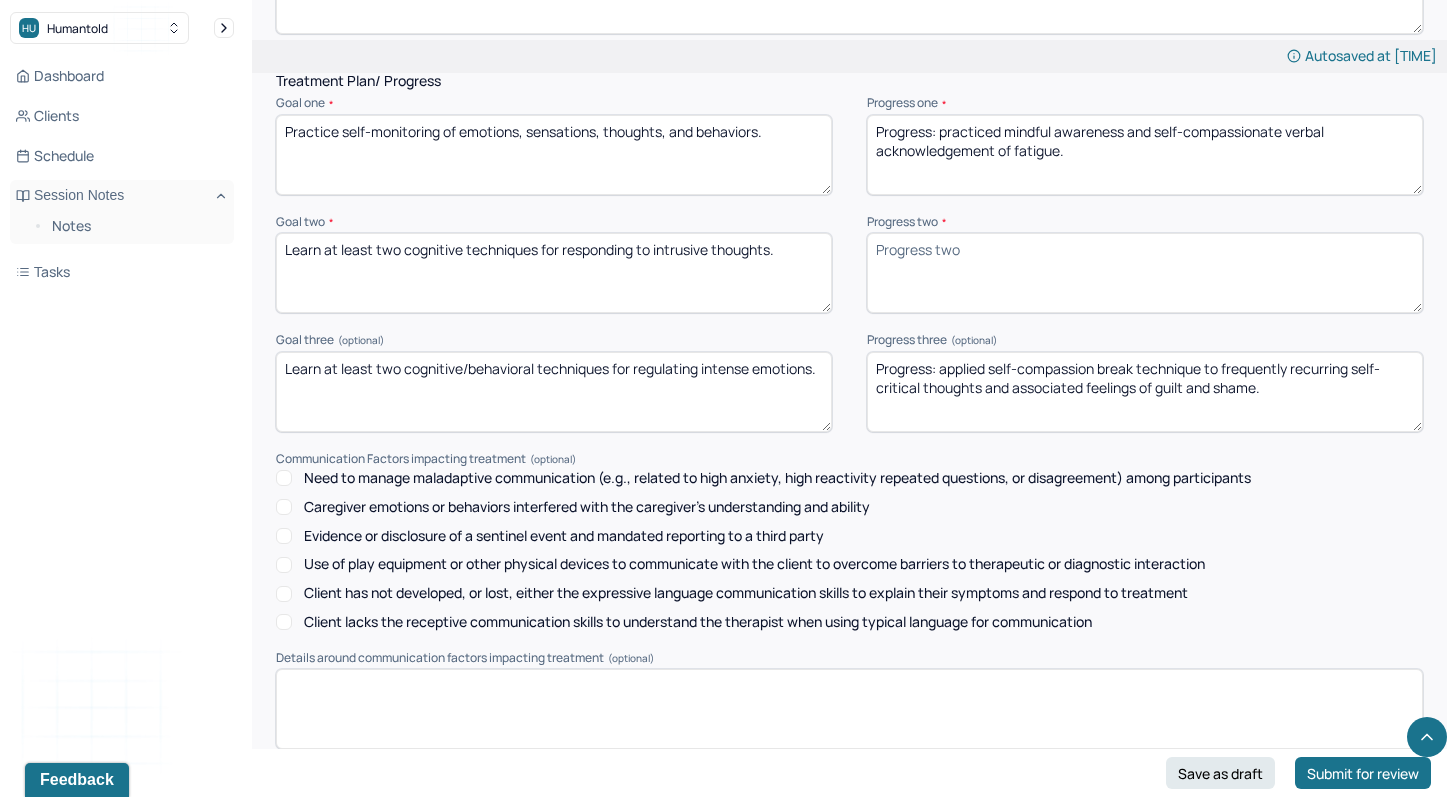 scroll, scrollTop: 2604, scrollLeft: 0, axis: vertical 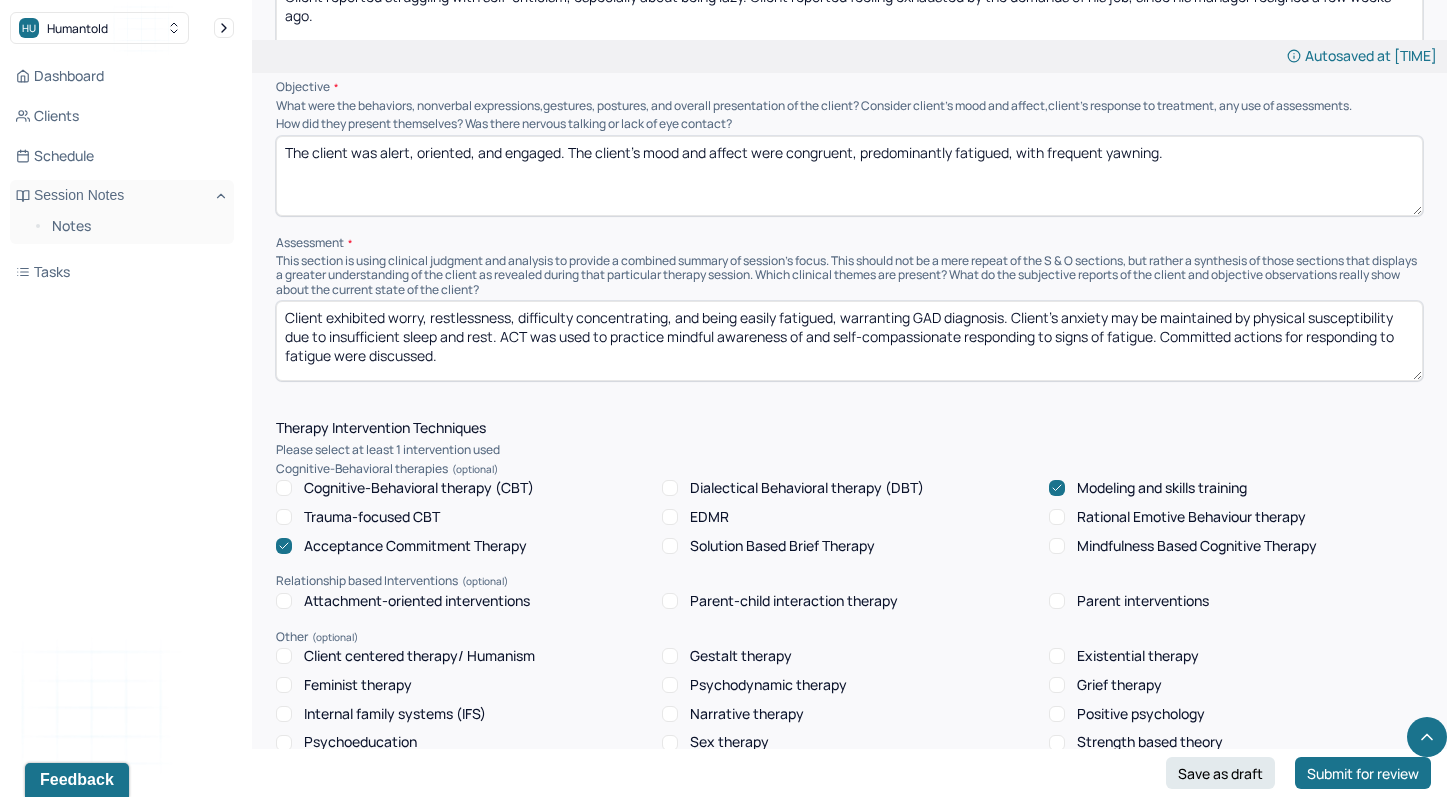 type on "Progress: client reported a shift in perspective, in which he came to see himself as hardworking at his job, instead of assigning himself the global label of "lazy"." 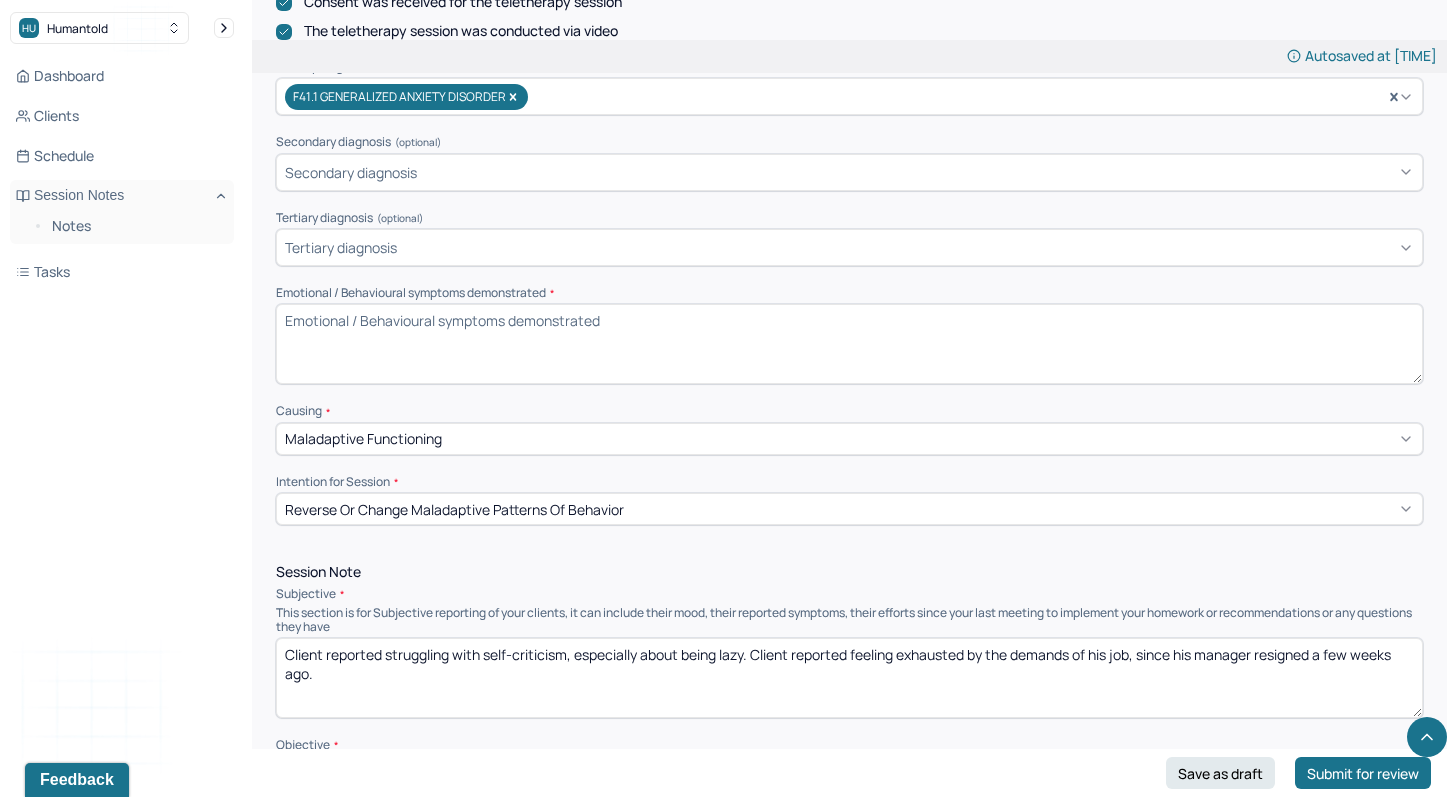 scroll, scrollTop: 644, scrollLeft: 0, axis: vertical 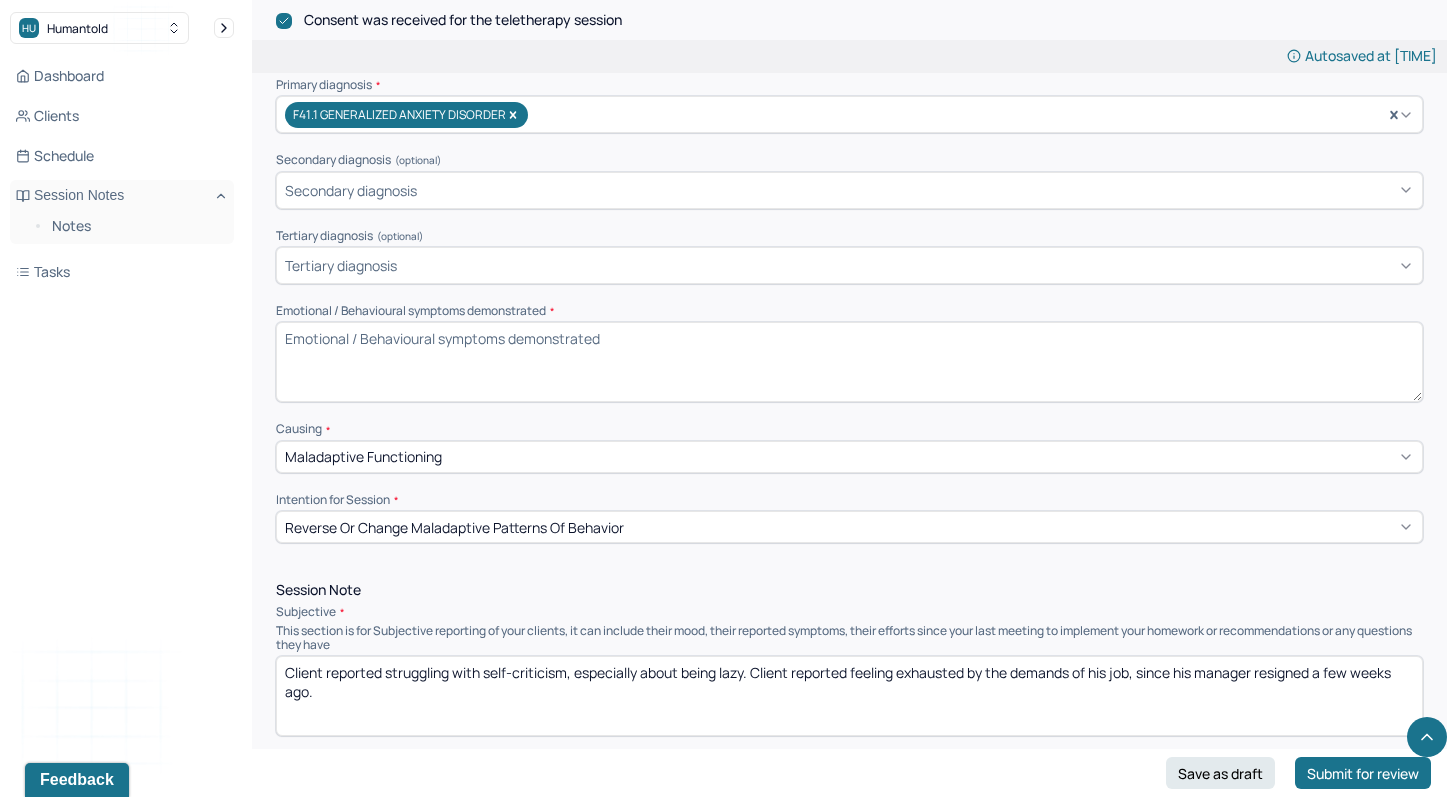 click on "Emotional / Behavioural symptoms demonstrated *" at bounding box center (849, 362) 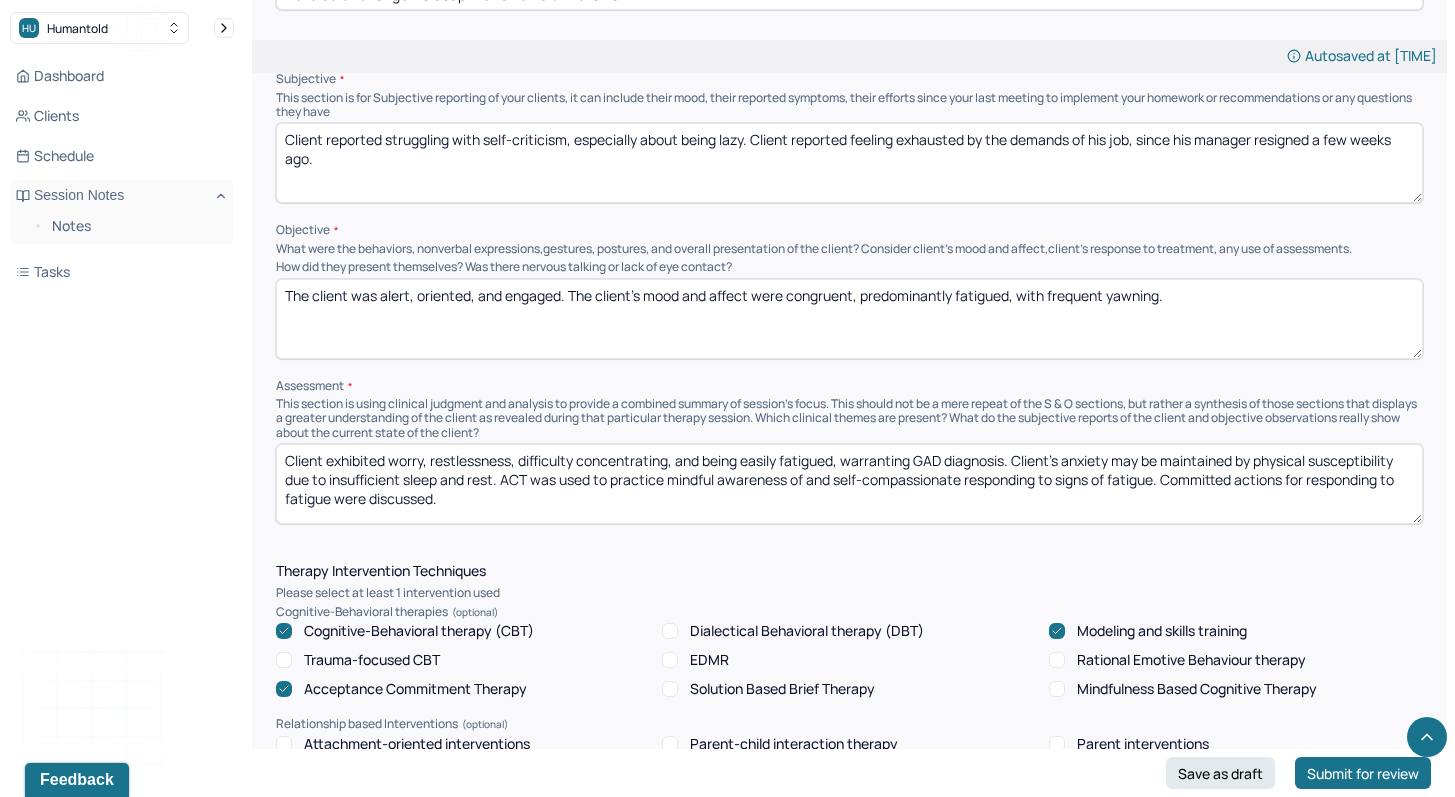 scroll, scrollTop: 1293, scrollLeft: 0, axis: vertical 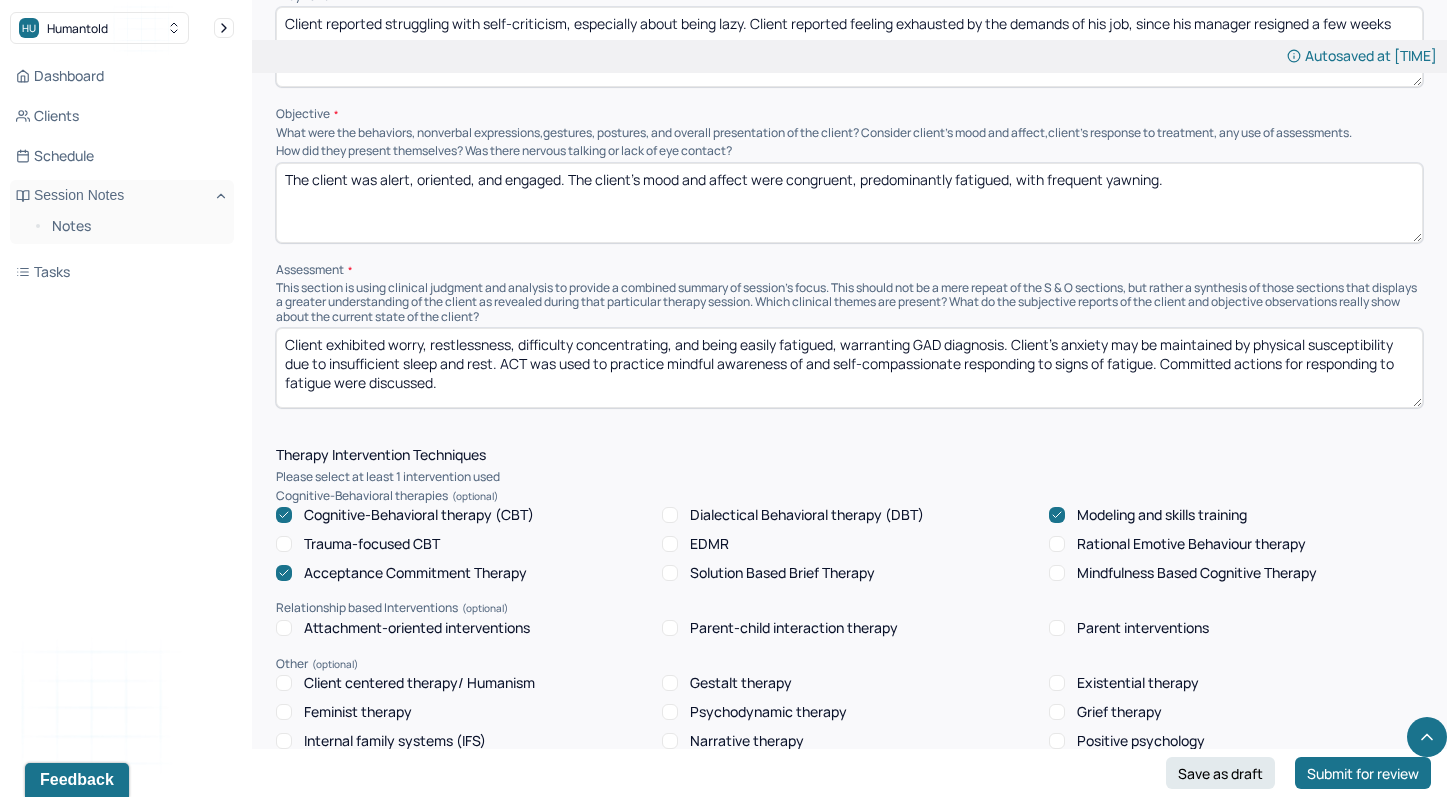 type on "Fatigued, self-criticism, guilt and shame" 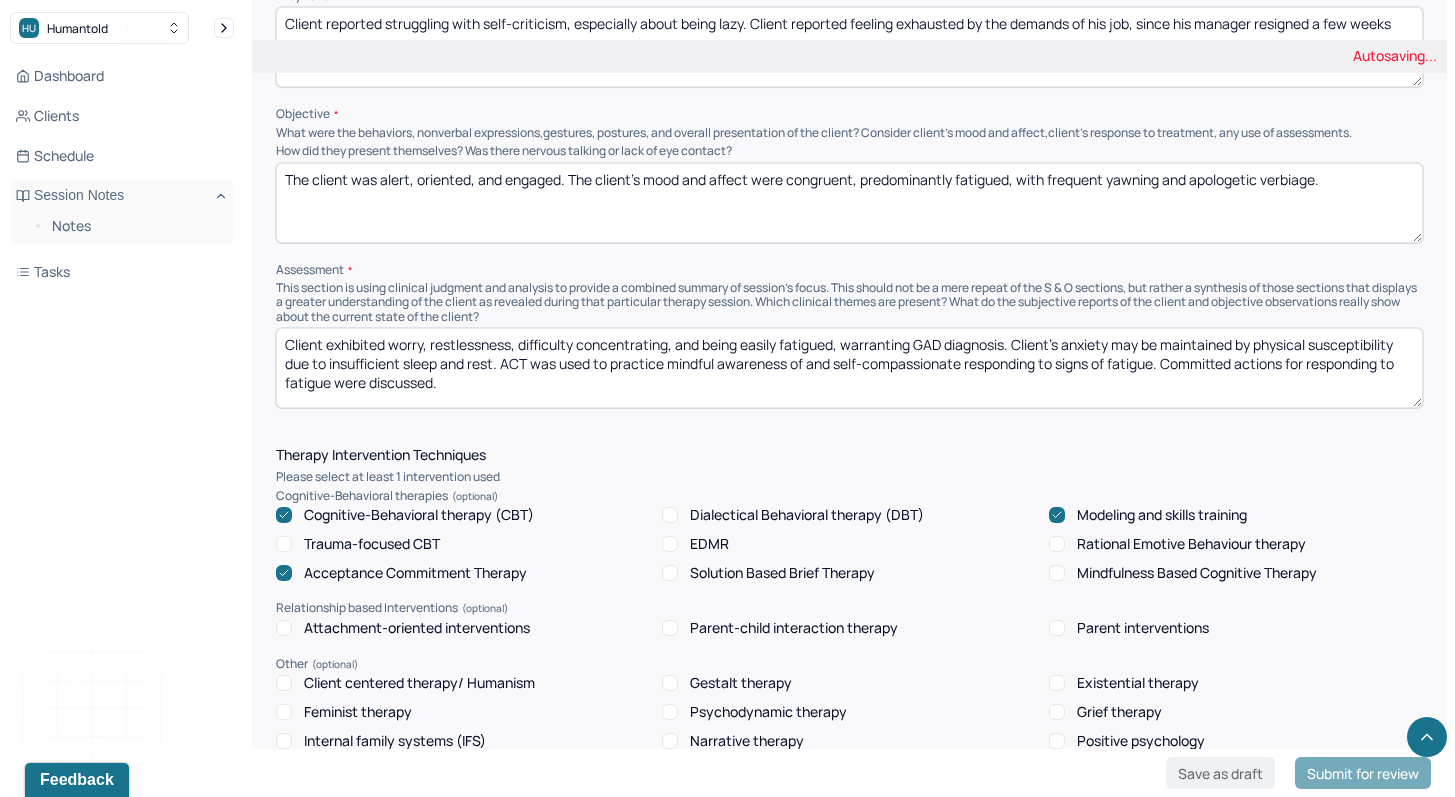 type on "The client was alert, oriented, and engaged. The client's mood and affect were congruent, predominantly fatigued, with frequent yawning and apologetic verbiage." 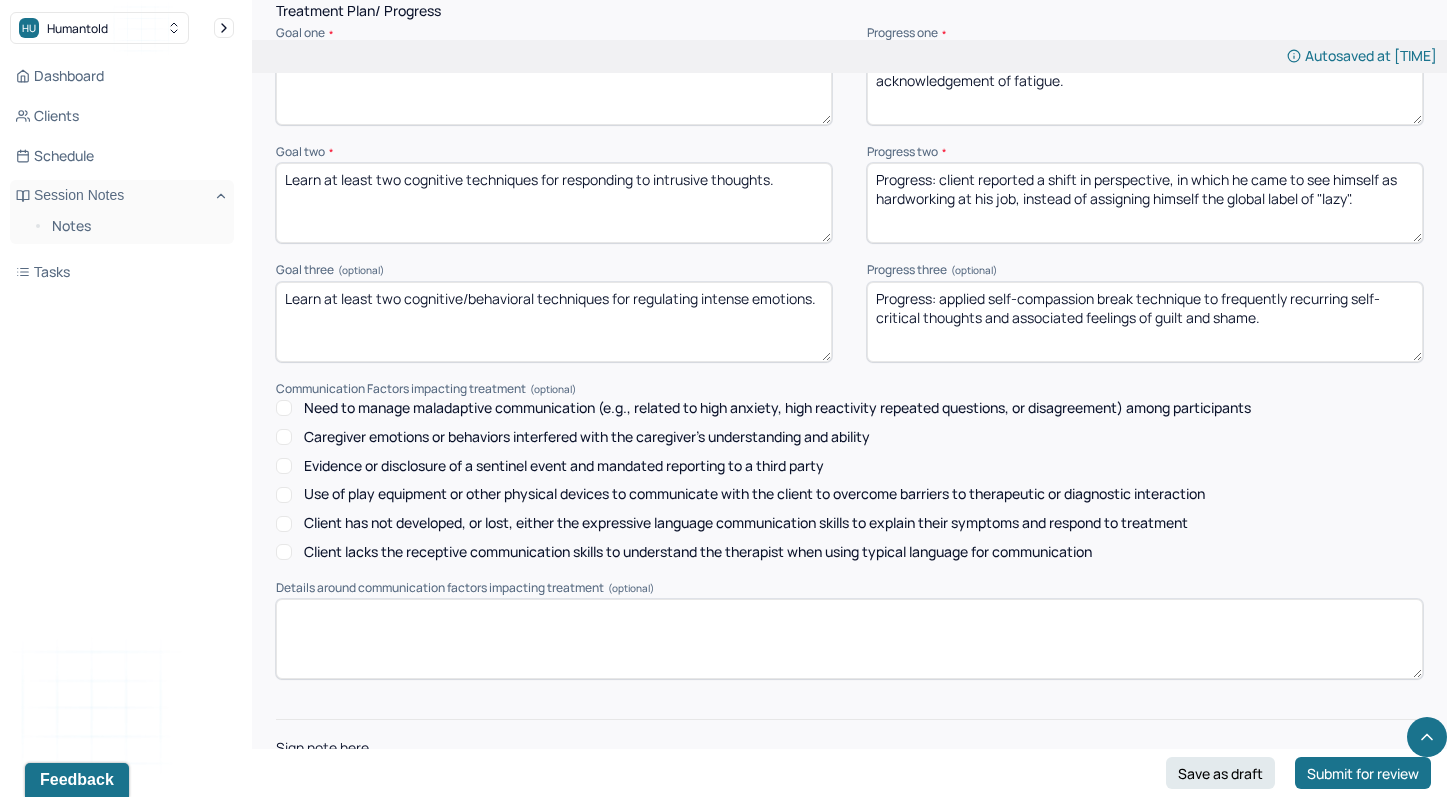 scroll, scrollTop: 2776, scrollLeft: 0, axis: vertical 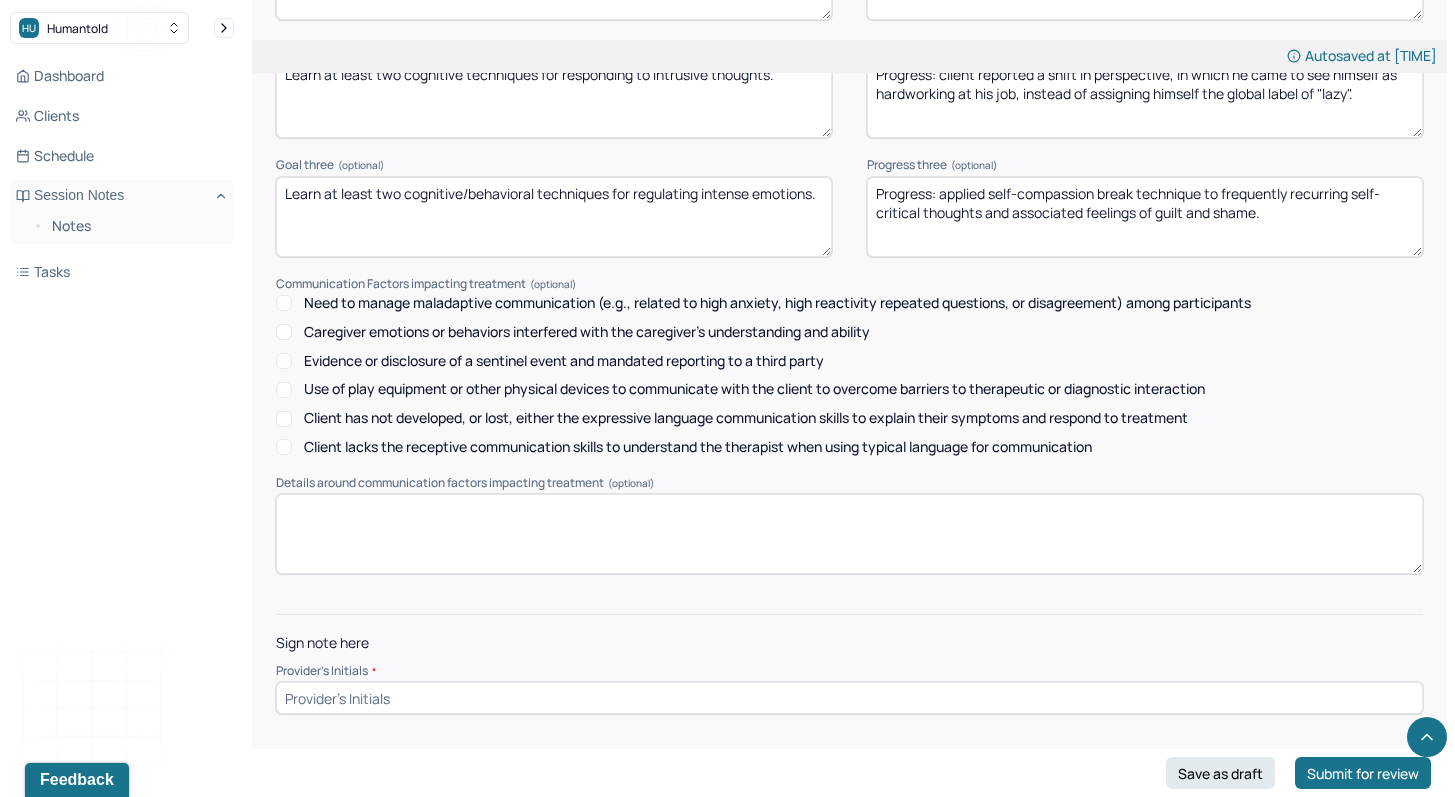 click at bounding box center (849, 698) 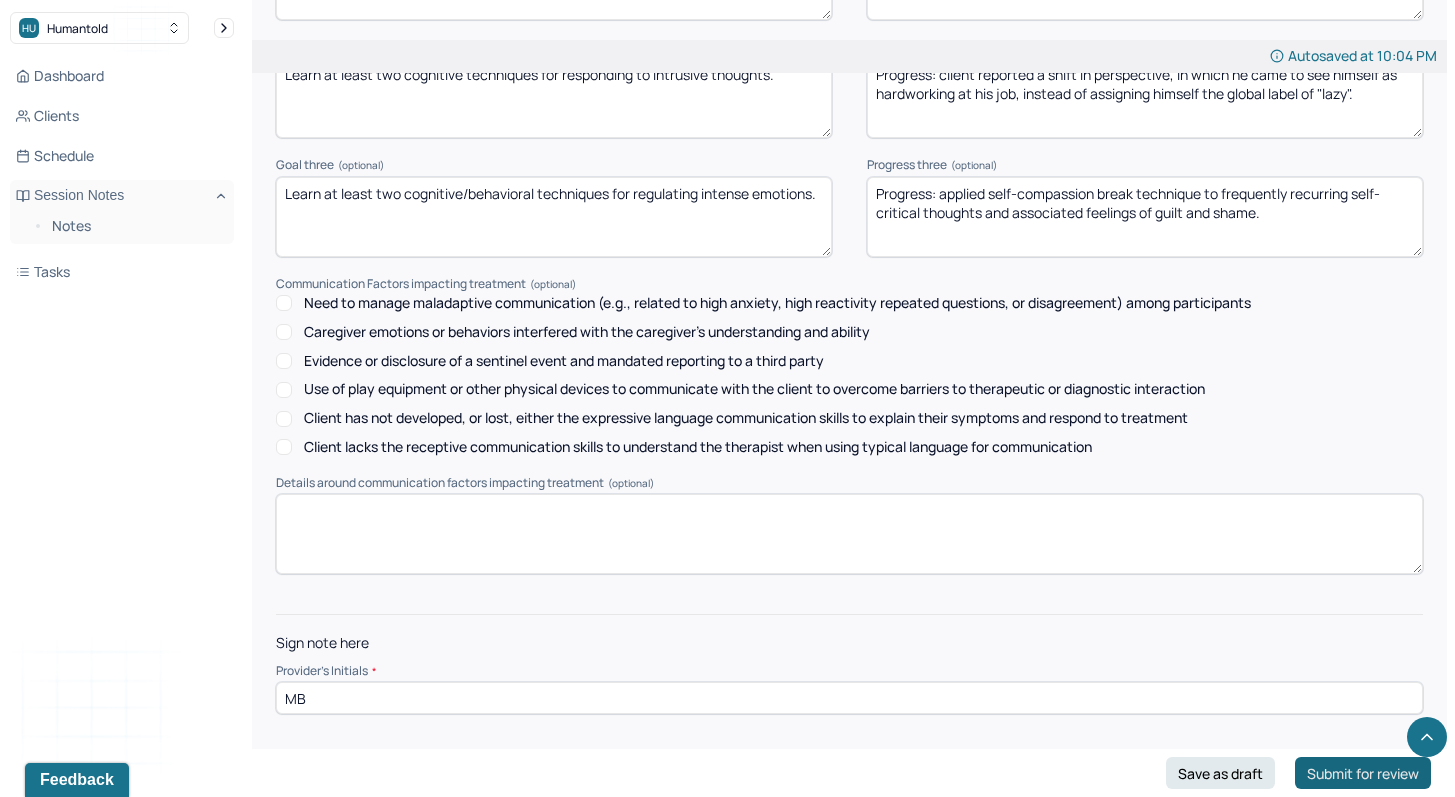 type on "MB" 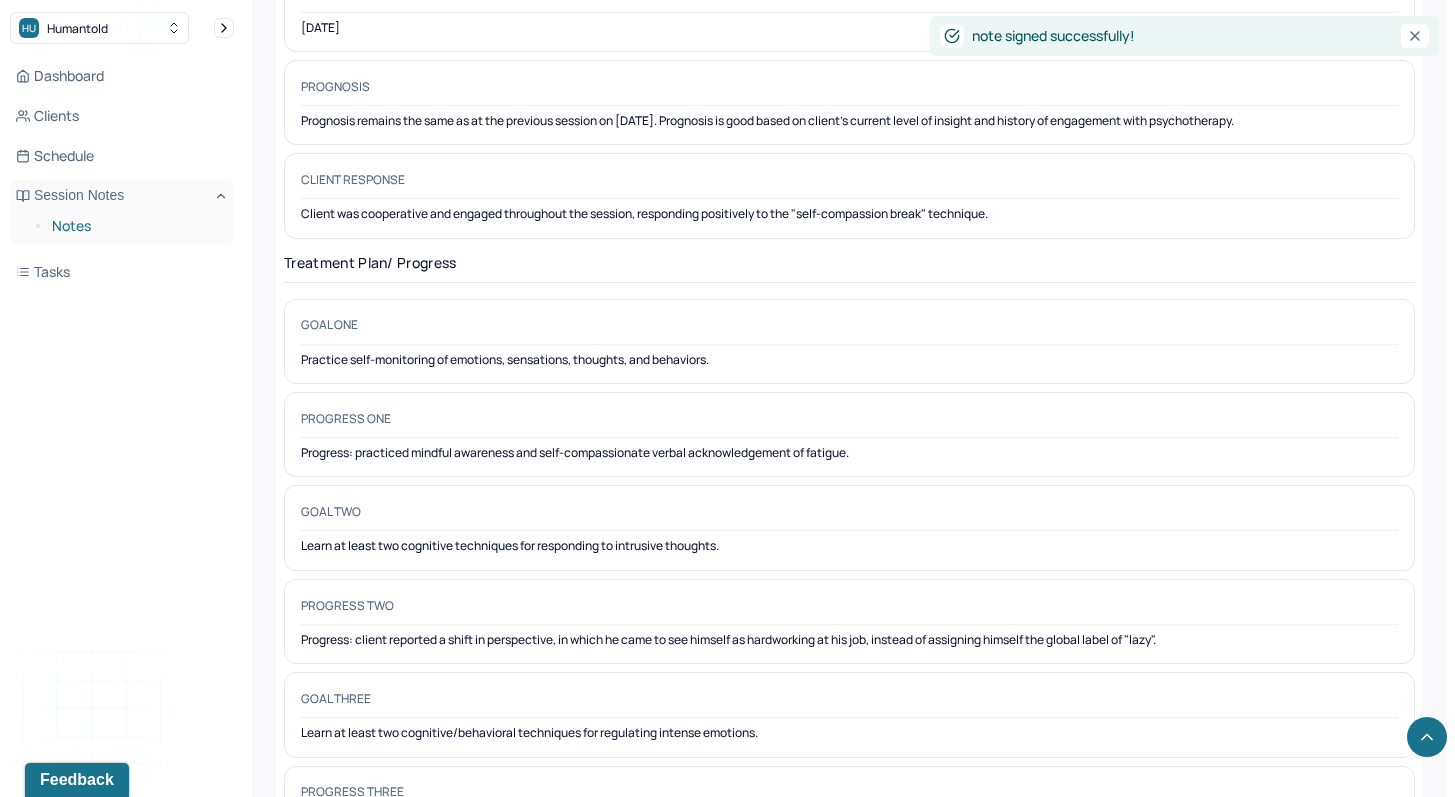 click on "Notes" at bounding box center [135, 226] 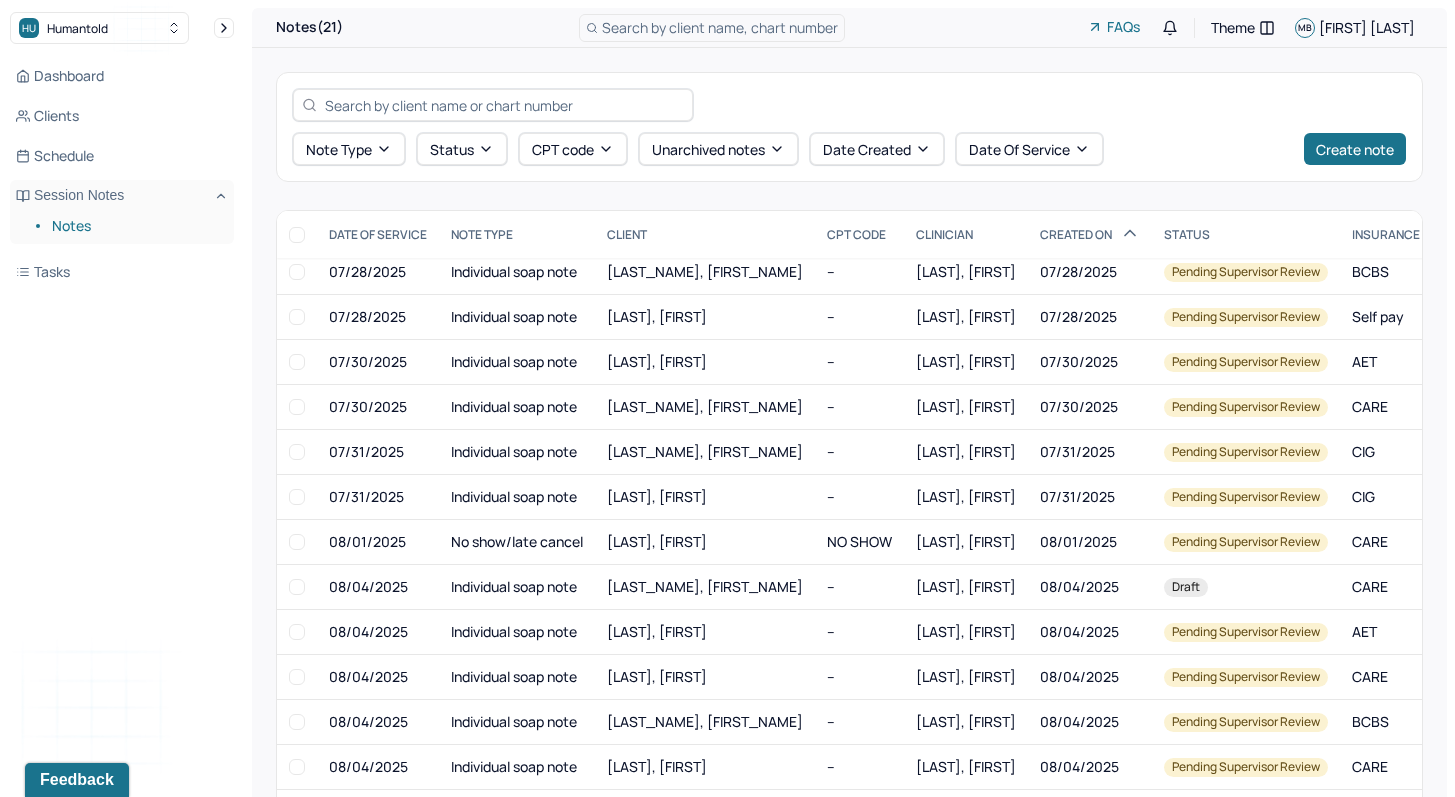 scroll, scrollTop: 427, scrollLeft: 0, axis: vertical 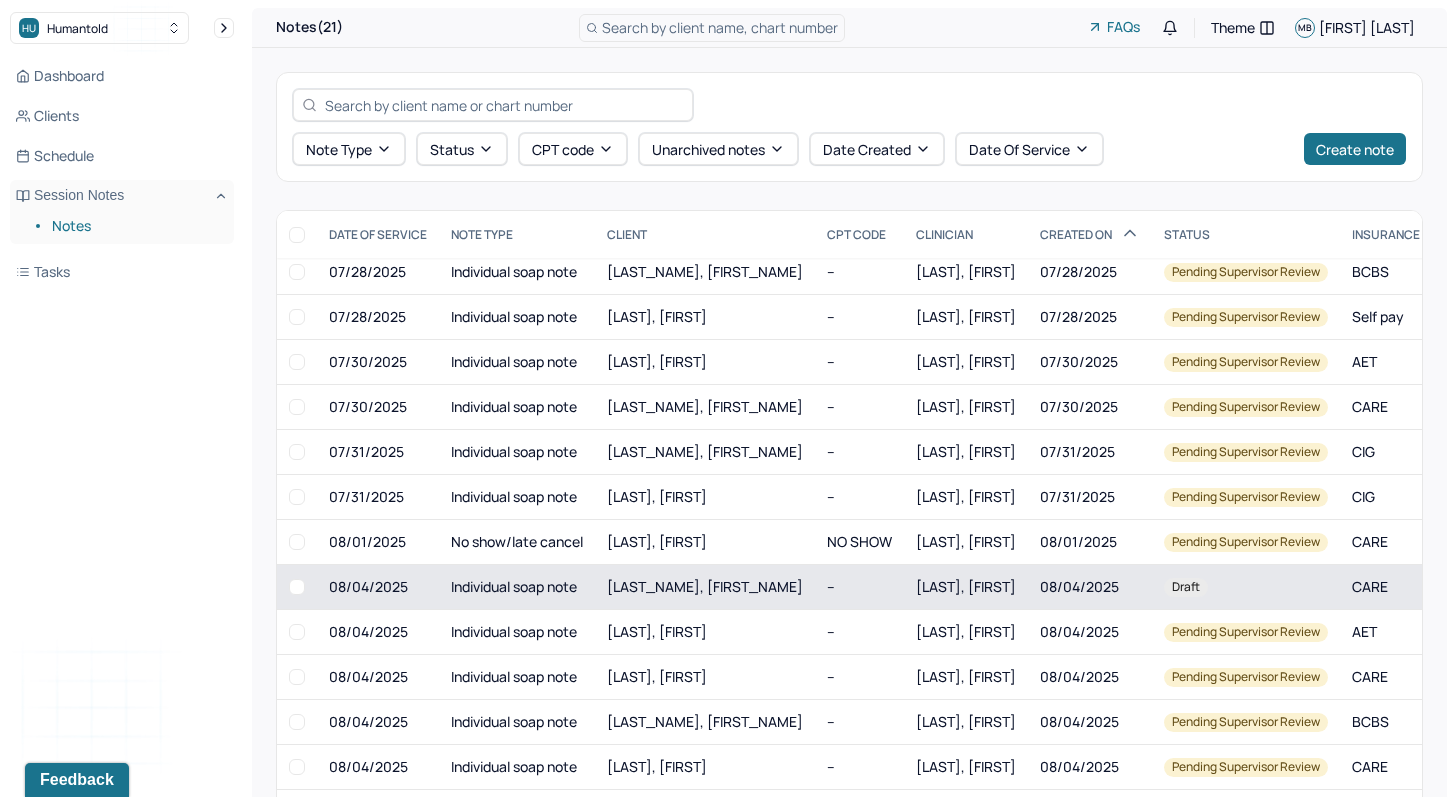 click on "[LAST_NAME], [FIRST_NAME]" at bounding box center (705, 586) 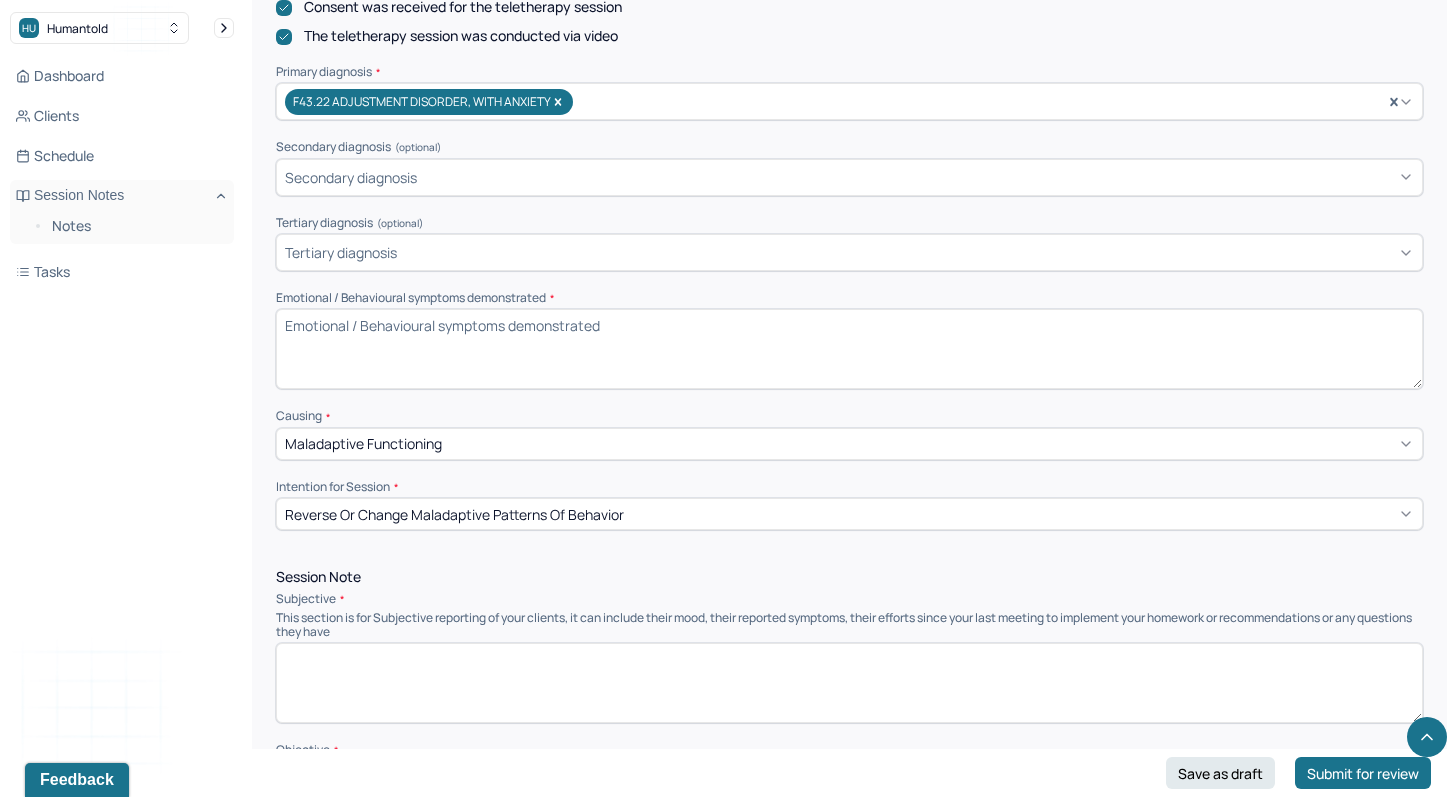 scroll, scrollTop: 752, scrollLeft: 0, axis: vertical 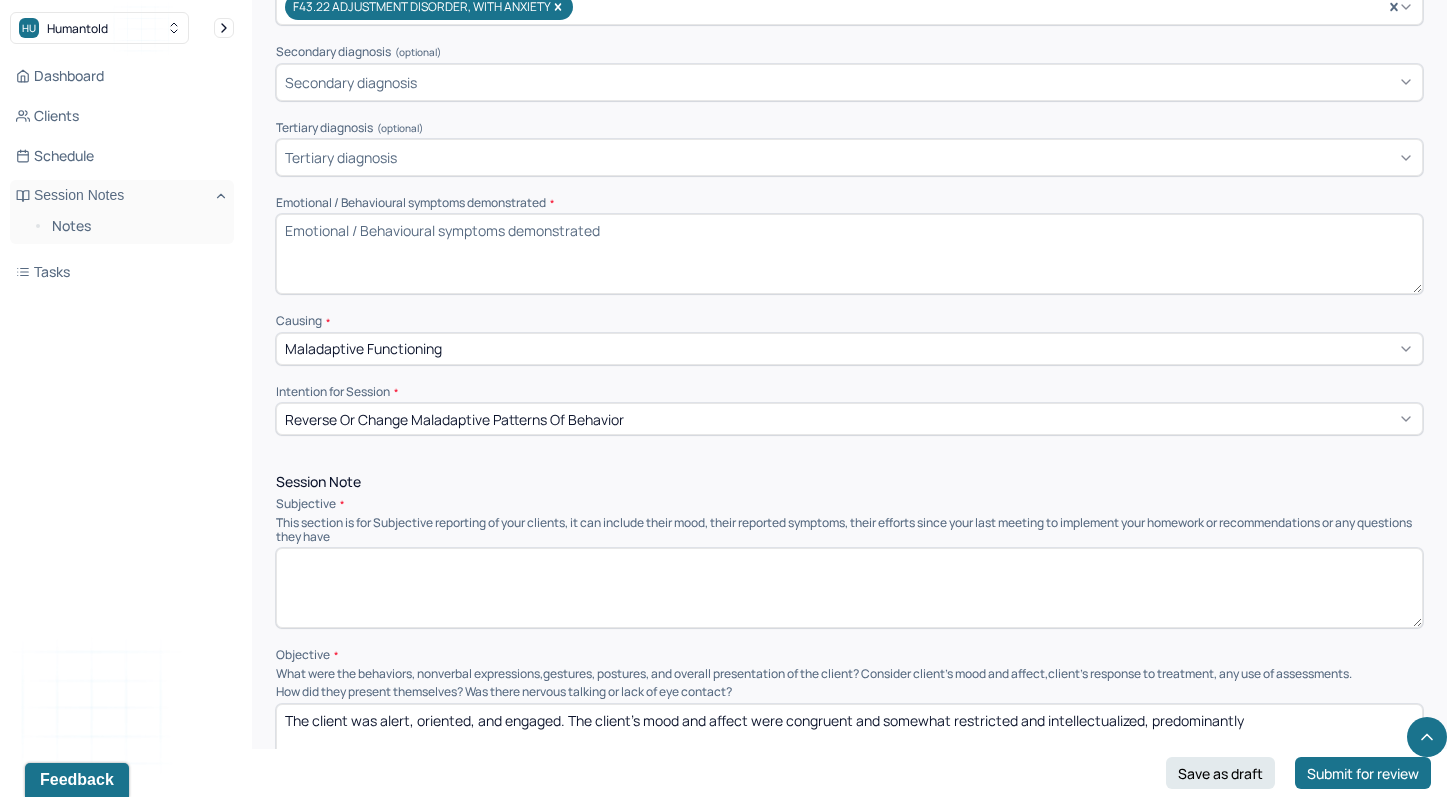 click at bounding box center (849, 588) 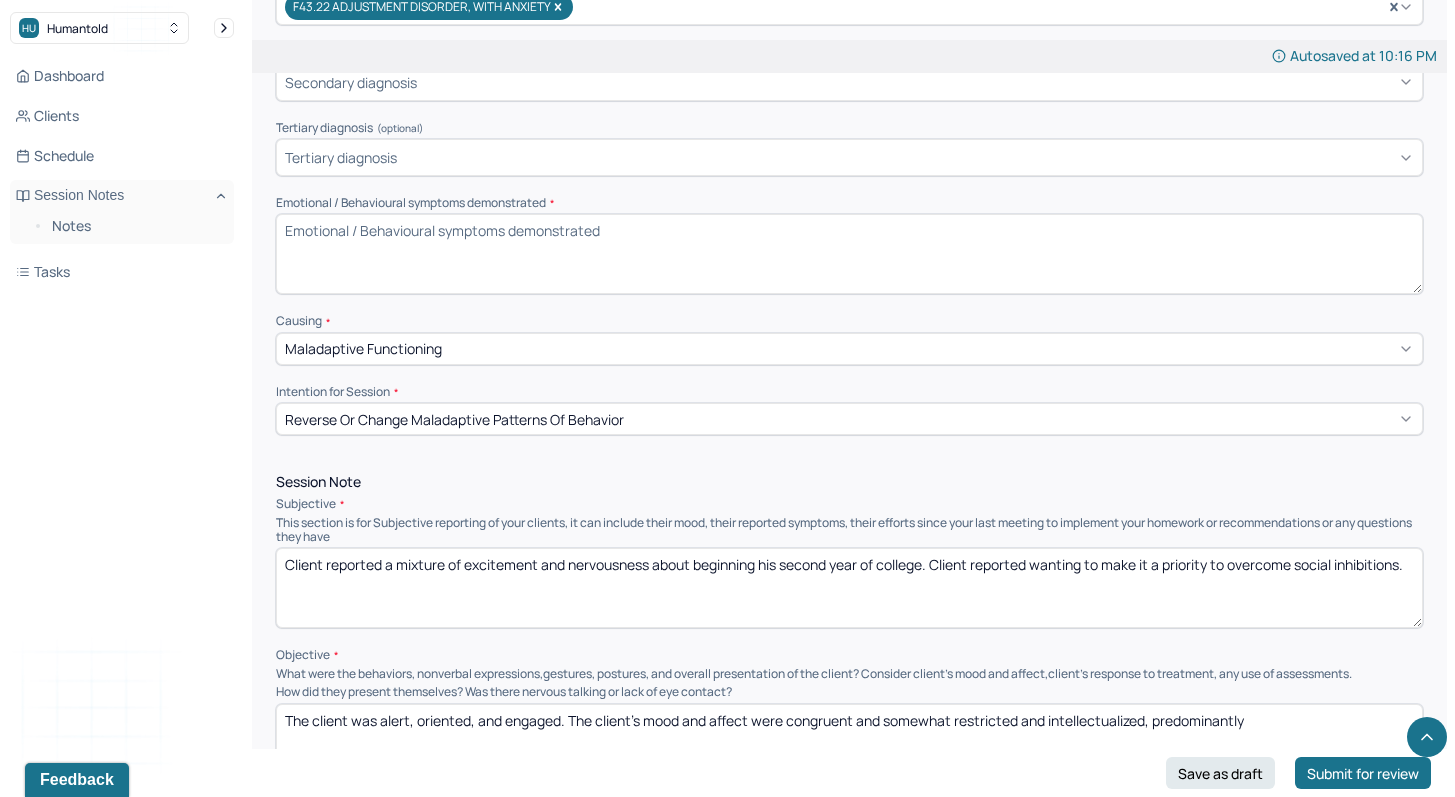 type on "Client reported a mixture of excitement and nervousness about beginning his second year of college. Client reported wanting to make it a priority to overcome social inhibitions." 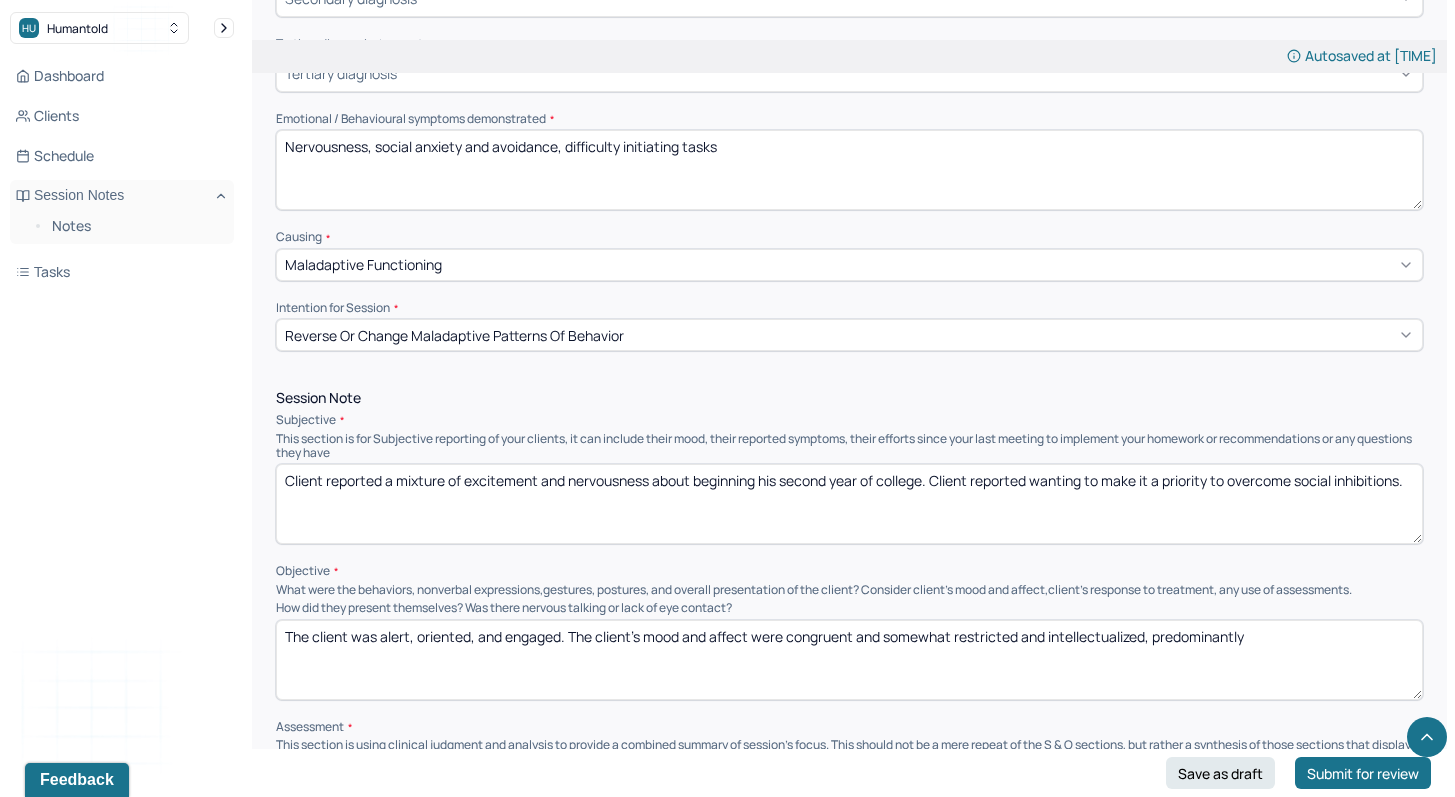 scroll, scrollTop: 838, scrollLeft: 0, axis: vertical 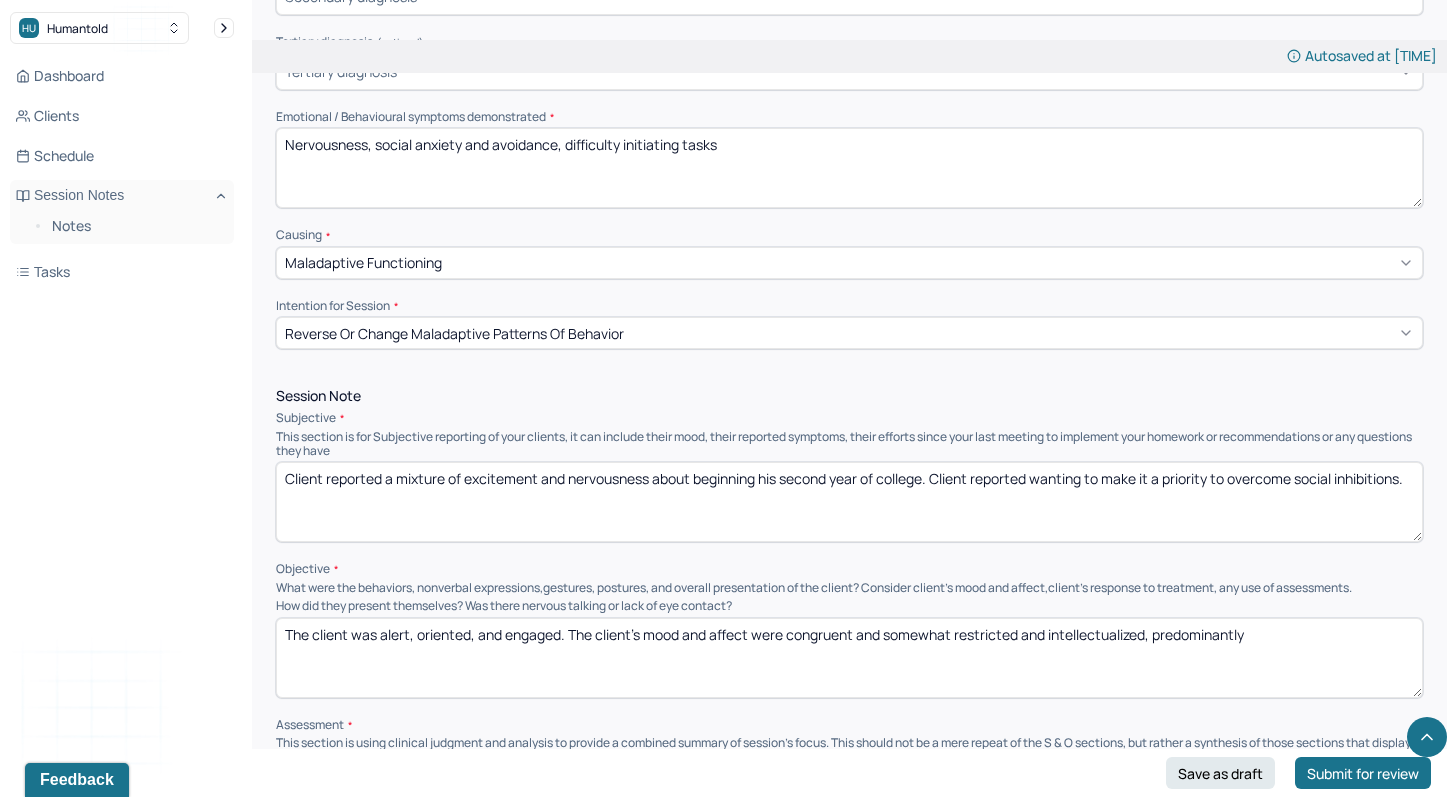 type on "Nervousness, social anxiety and avoidance, difficulty initiating tasks" 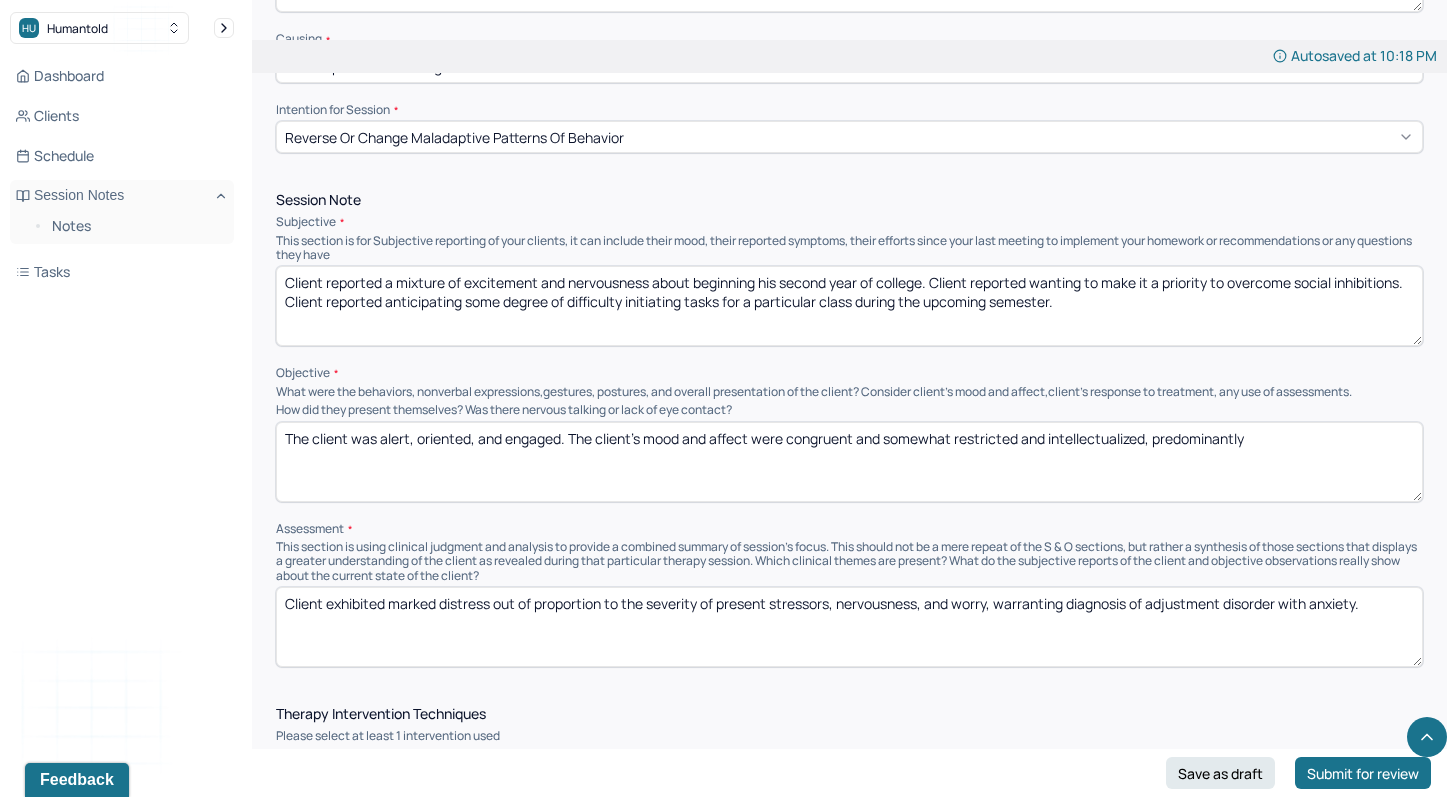 scroll, scrollTop: 1038, scrollLeft: 0, axis: vertical 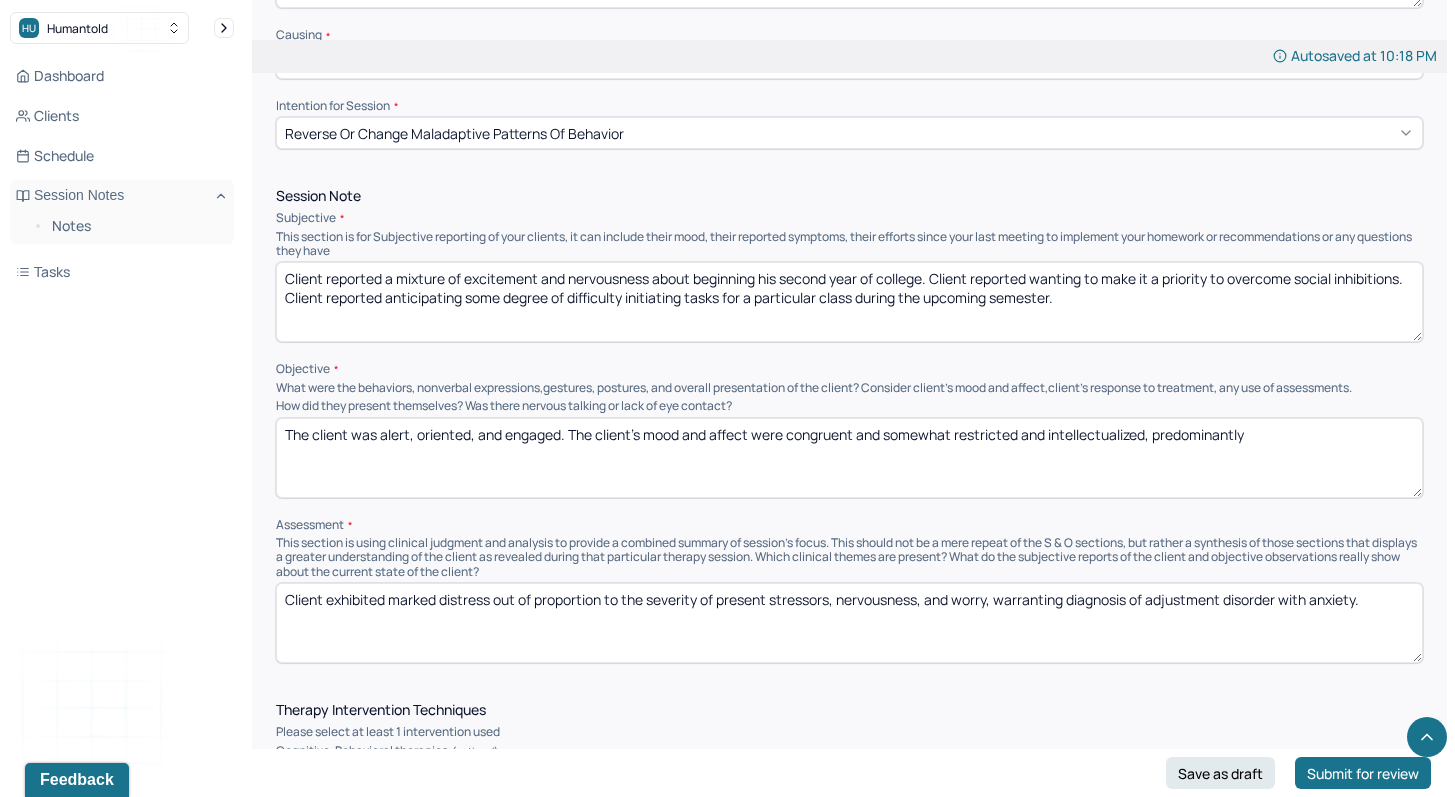 type on "Client reported a mixture of excitement and nervousness about beginning his second year of college. Client reported wanting to make it a priority to overcome social inhibitions. Client reported anticipating some degree of difficulty initiating tasks for a particular class during the upcoming semester." 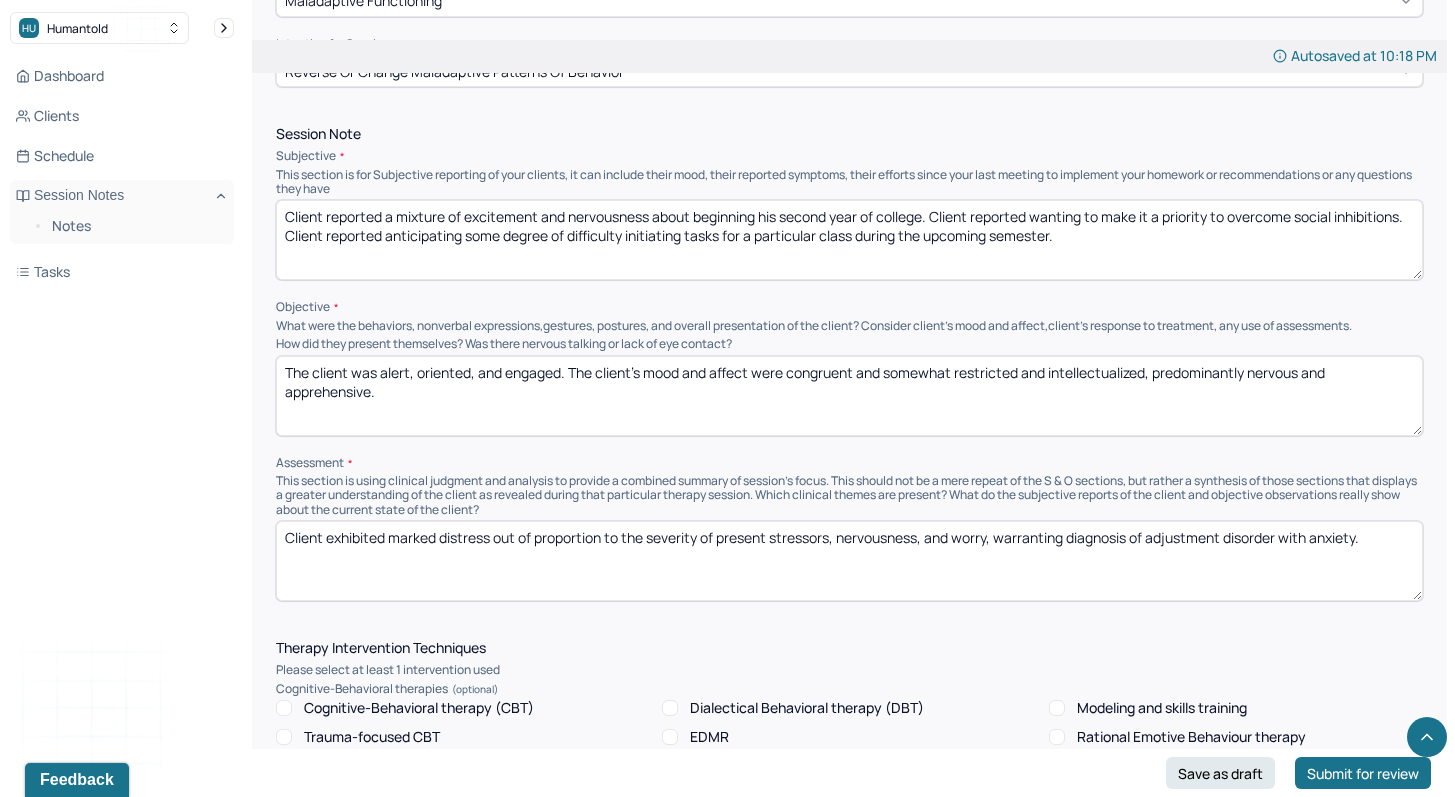 scroll, scrollTop: 1102, scrollLeft: 0, axis: vertical 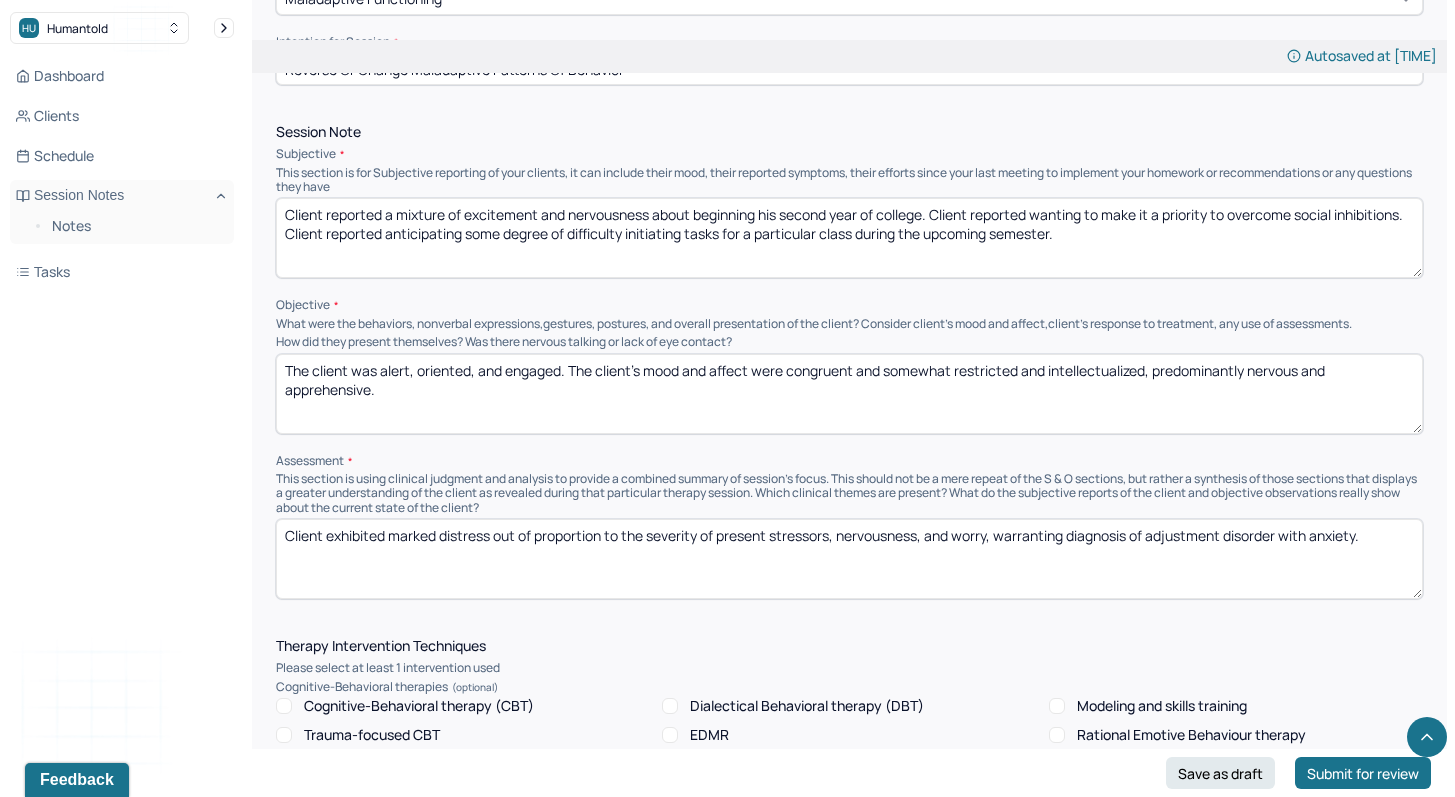 type on "The client was alert, oriented, and engaged. The client's mood and affect were congruent and somewhat restricted and intellectualized, predominantly nervous and apprehensive." 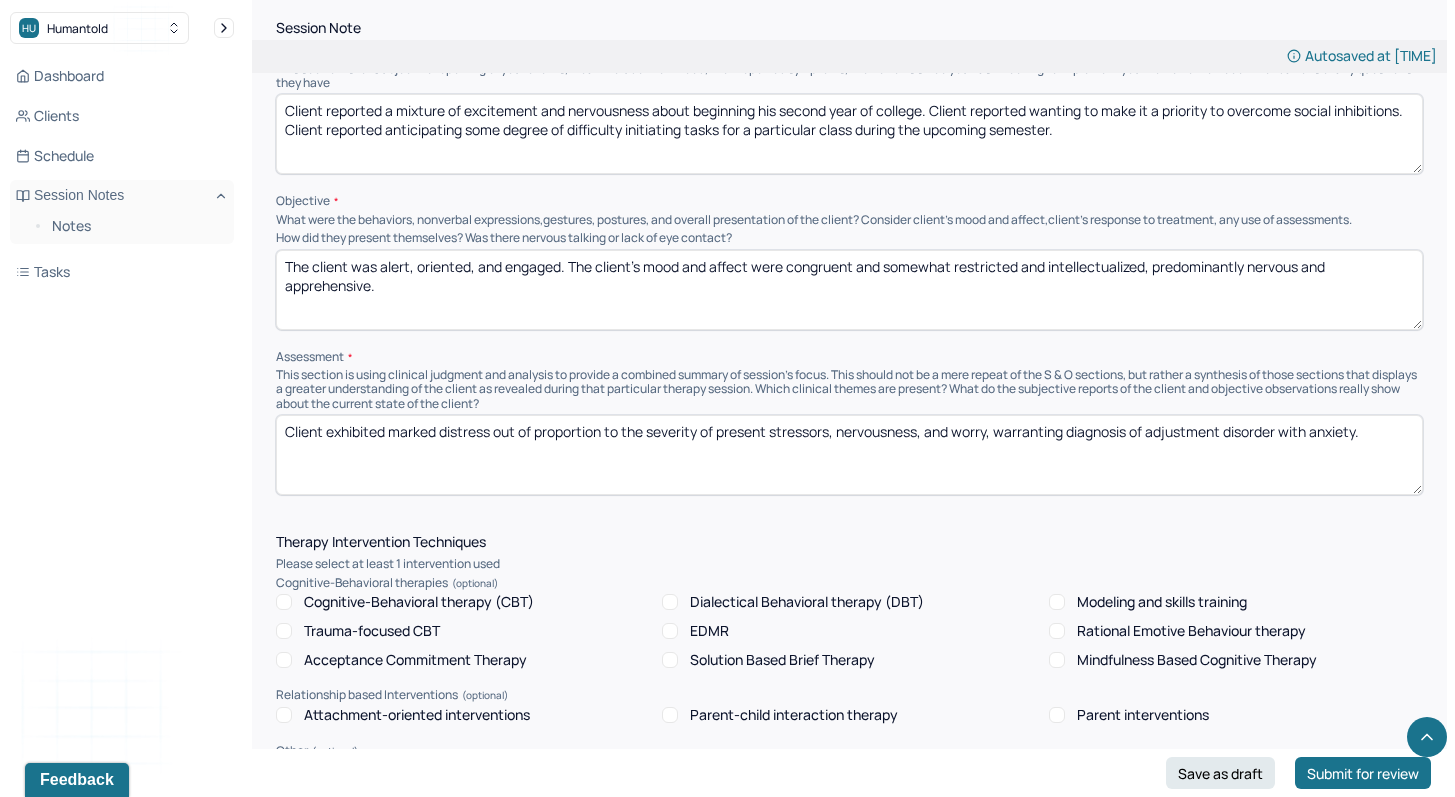 scroll, scrollTop: 1209, scrollLeft: 0, axis: vertical 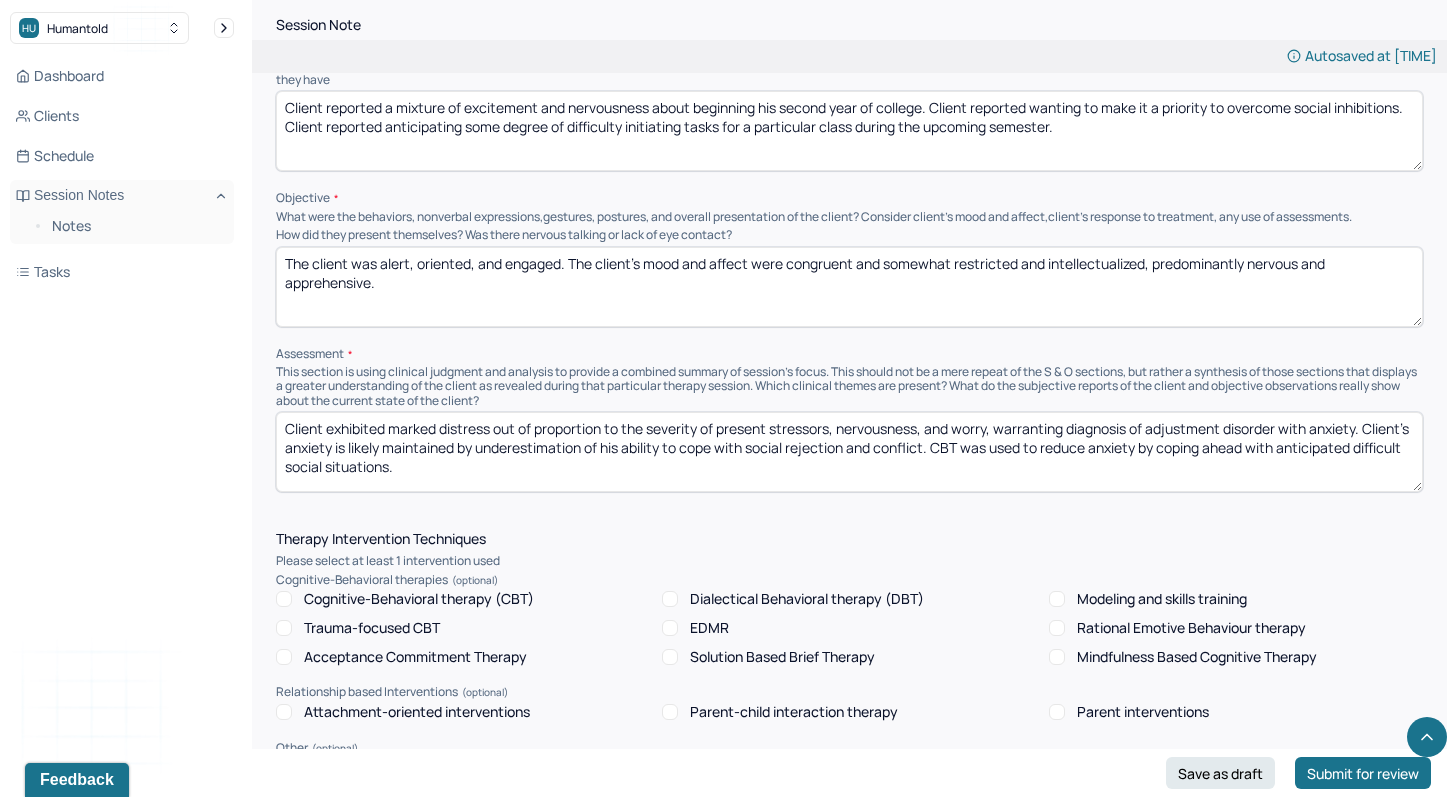 type on "Client exhibited marked distress out of proportion to the severity of present stressors, nervousness, and worry, warranting diagnosis of adjustment disorder with anxiety. Client's anxiety is likely maintained by underestimation of his ability to cope with social rejection and conflict. CBT was used to reduce anxiety by coping ahead with anticipated difficult social situations." 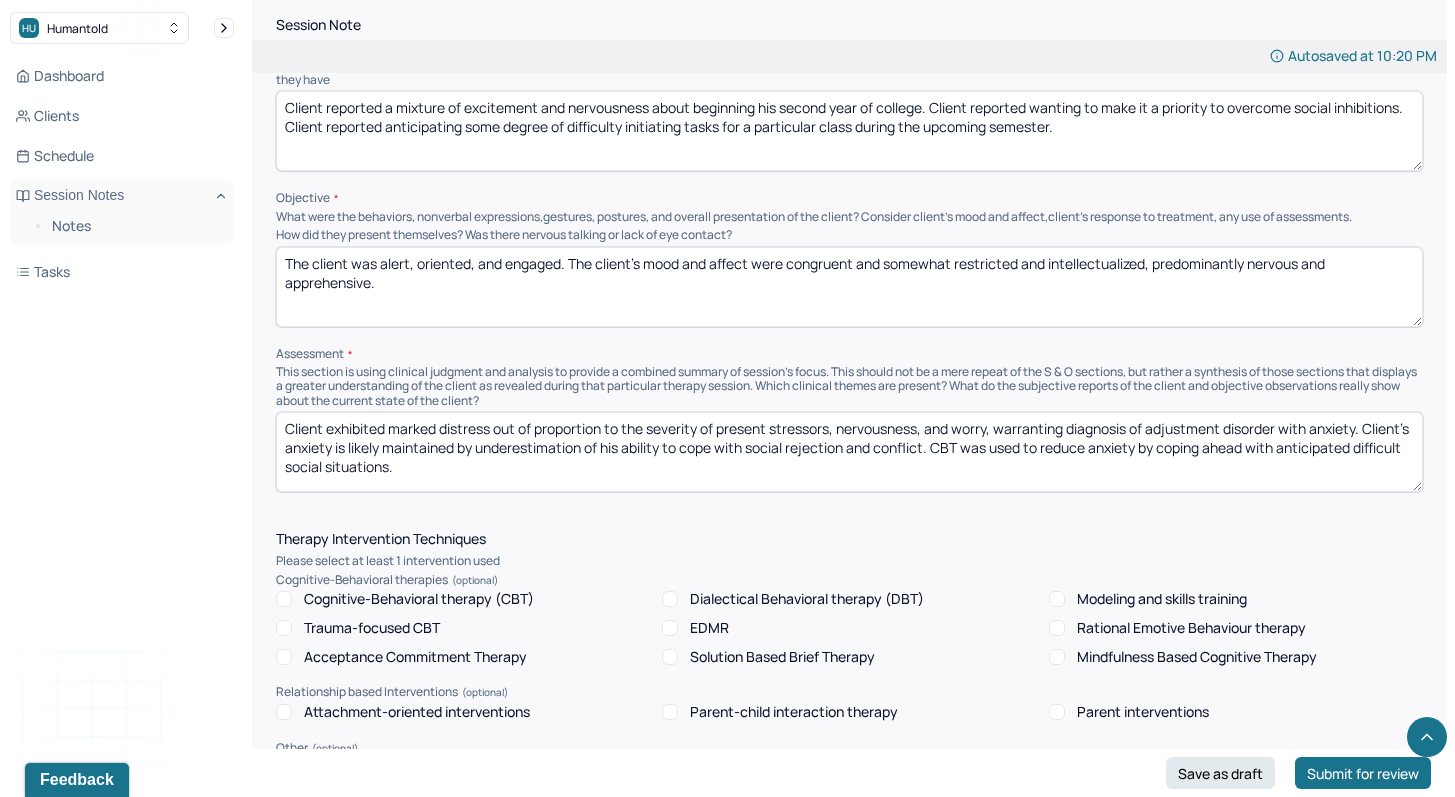 click on "Cognitive-Behavioral therapy (CBT)" at bounding box center (419, 599) 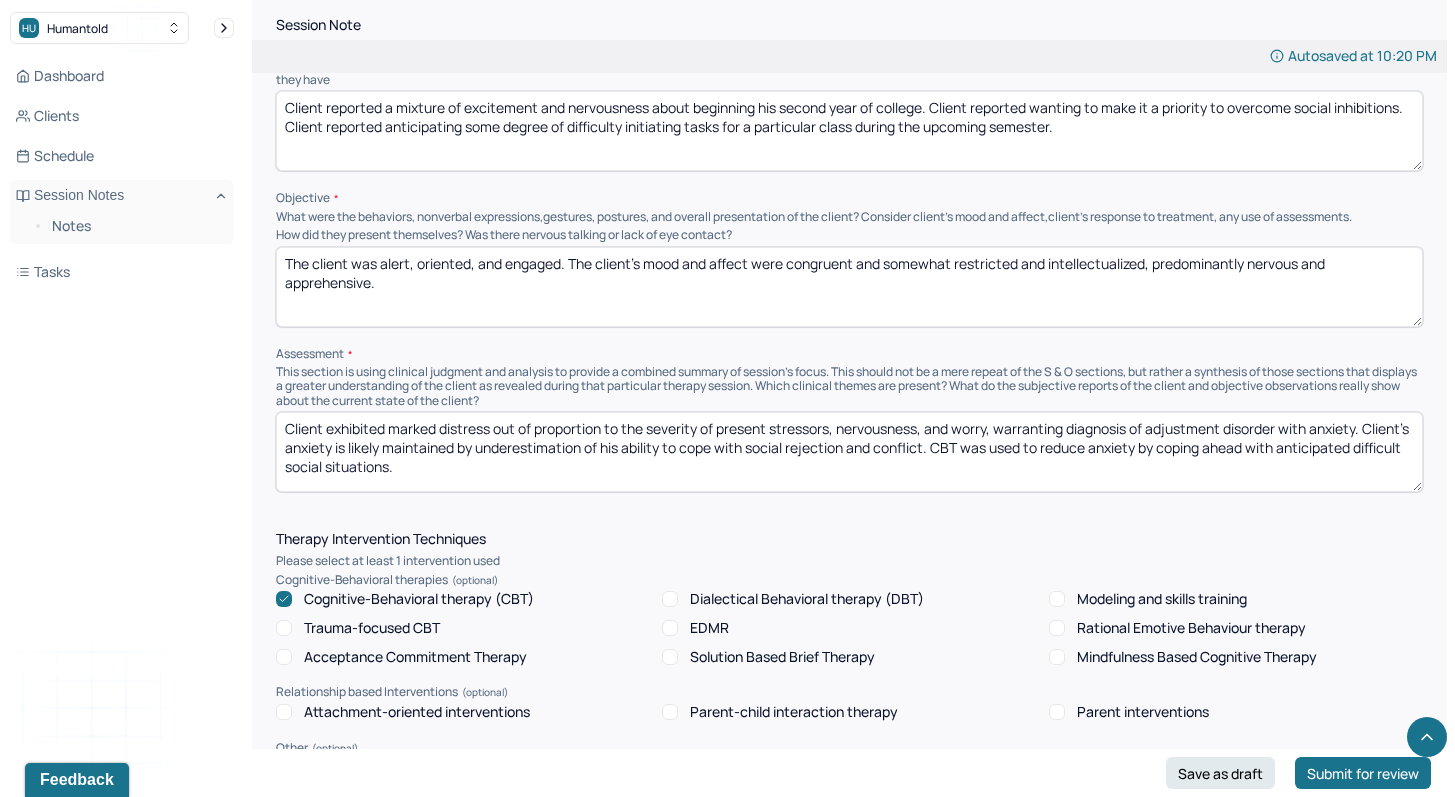 click on "Client exhibited marked distress out of proportion to the severity of present stressors, nervousness, and worry, warranting diagnosis of adjustment disorder with anxiety. Client's anxiety is likely maintained by underestimation of his ability to cope with social rejection and conflict. CBT was used to reduce anxiety by coping ahead with anticipated difficult social situations." at bounding box center (849, 452) 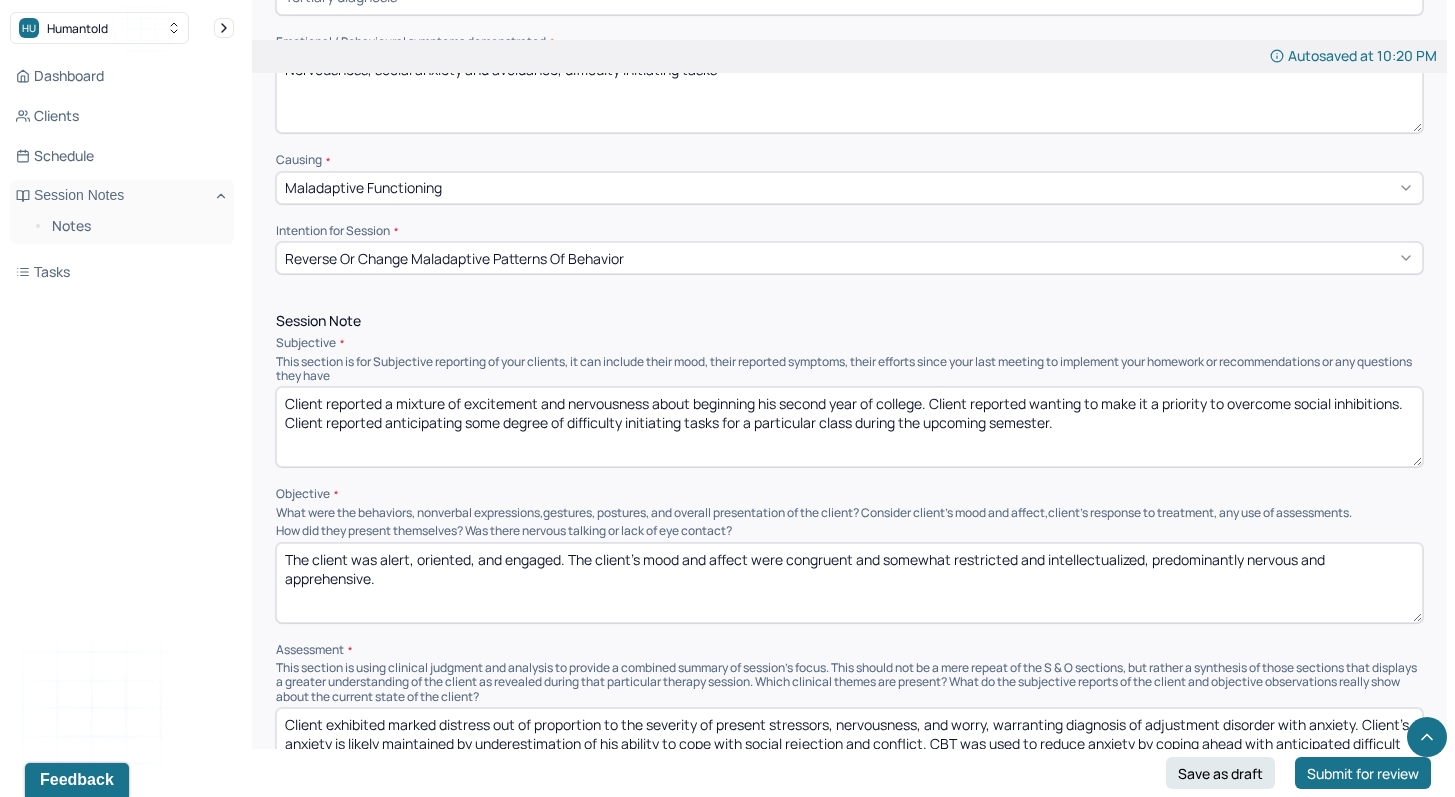 scroll, scrollTop: 730, scrollLeft: 0, axis: vertical 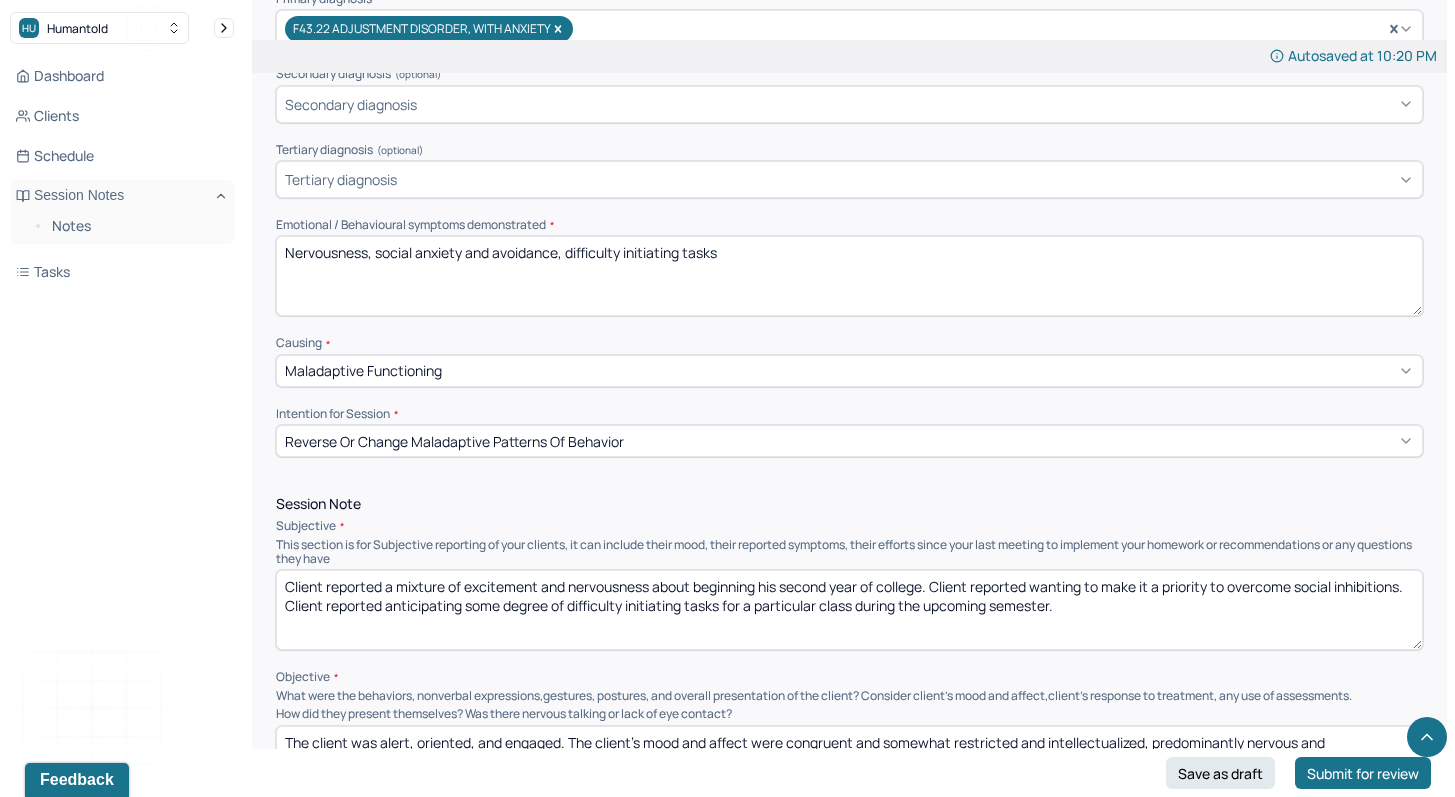 type on "Client exhibited marked distress out of proportion to the severity of present stressors, nervousness, and worry, warranting diagnosis of adjustment disorder with anxiety. Client's anxiety is likely maintained by underestimation of his ability to cope with social rejection and conflict. CBT was used to reduce anxiety by coping ahead with anticipated difficult social situations. Skills for overcoming procrastination were reviewed, i.e., breaking down complex tasks." 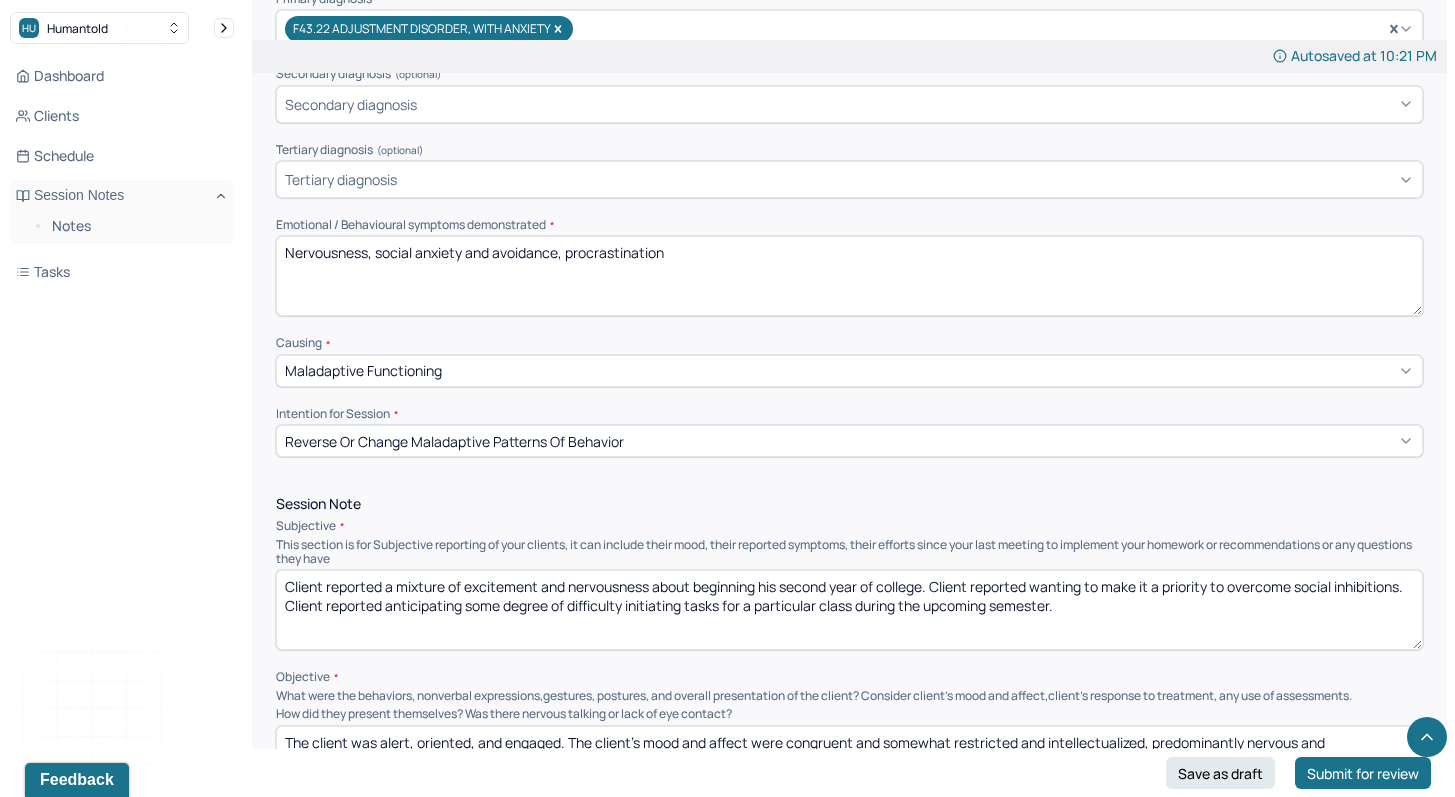 type on "Nervousness, social anxiety and avoidance, procrastination" 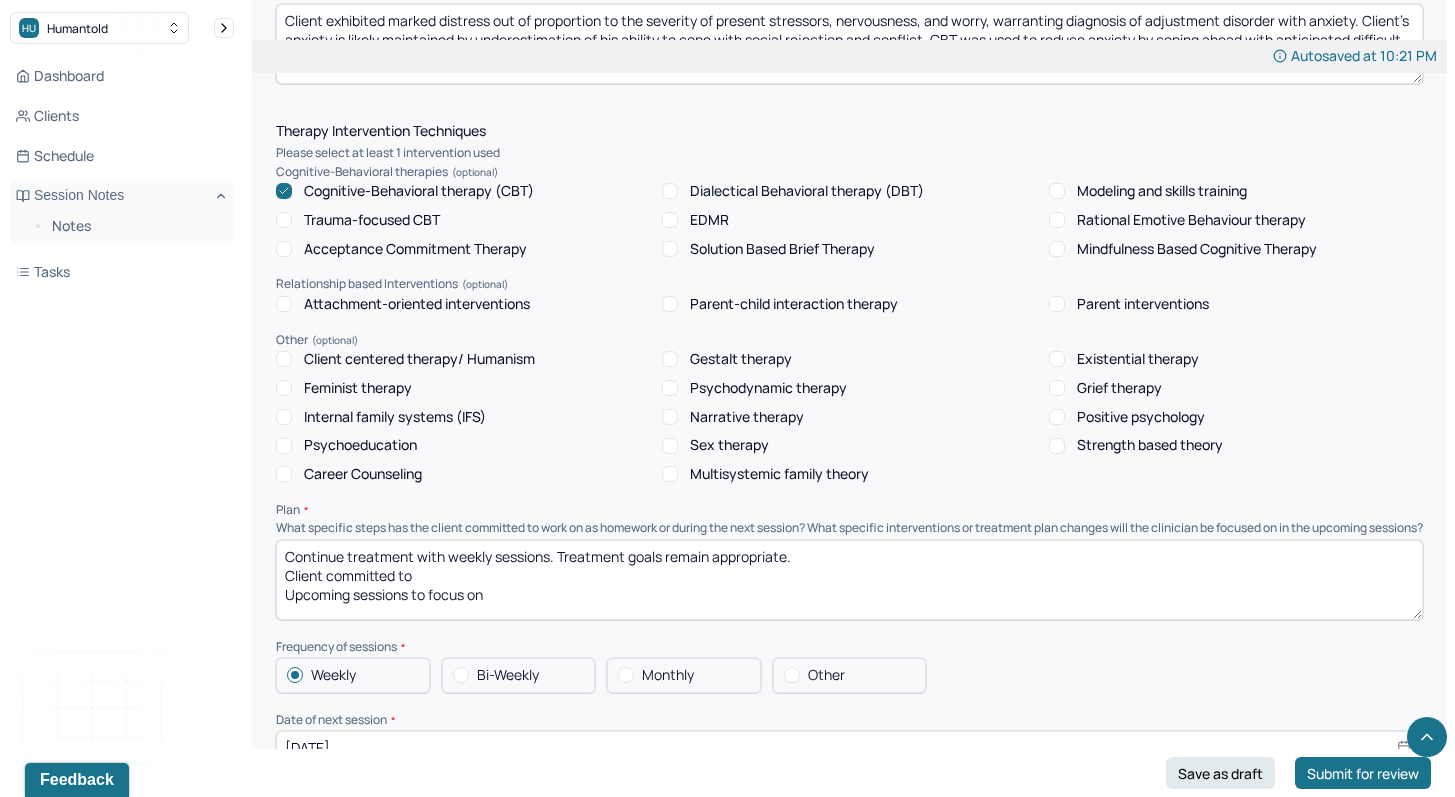 scroll, scrollTop: 1634, scrollLeft: 0, axis: vertical 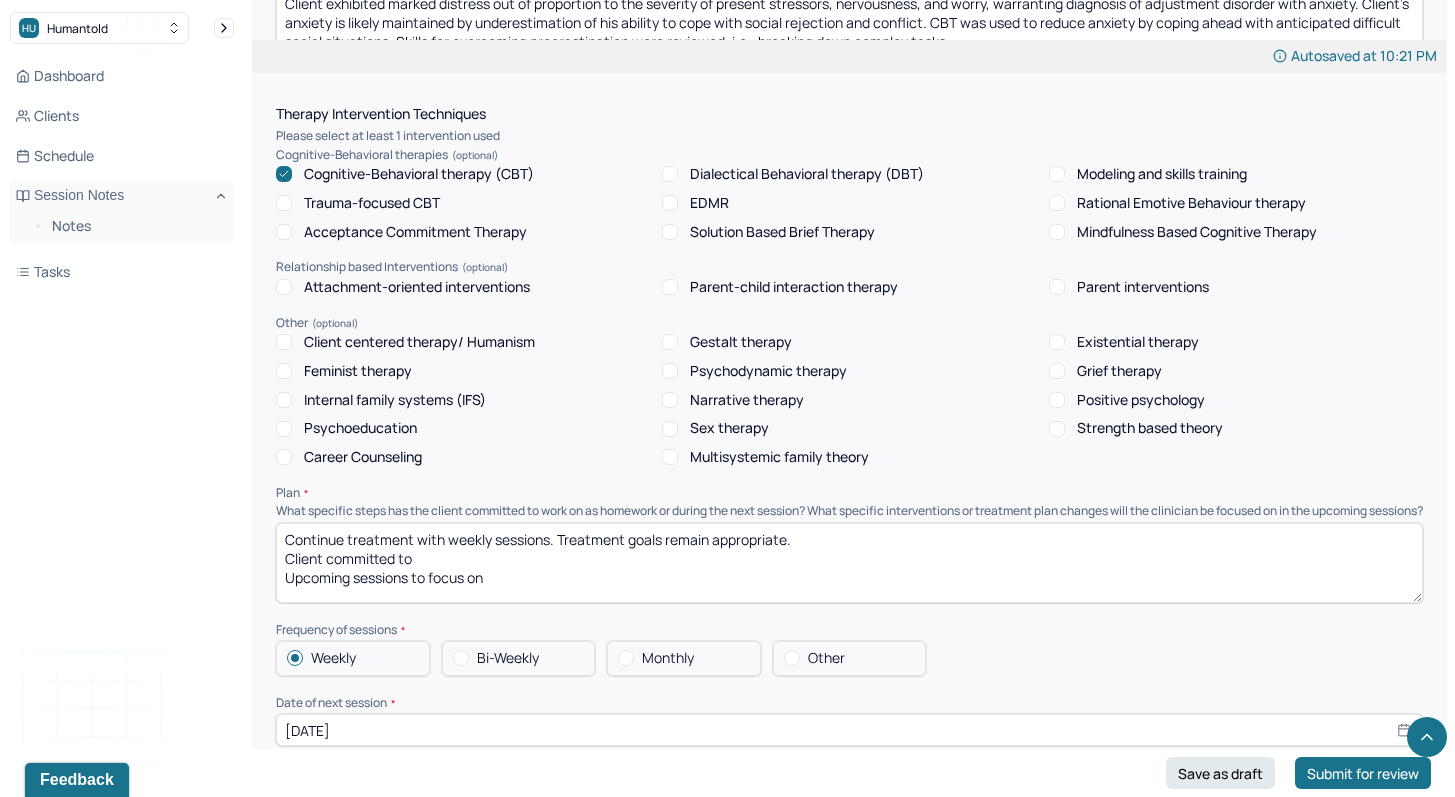 type on "Client reported a mixture of excitement and nervousness about beginning his second year of college. Client reported wanting to make it a priority to overcome social inhibitions. Client reported anticipating some degree of procrastination for a particular class during the upcoming semester." 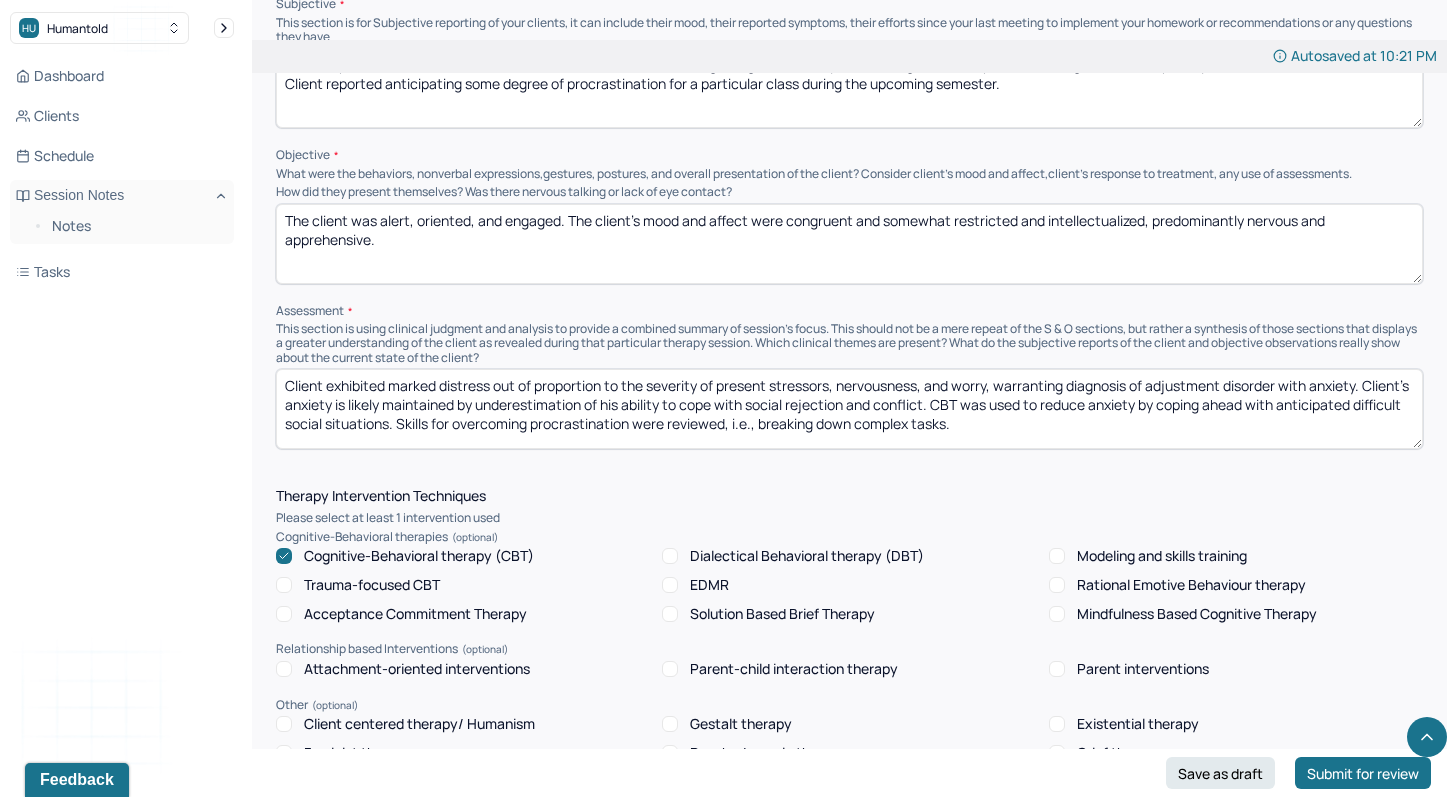 scroll, scrollTop: 1247, scrollLeft: 0, axis: vertical 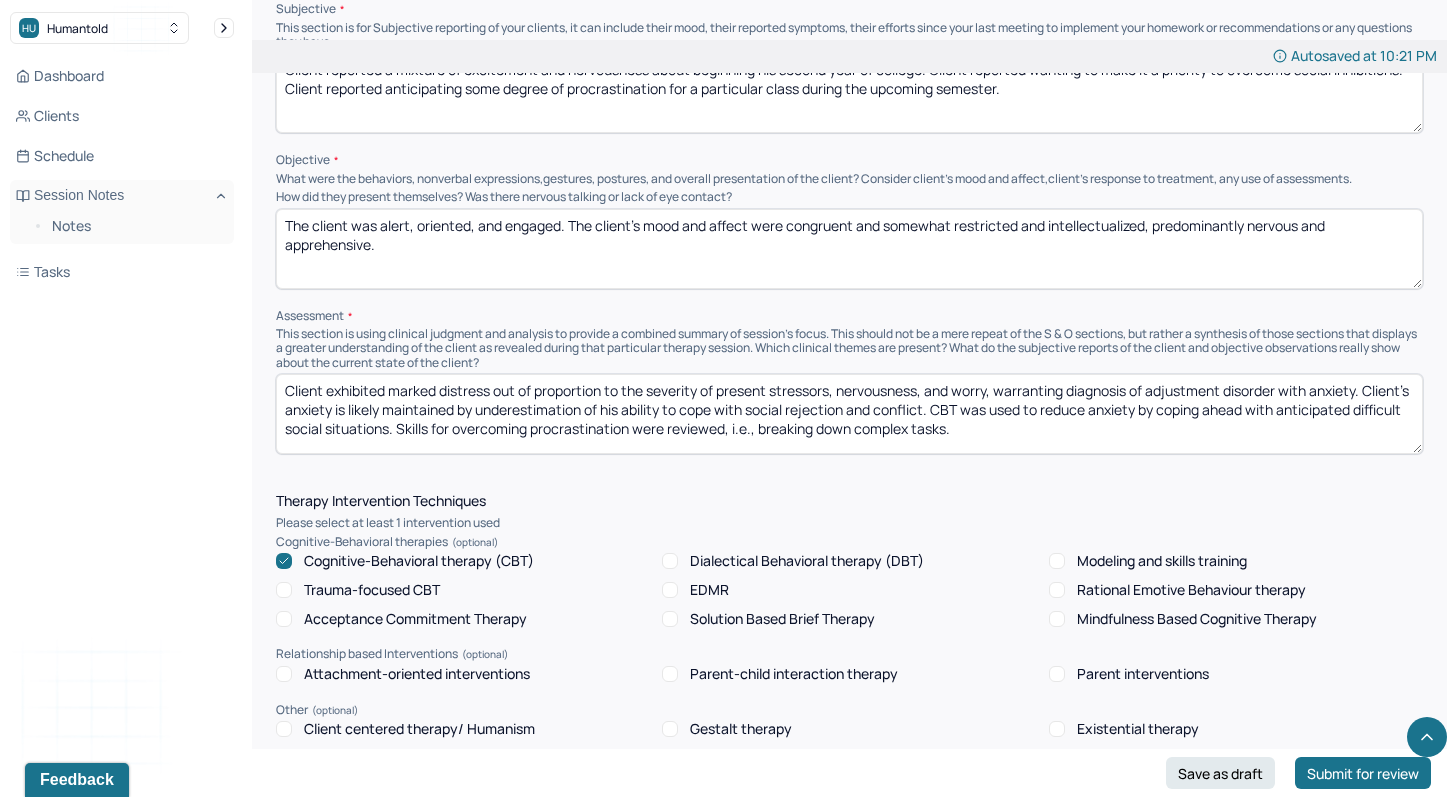 click on "Modeling and skills training" at bounding box center [1057, 561] 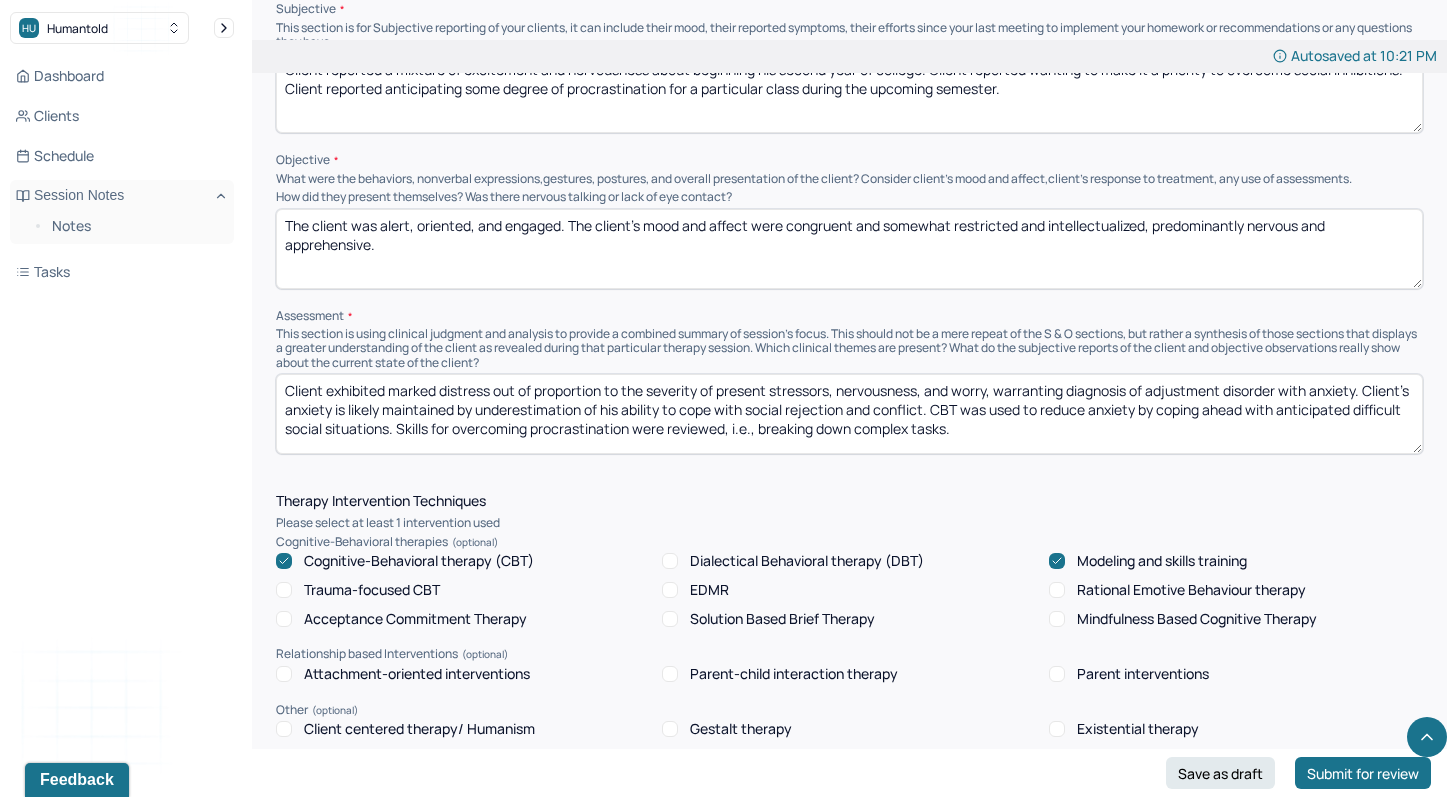 click on "Client exhibited marked distress out of proportion to the severity of present stressors, nervousness, and worry, warranting diagnosis of adjustment disorder with anxiety. Client's anxiety is likely maintained by underestimation of his ability to cope with social rejection and conflict. CBT was used to reduce anxiety by coping ahead with anticipated difficult social situations. Skills for overcoming procrastination were reviewed, i.e., breaking down complex tasks." at bounding box center (849, 414) 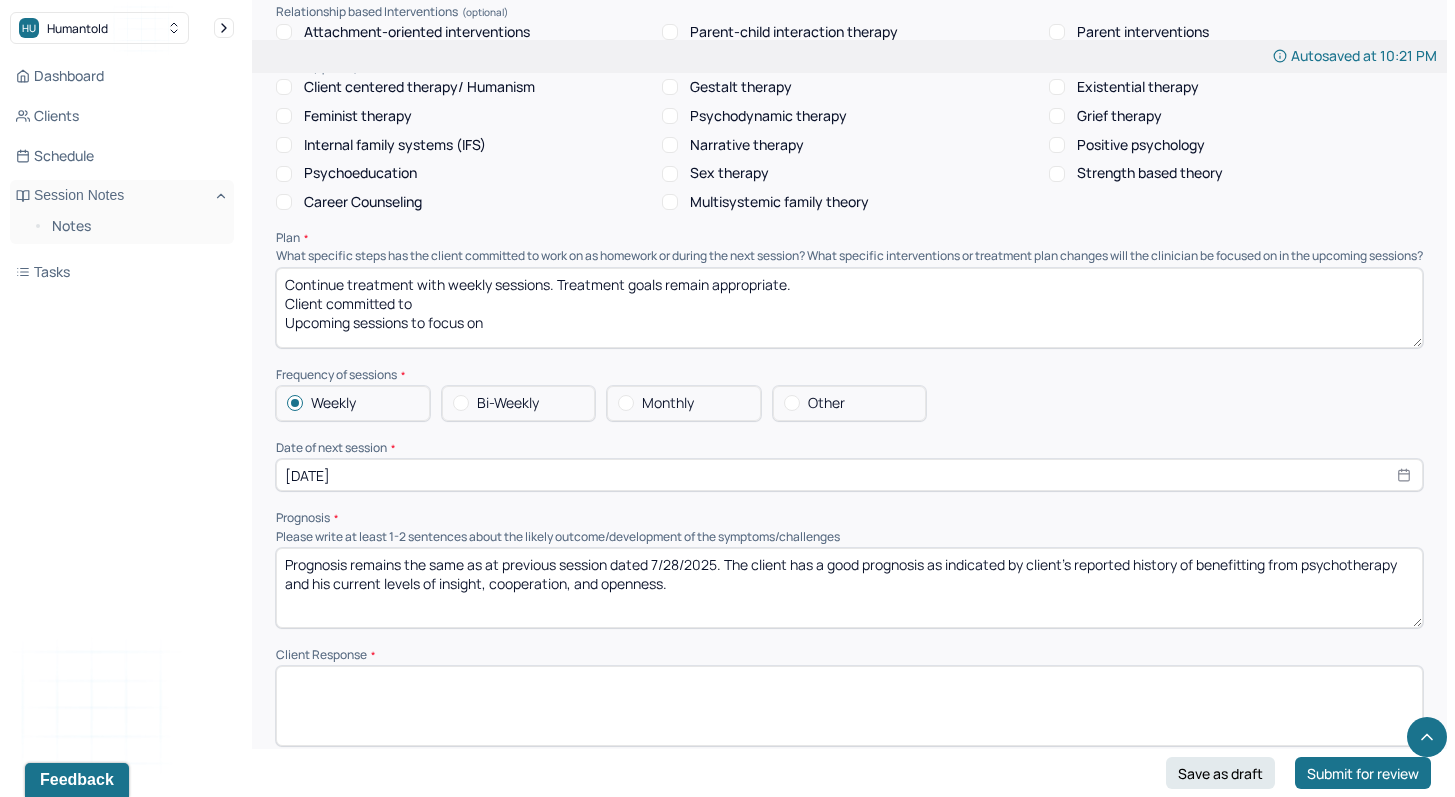 scroll, scrollTop: 1890, scrollLeft: 0, axis: vertical 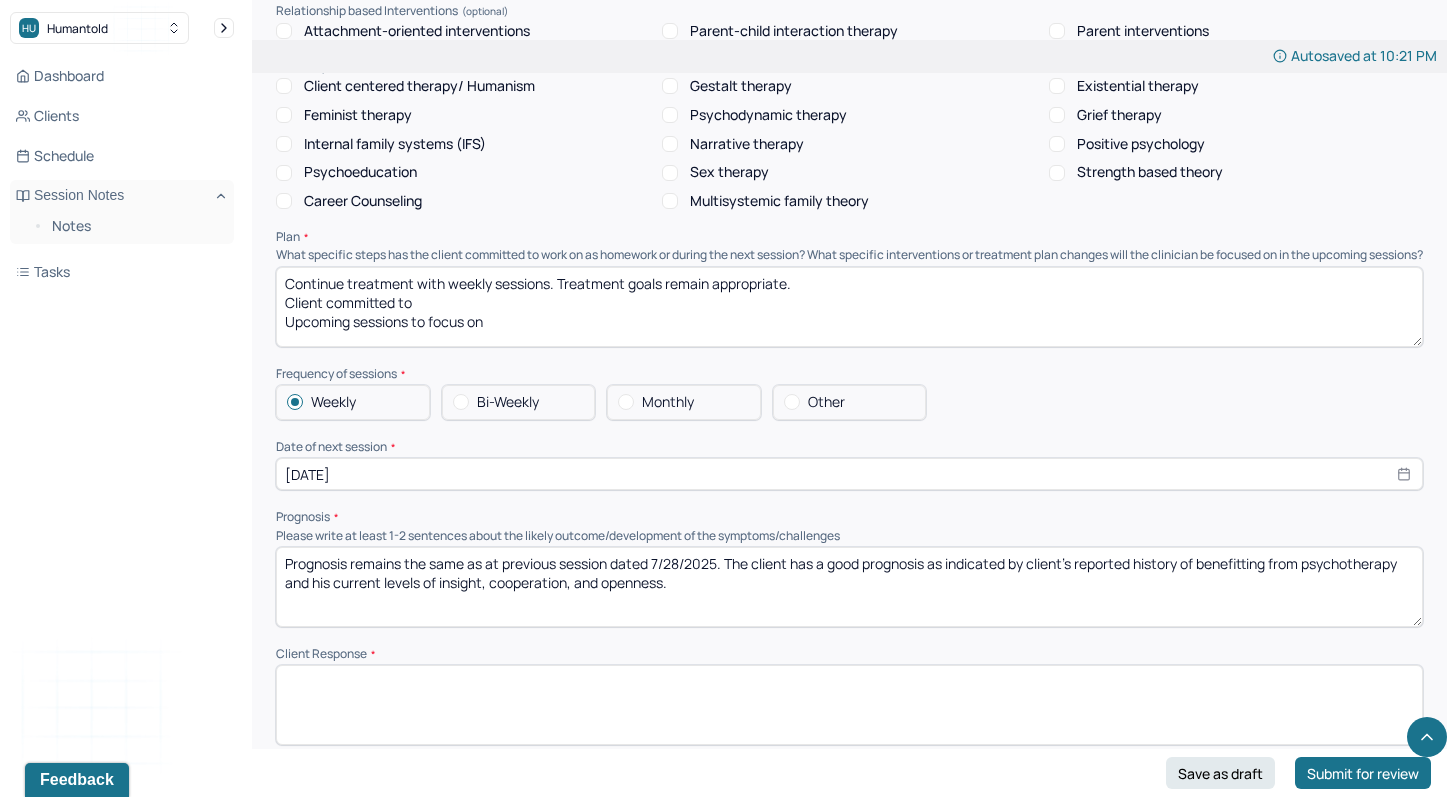 type on "Client exhibited marked distress out of proportion to the severity of present stressors, nervousness, and worry, warranting diagnosis of adjustment disorder with anxiety. Client's anxiety is likely maintained by underestimation of his ability to cope with social rejection and conflict. CBT was used to reduce anxiety by coping ahead with anticipated difficult social situations. Skills for overcoming procrastination were reviewed, i.e., breaking down complex tasks." 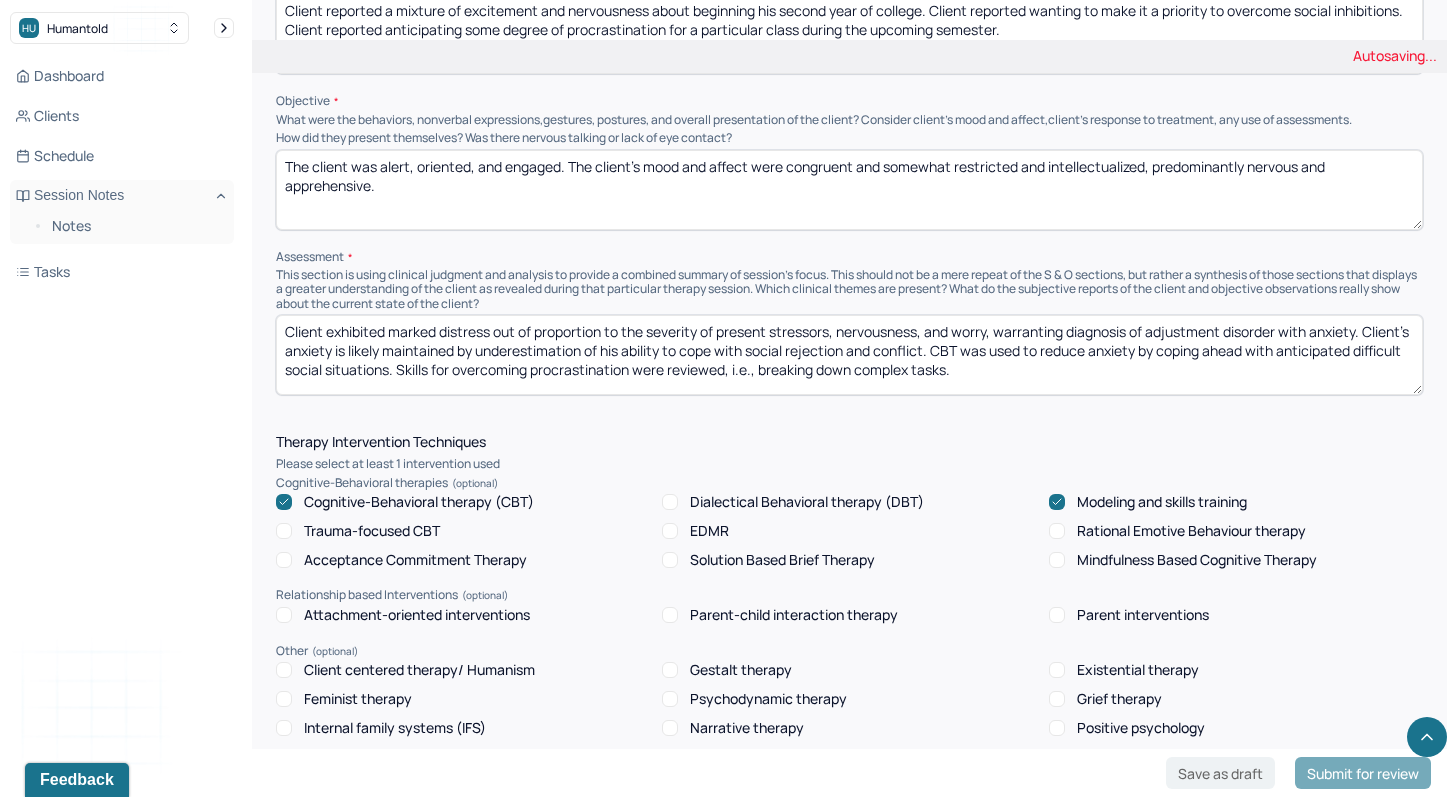 scroll, scrollTop: 1304, scrollLeft: 0, axis: vertical 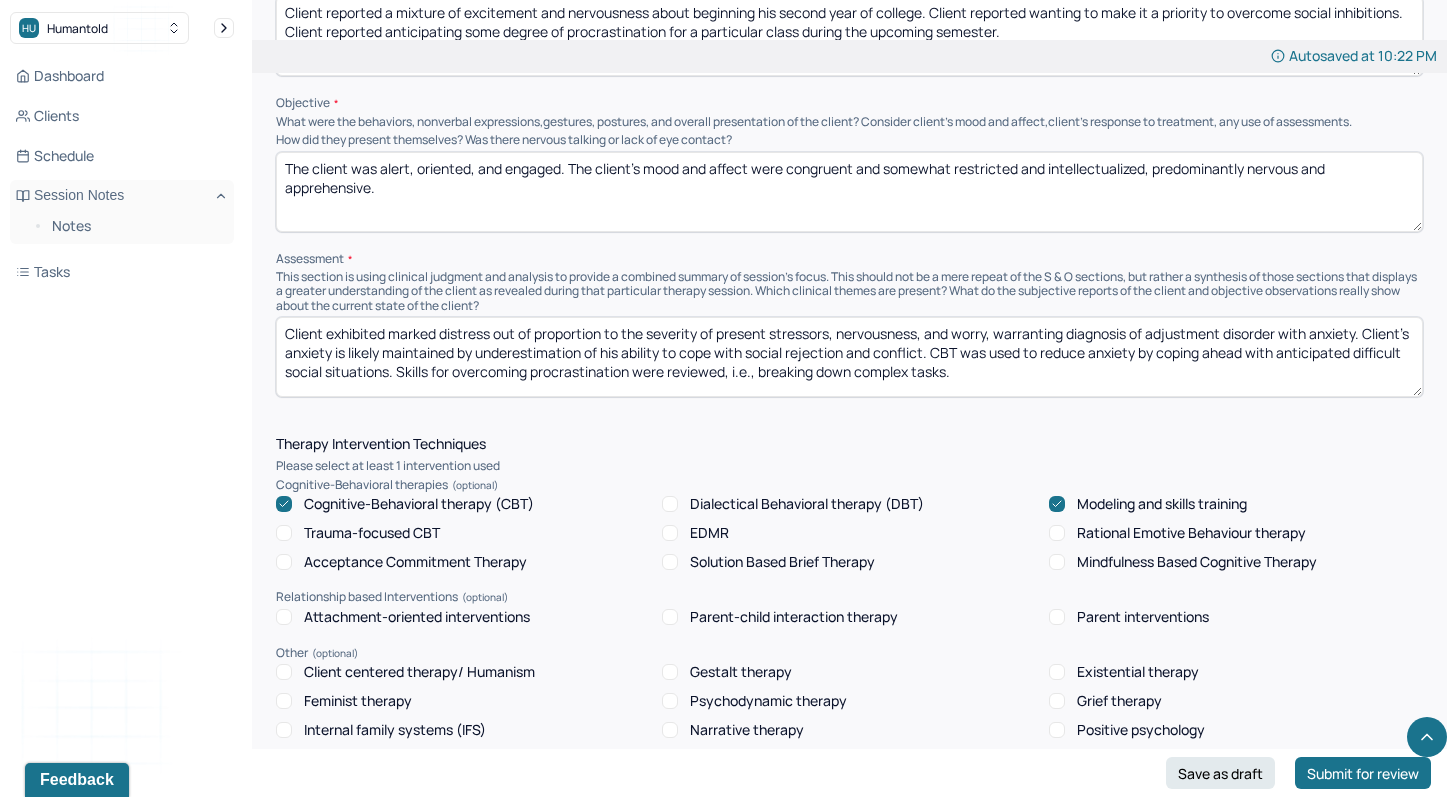 type on "Continue treatment with weekly sessions. Treatment goals remain appropriate.
Client committed to practicing mindfulness techniques.
Upcoming sessions to focus on cognitive and behavioral interventions to address anxiety in social contexts." 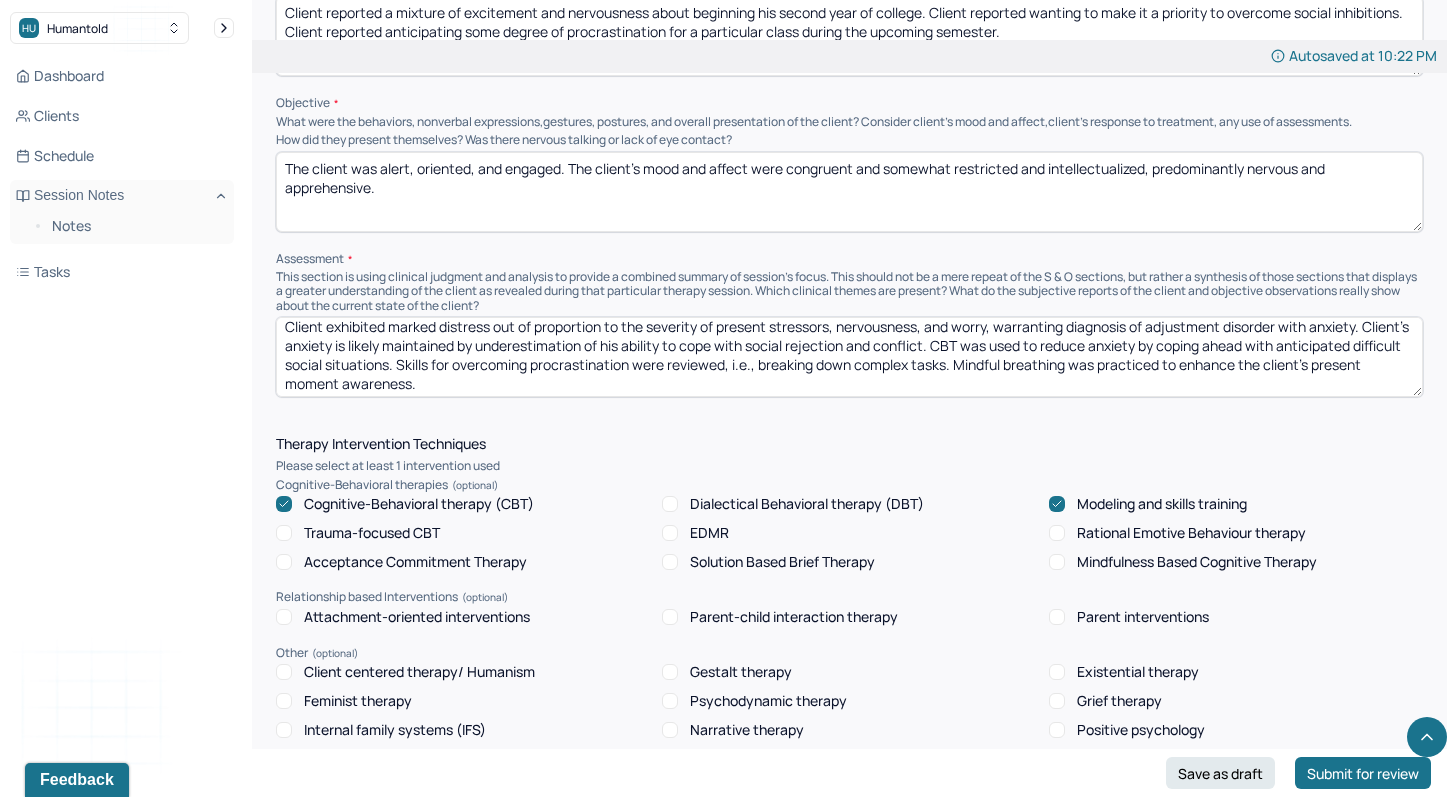 scroll, scrollTop: 9, scrollLeft: 0, axis: vertical 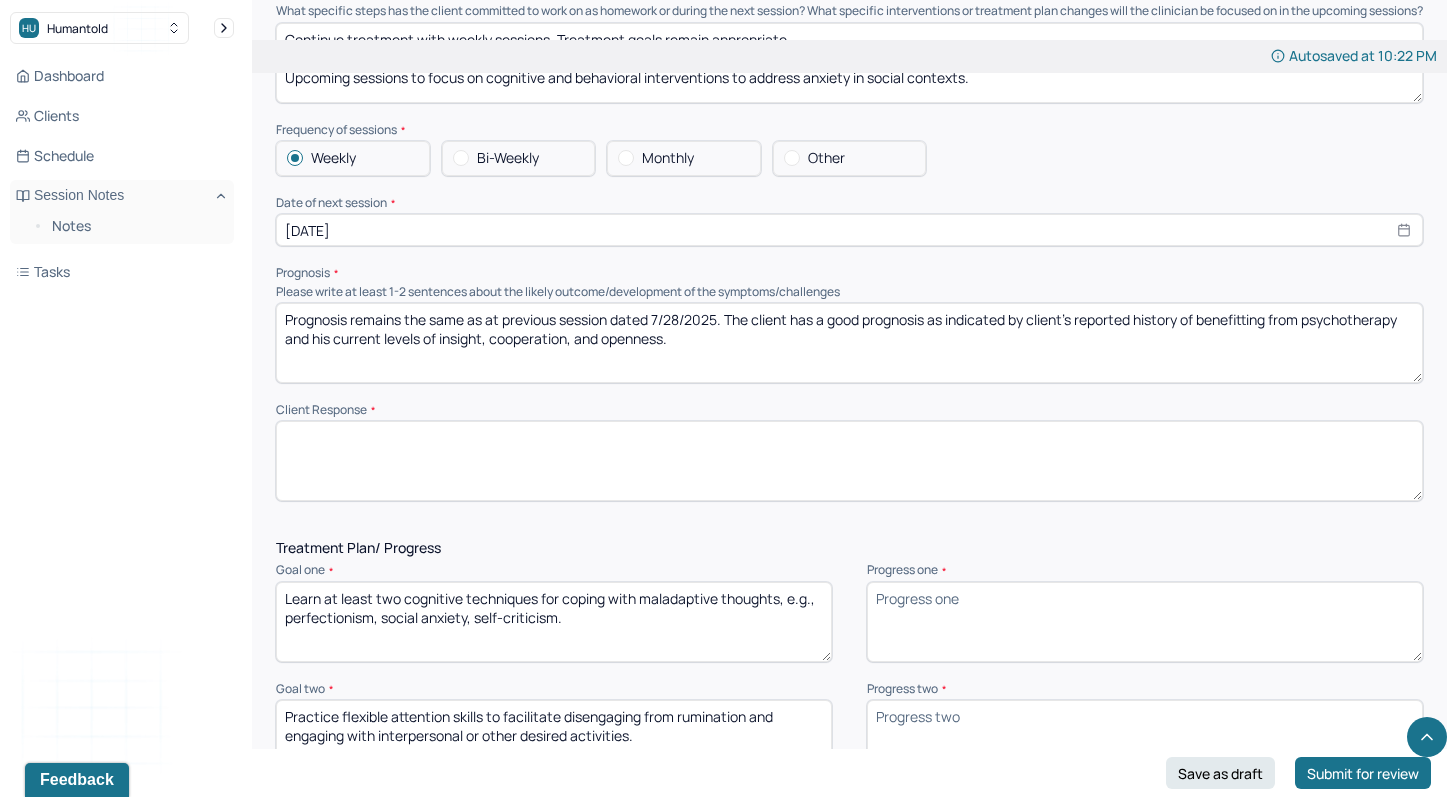 type on "Client exhibited marked distress out of proportion to the severity of present stressors, nervousness, and worry, warranting diagnosis of adjustment disorder with anxiety. Client's anxiety is likely maintained by underestimation of his ability to cope with social rejection and conflict. CBT was used to reduce anxiety by coping ahead with anticipated difficult social situations. Skills for overcoming procrastination were reviewed, i.e., breaking down complex tasks. Mindful breathing was practiced to enhance the client's present moment awareness." 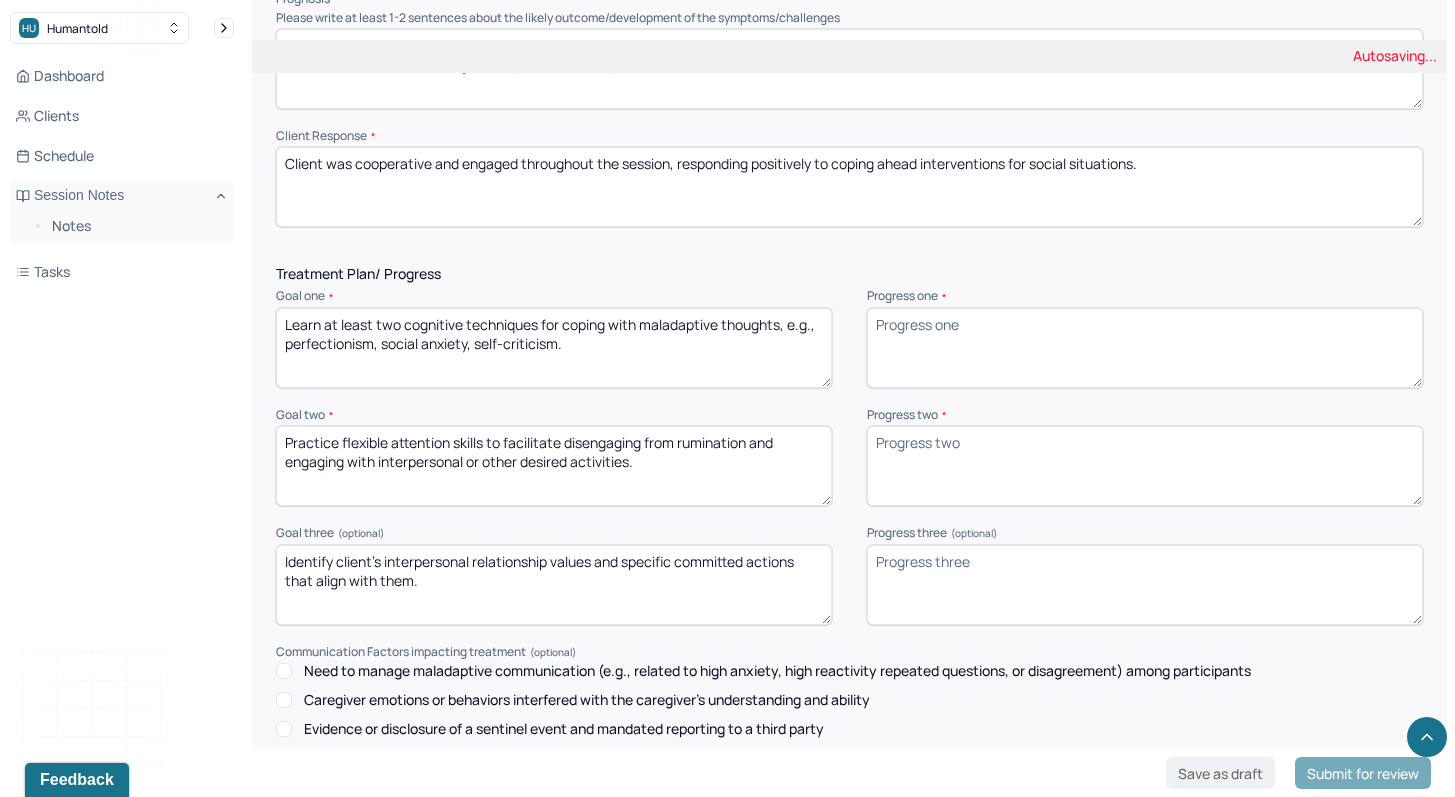 scroll, scrollTop: 2406, scrollLeft: 0, axis: vertical 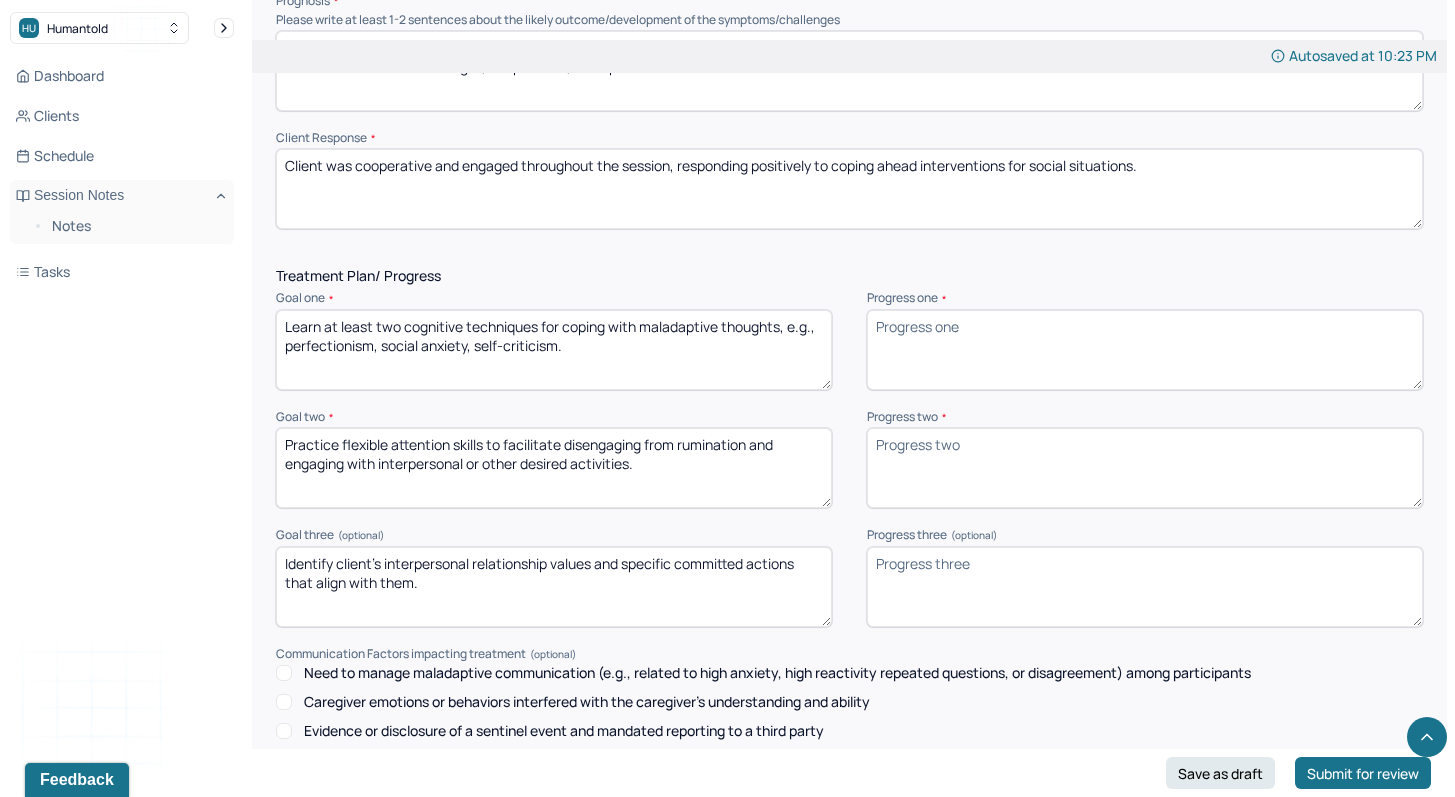type on "Client was cooperative and engaged throughout the session, responding positively to coping ahead interventions for social situations." 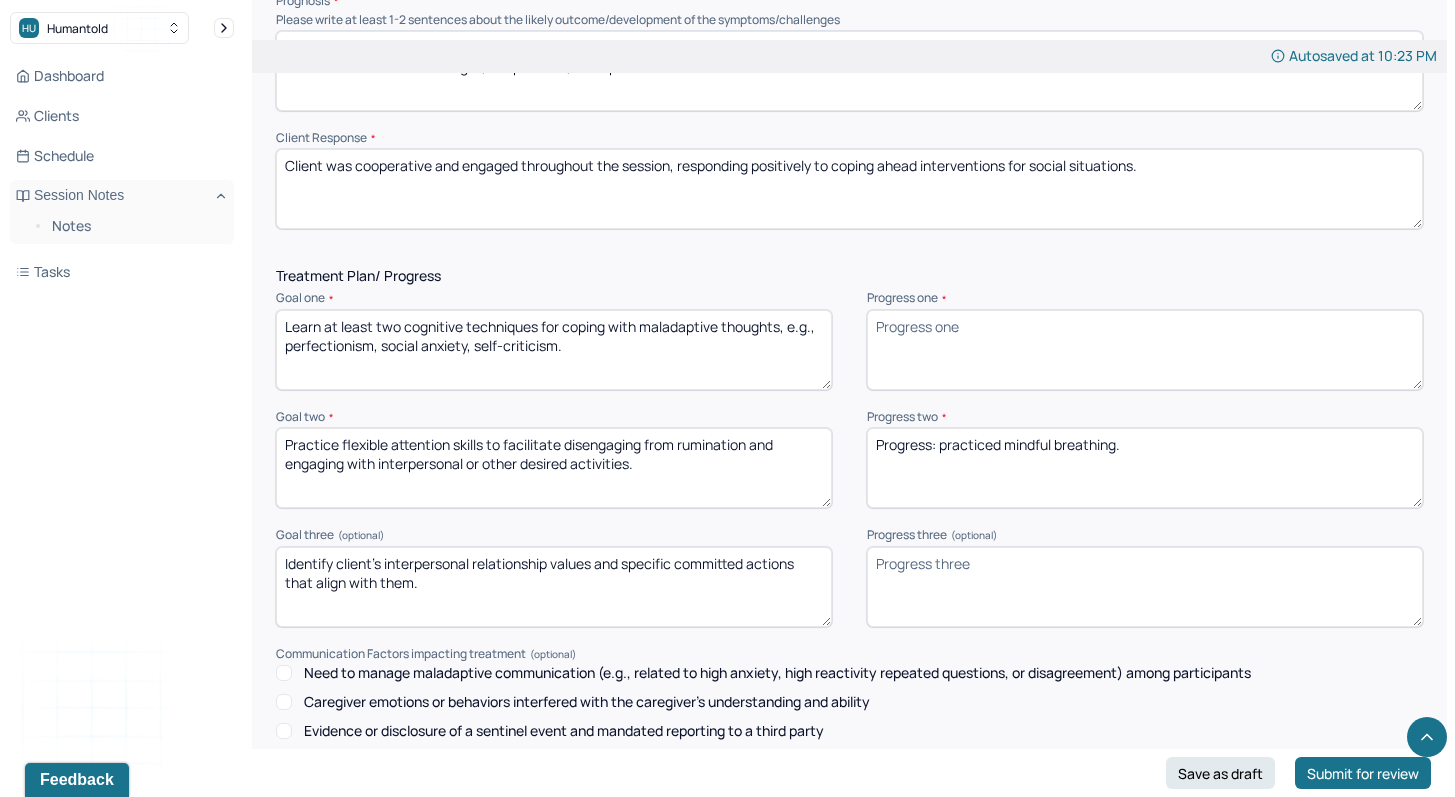 type on "Progress: practiced mindful breathing." 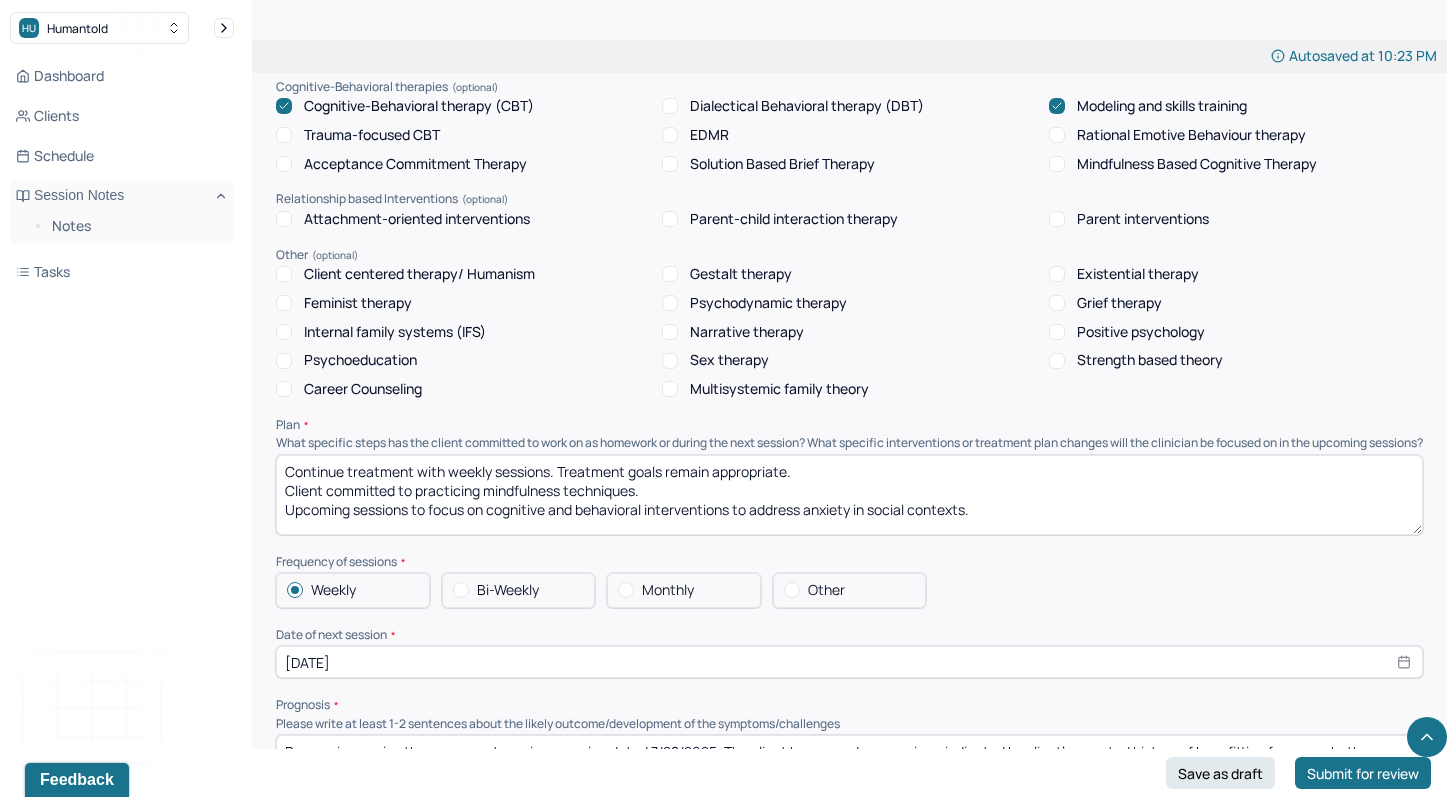 scroll, scrollTop: 1696, scrollLeft: 0, axis: vertical 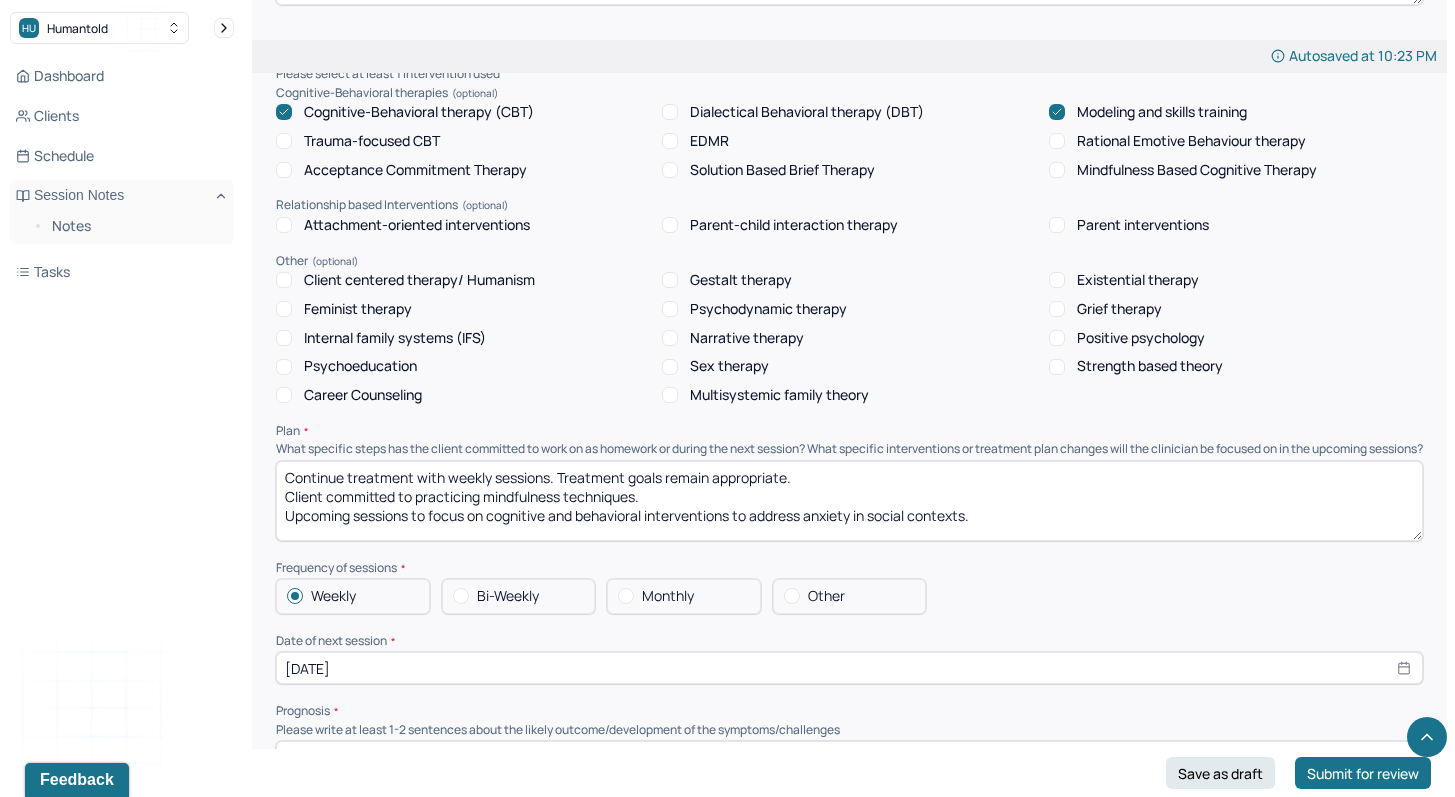 type on "Progress:" 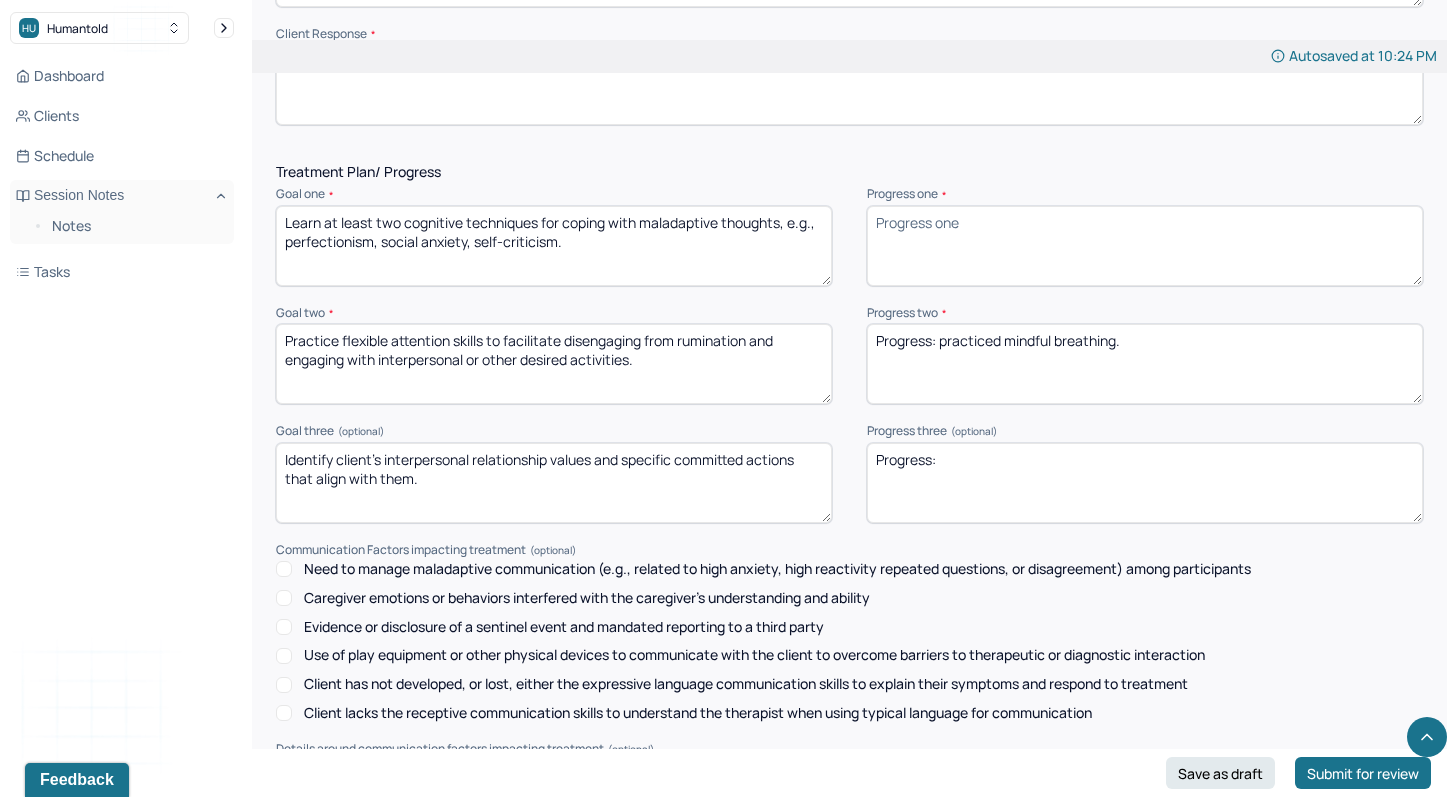 scroll, scrollTop: 2506, scrollLeft: 0, axis: vertical 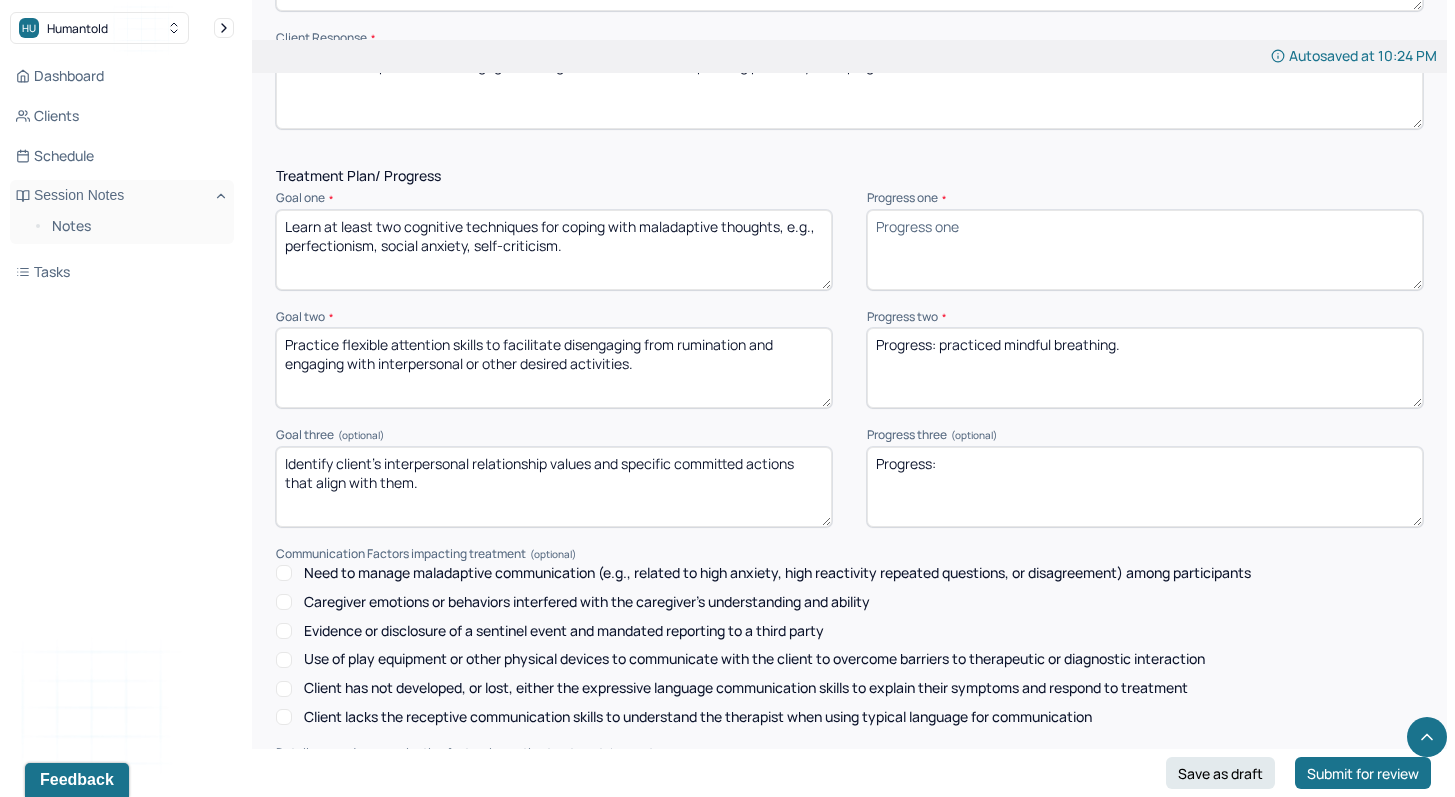 click on "Progress:" at bounding box center [1145, 487] 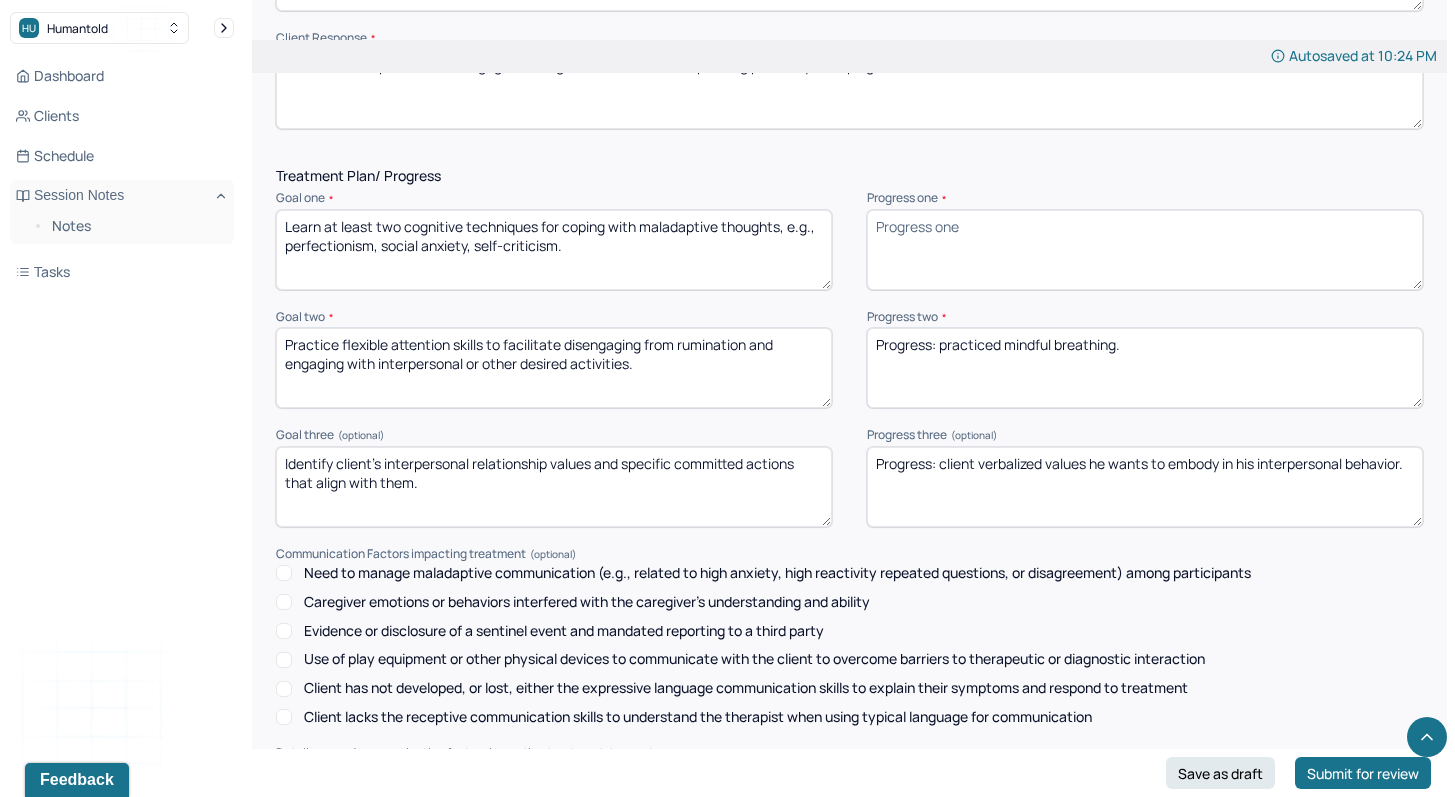 type on "Progress: client verbalized values he wants to embody in his interpersonal behavior." 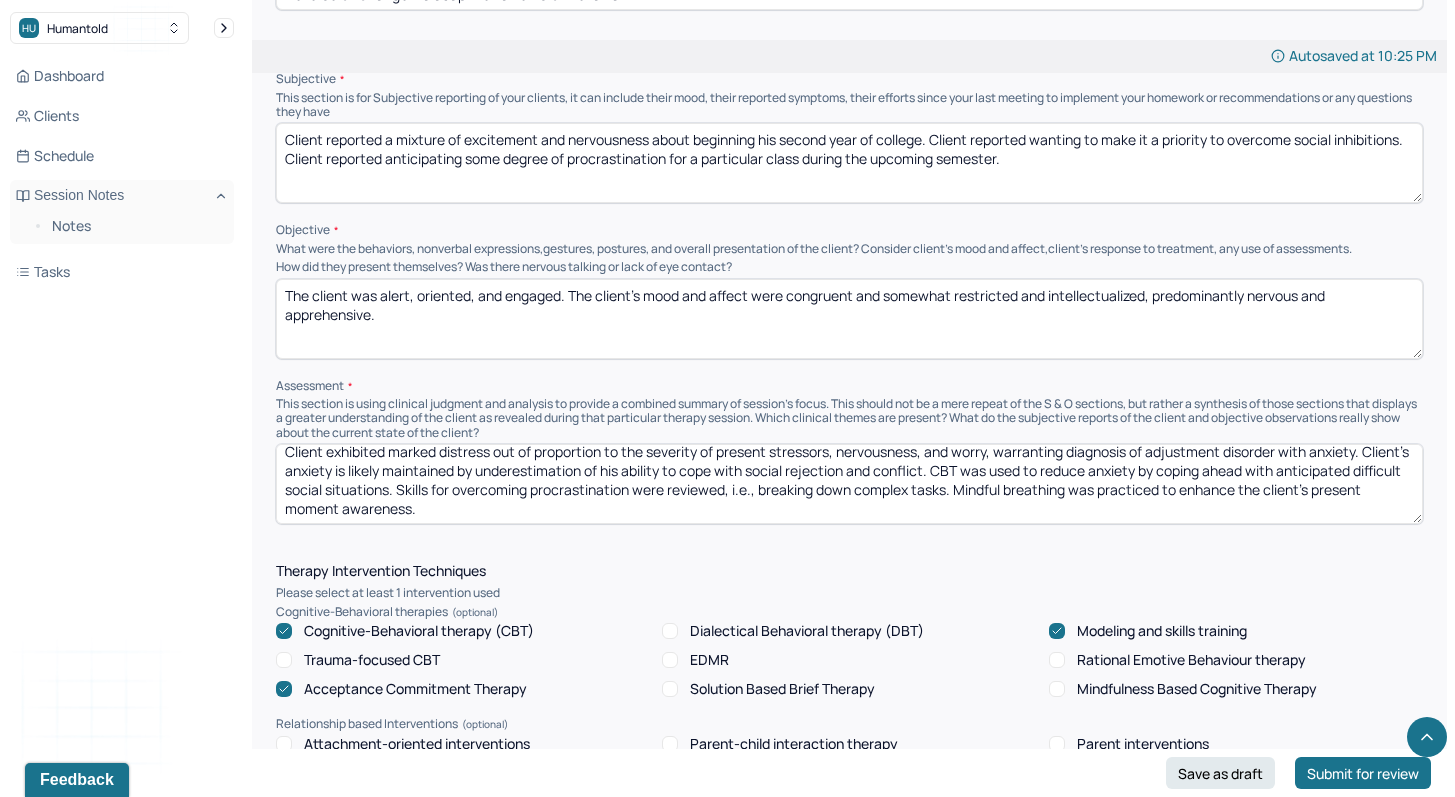 scroll, scrollTop: 1180, scrollLeft: 0, axis: vertical 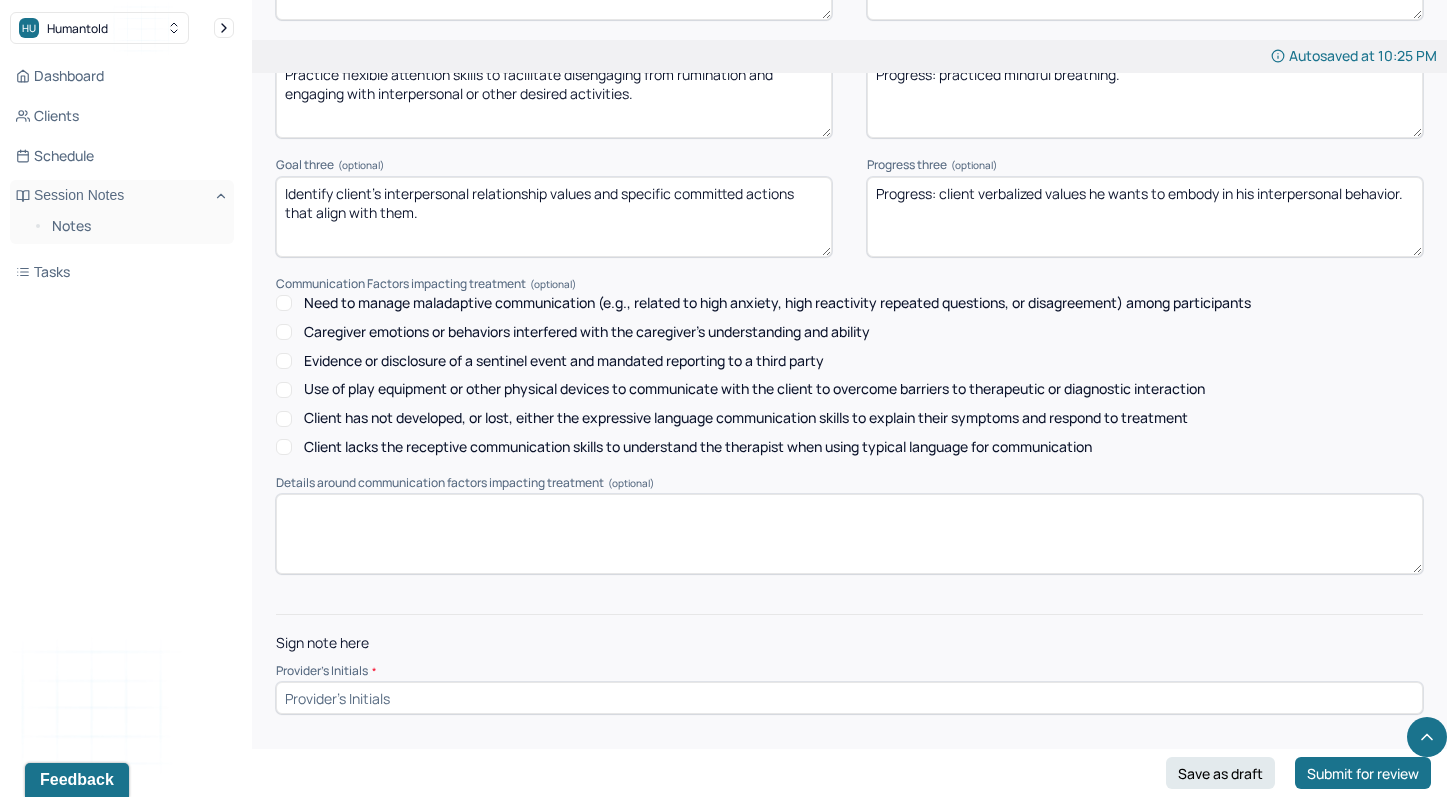 type on "Progress: practiced coping ahead to reduce anxiety due to underestimation of ability to cope with social rejection and/or conflict." 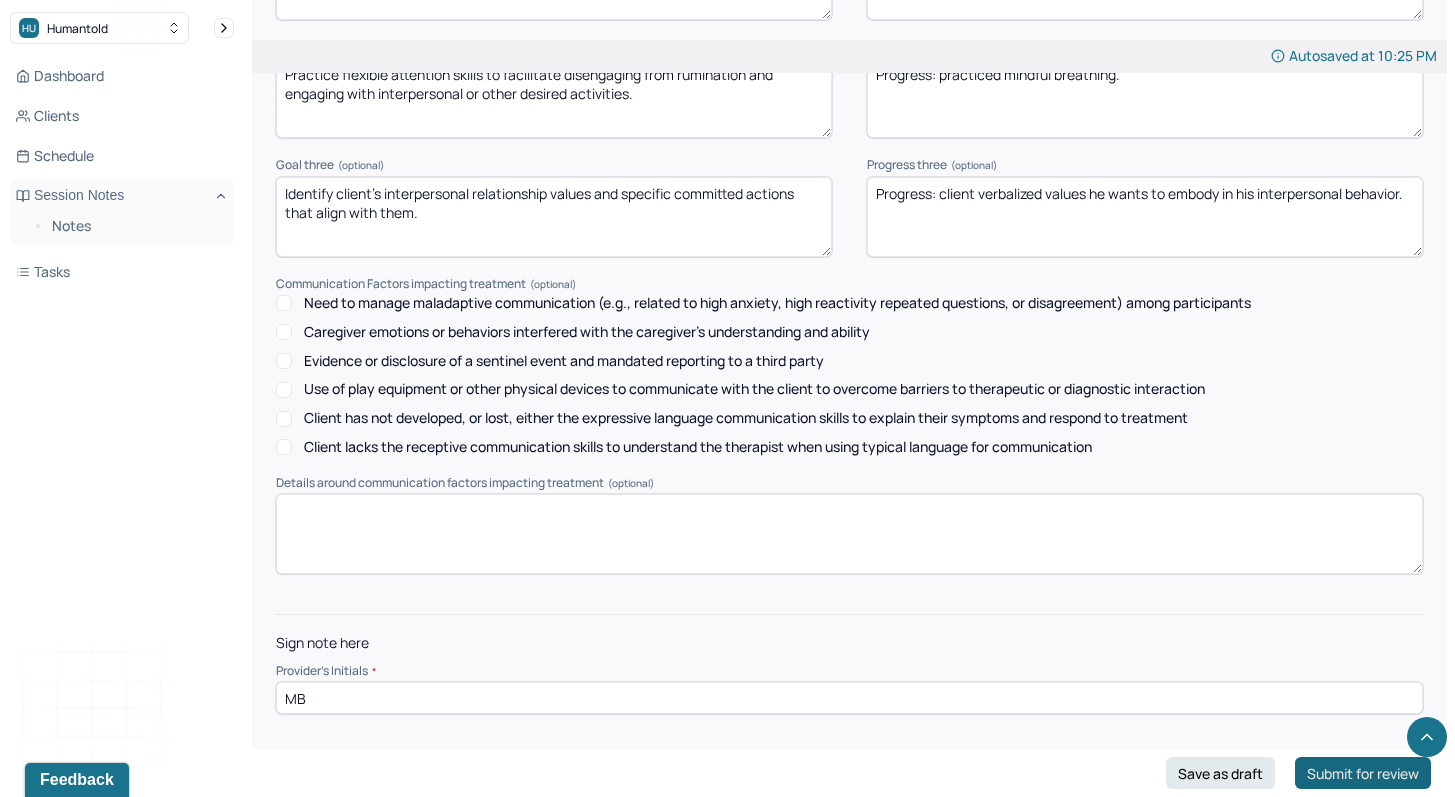 type on "MB" 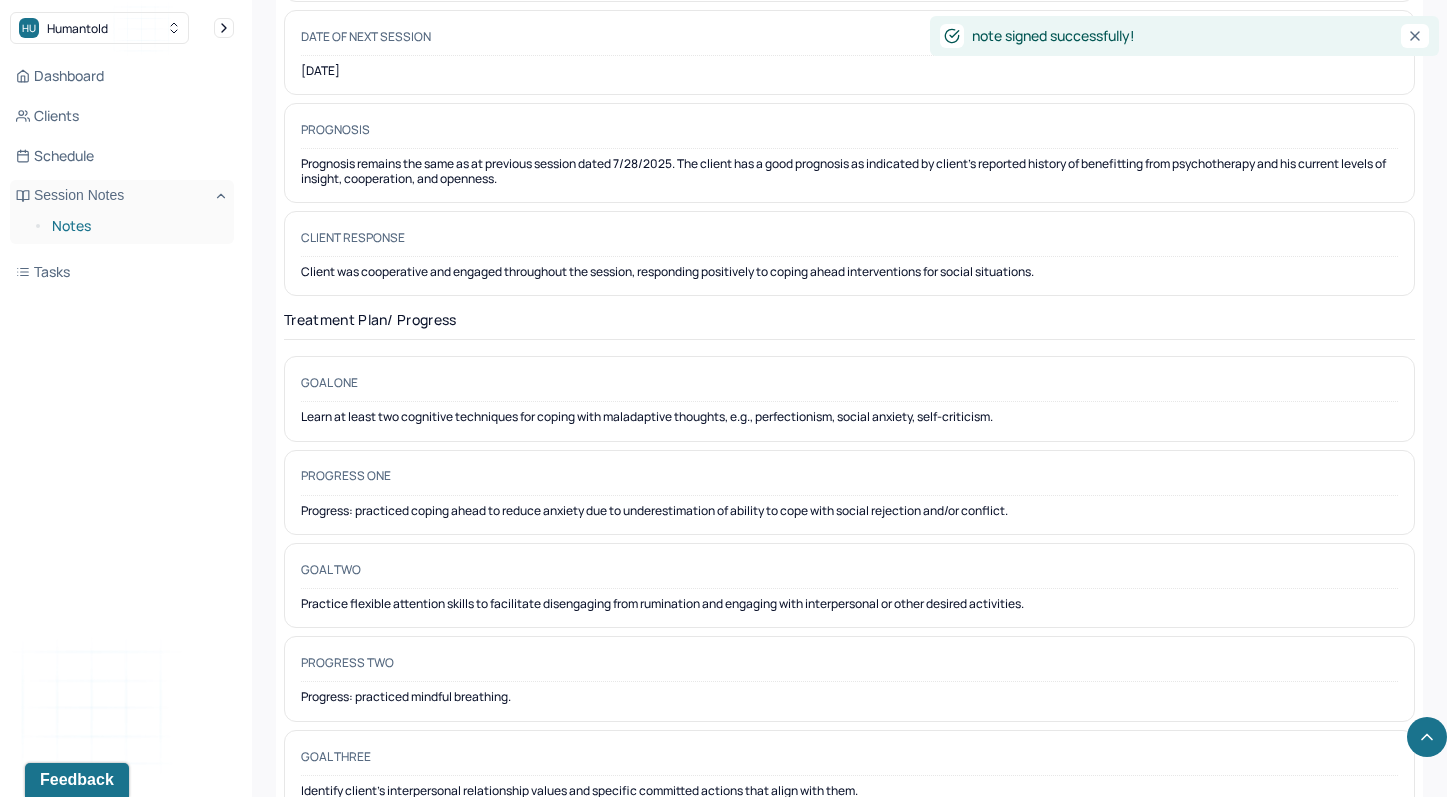 click on "Notes" at bounding box center [135, 226] 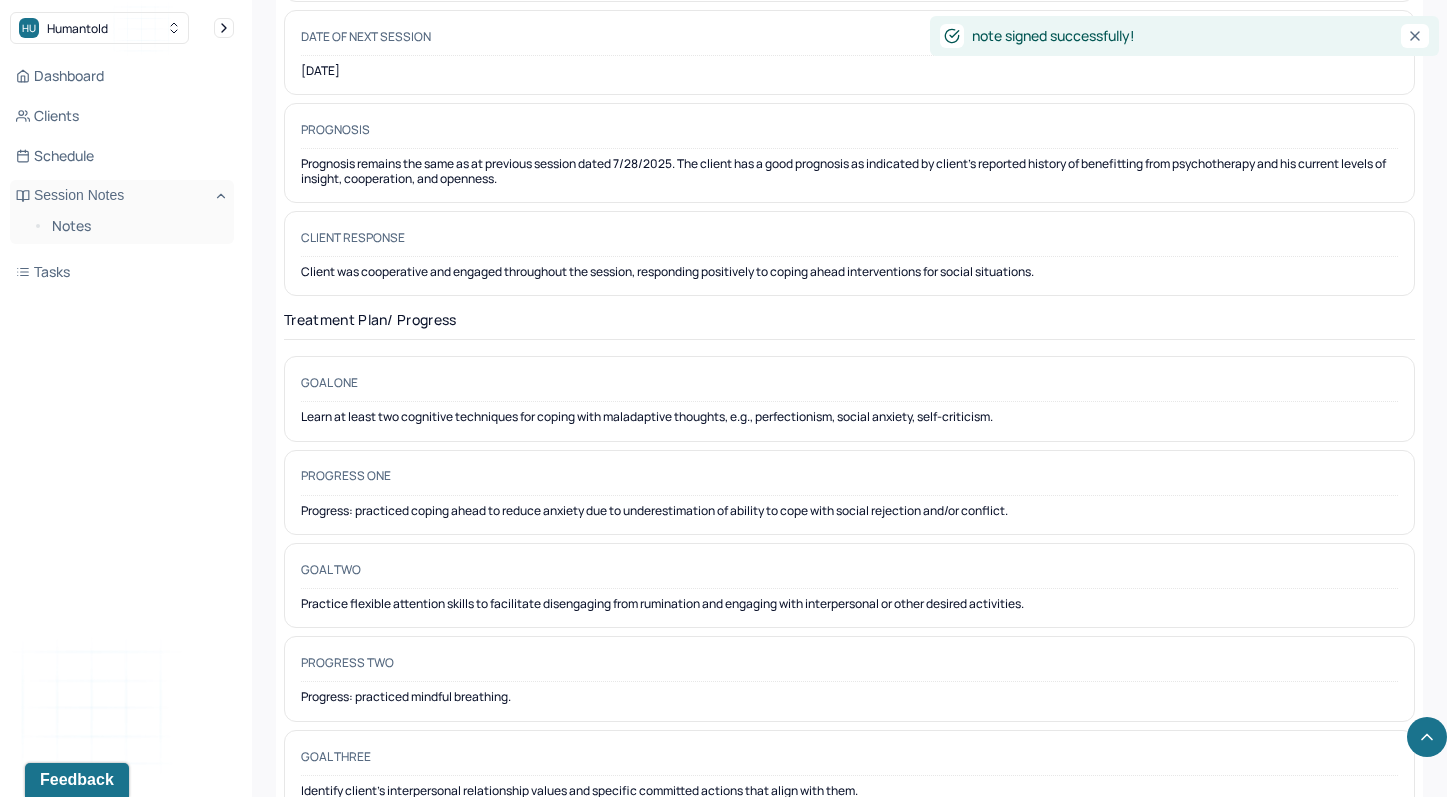 scroll, scrollTop: 0, scrollLeft: 0, axis: both 